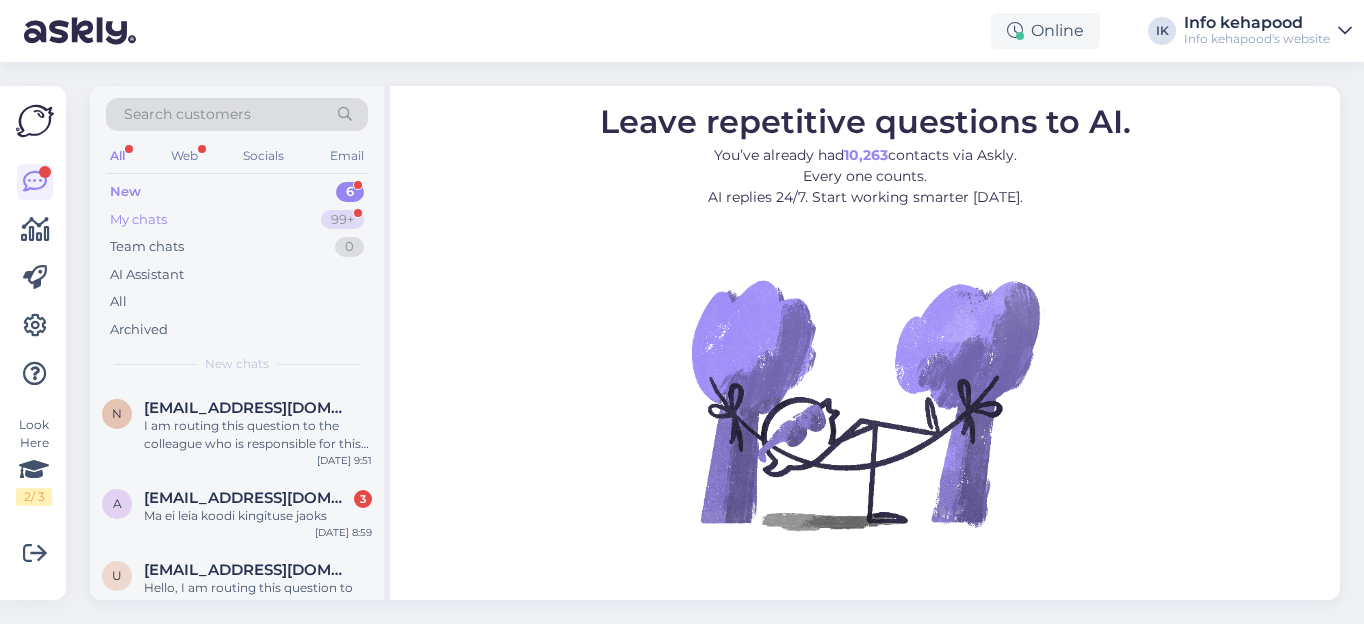 scroll, scrollTop: 0, scrollLeft: 0, axis: both 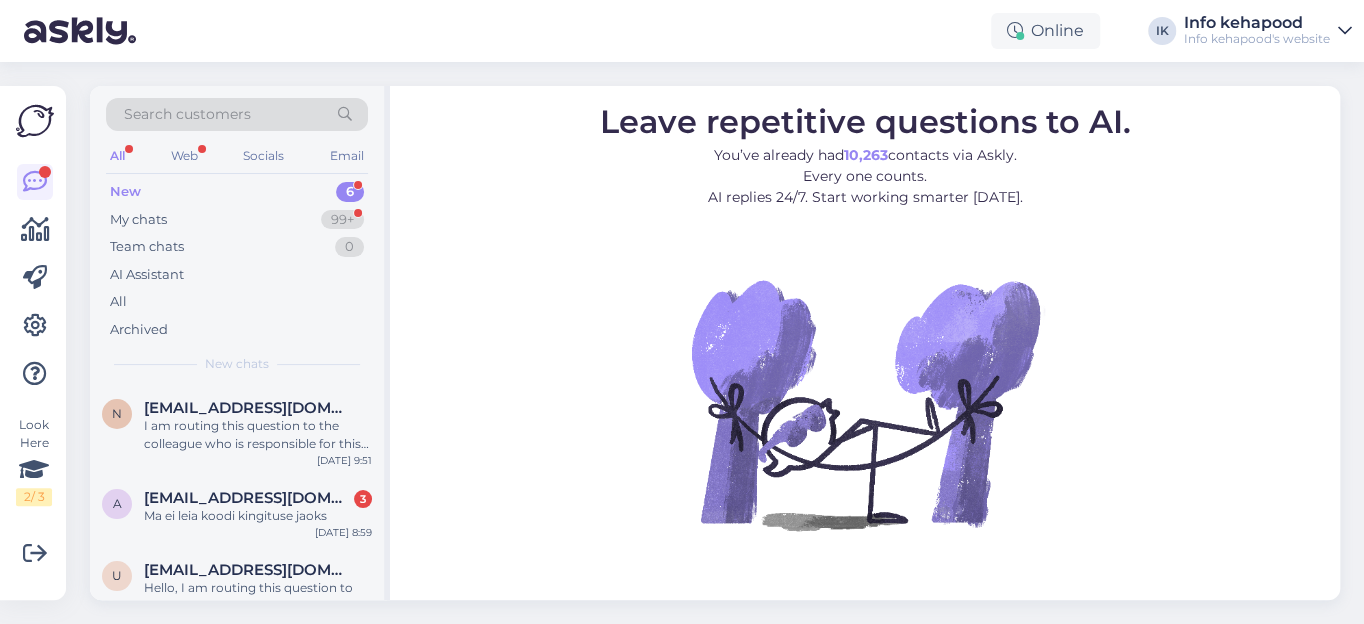 click on "New" at bounding box center (125, 192) 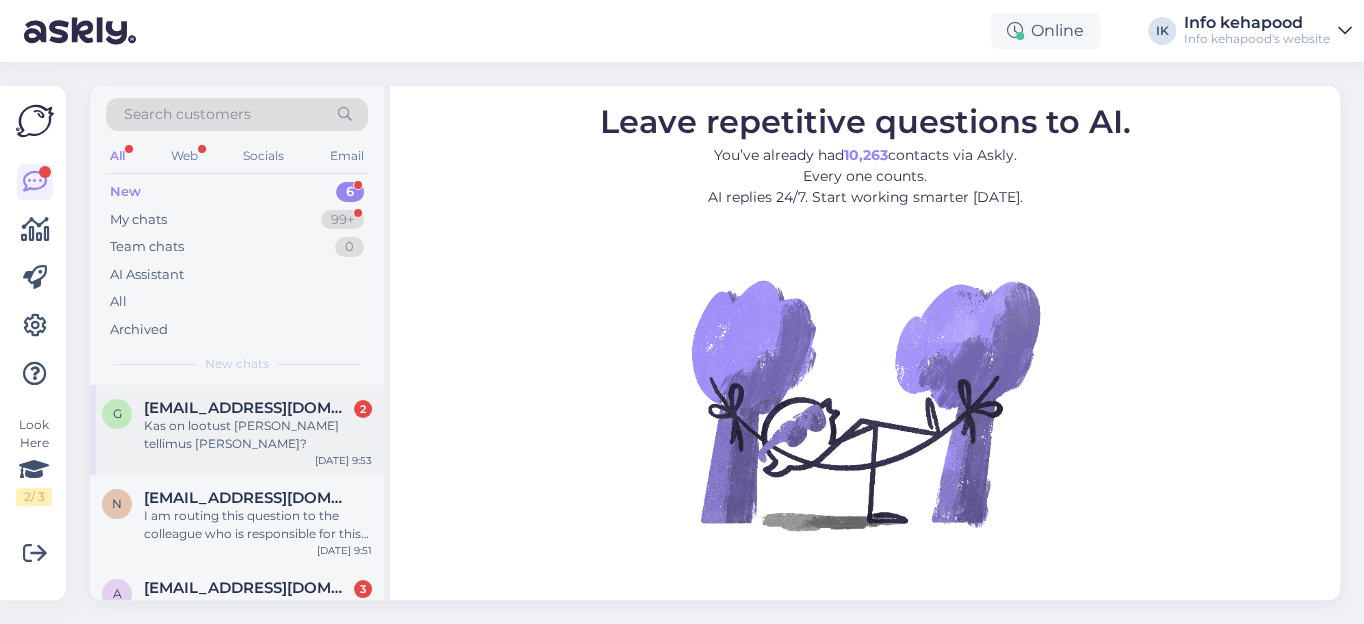 click on "[EMAIL_ADDRESS][DOMAIN_NAME]" at bounding box center [248, 408] 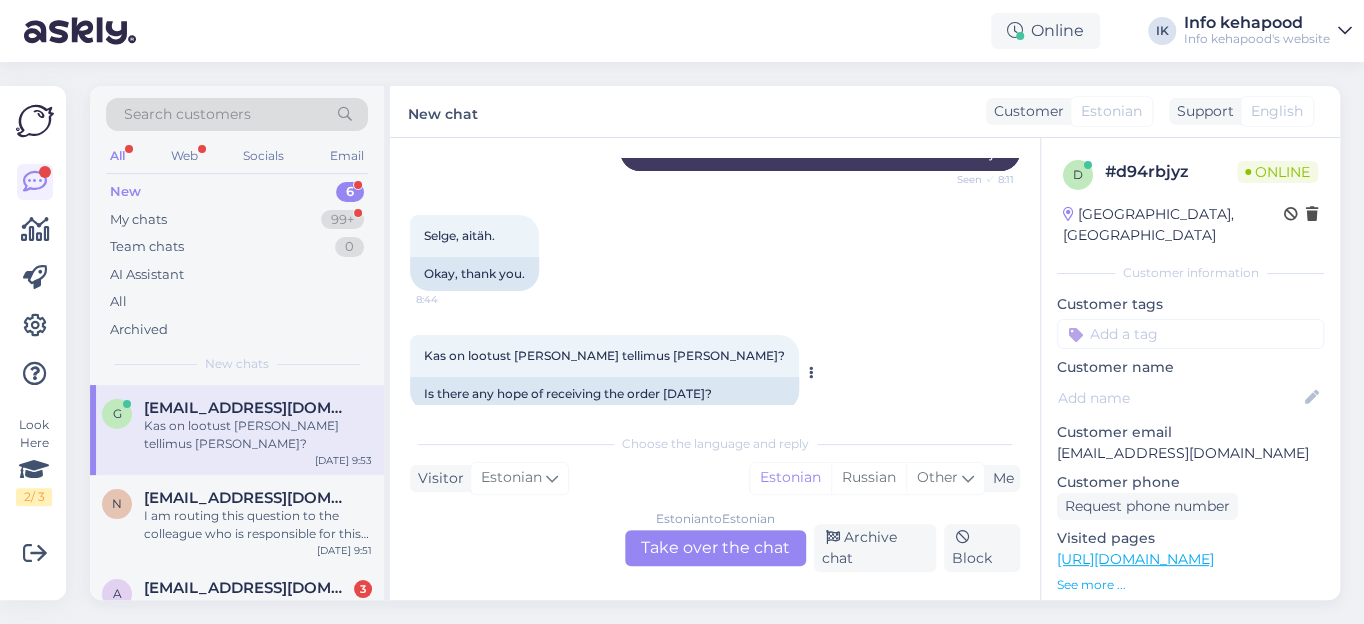 scroll, scrollTop: 915, scrollLeft: 0, axis: vertical 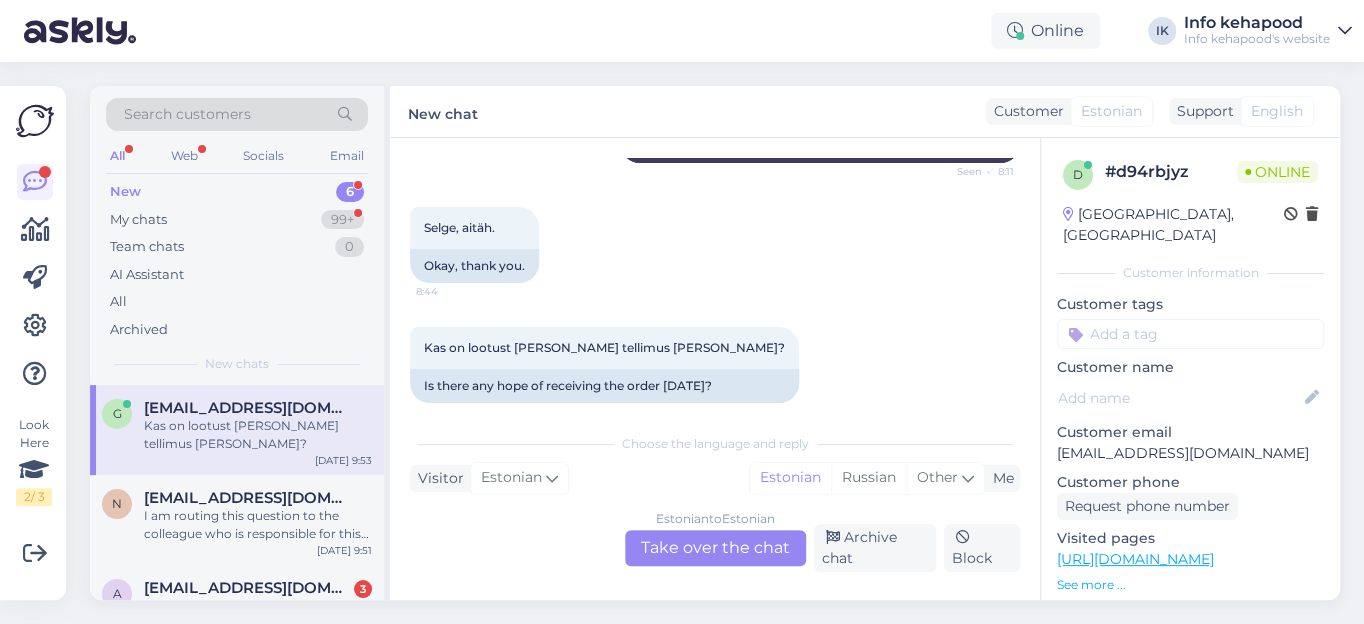 click on "Estonian  to  Estonian Take over the chat" at bounding box center [715, 548] 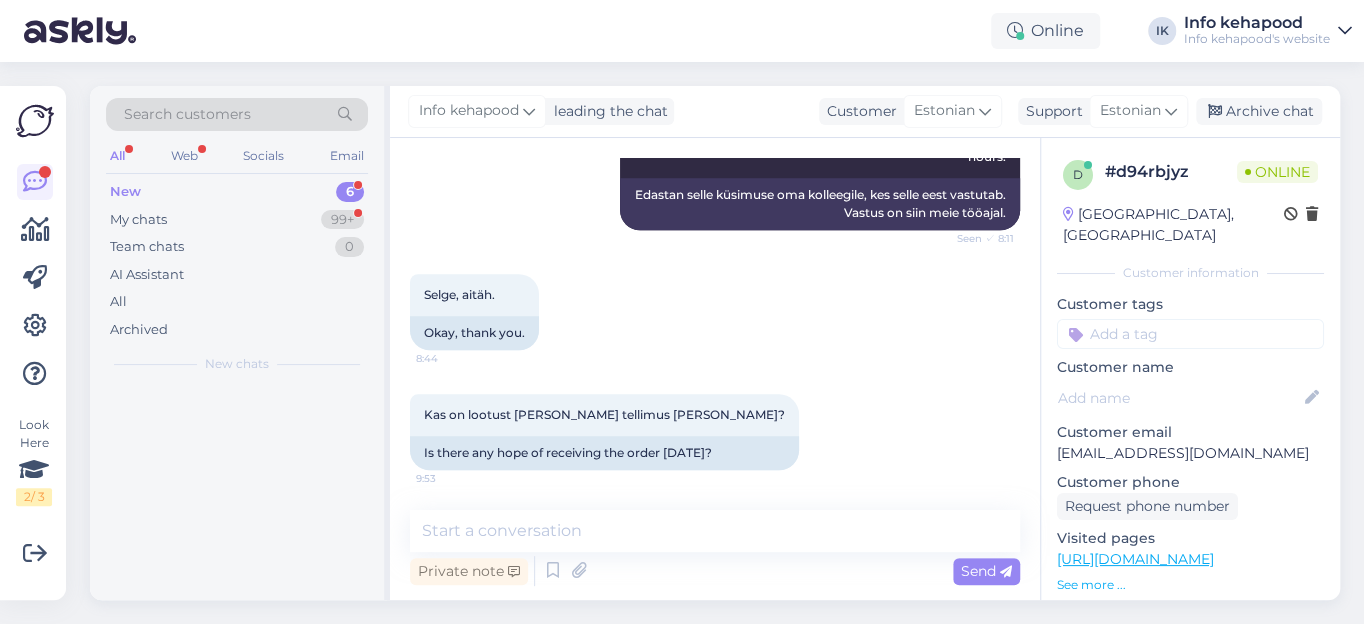 scroll, scrollTop: 828, scrollLeft: 0, axis: vertical 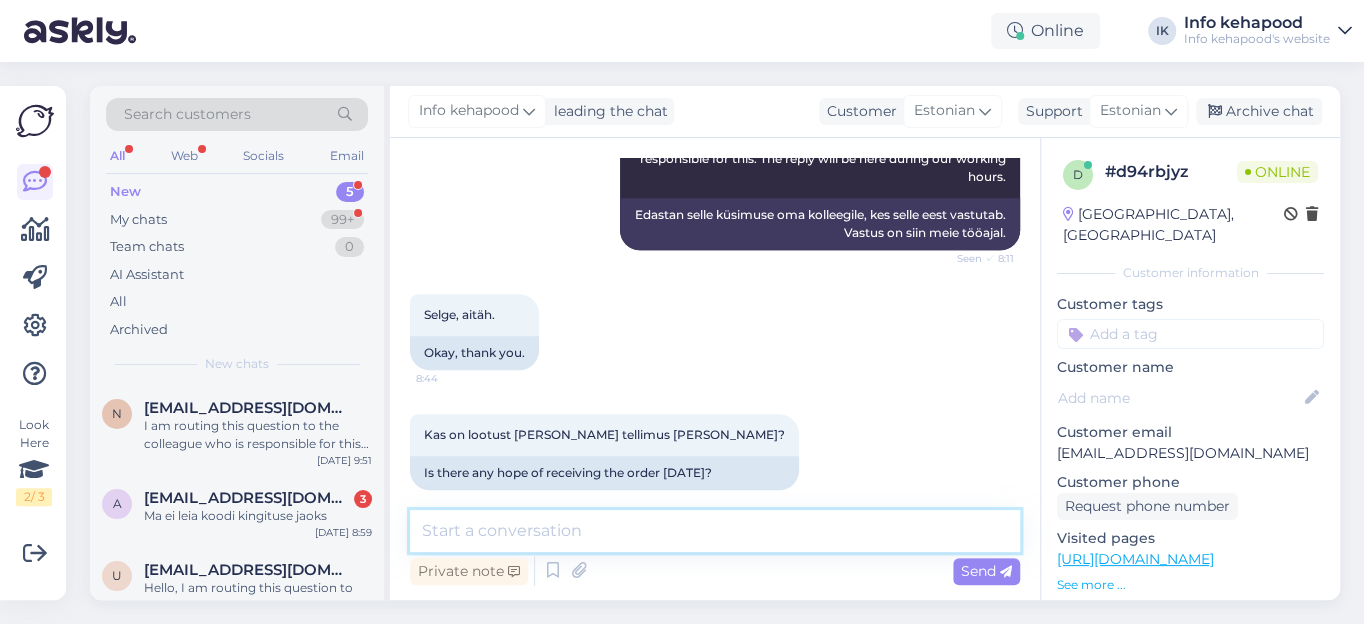 click at bounding box center (715, 531) 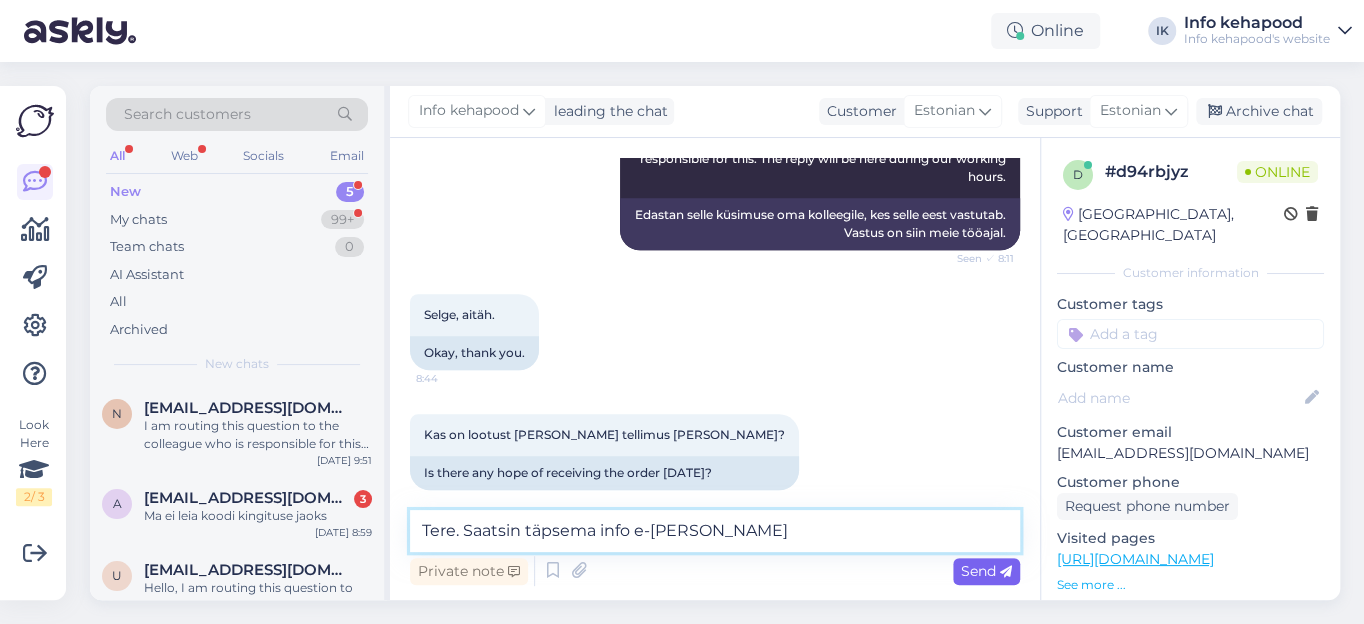 type on "Tere. Saatsin täpsema info e-[PERSON_NAME]" 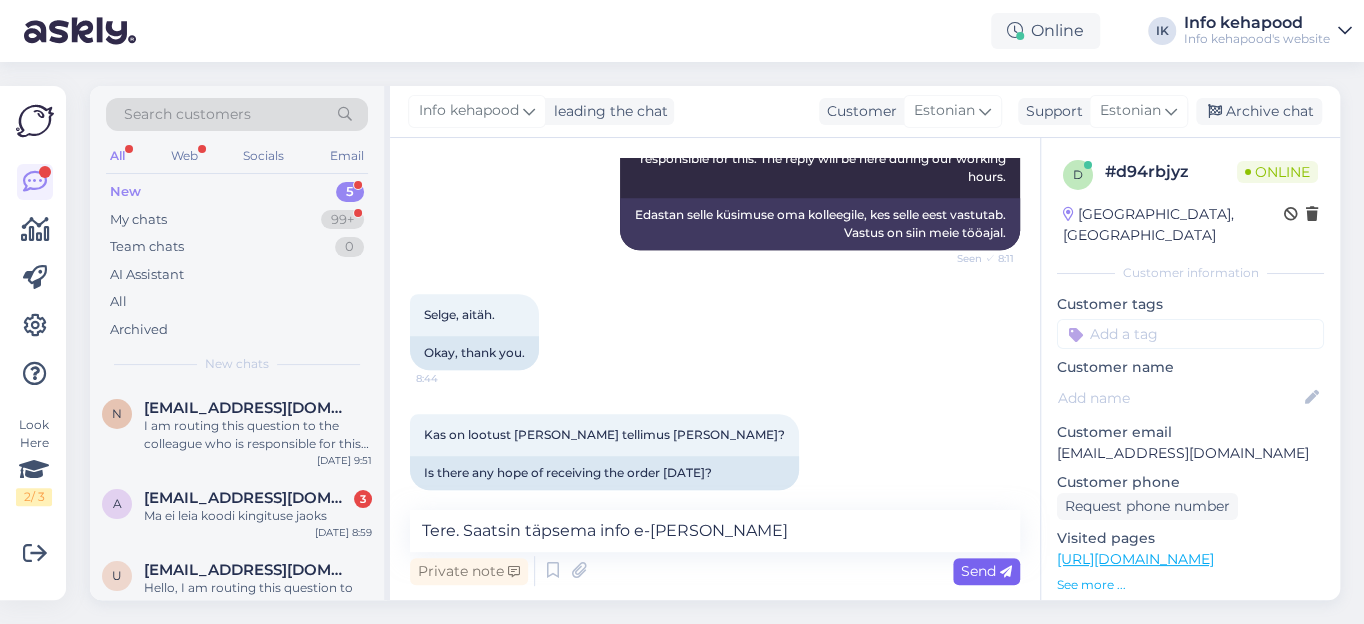 click on "Send" at bounding box center [986, 571] 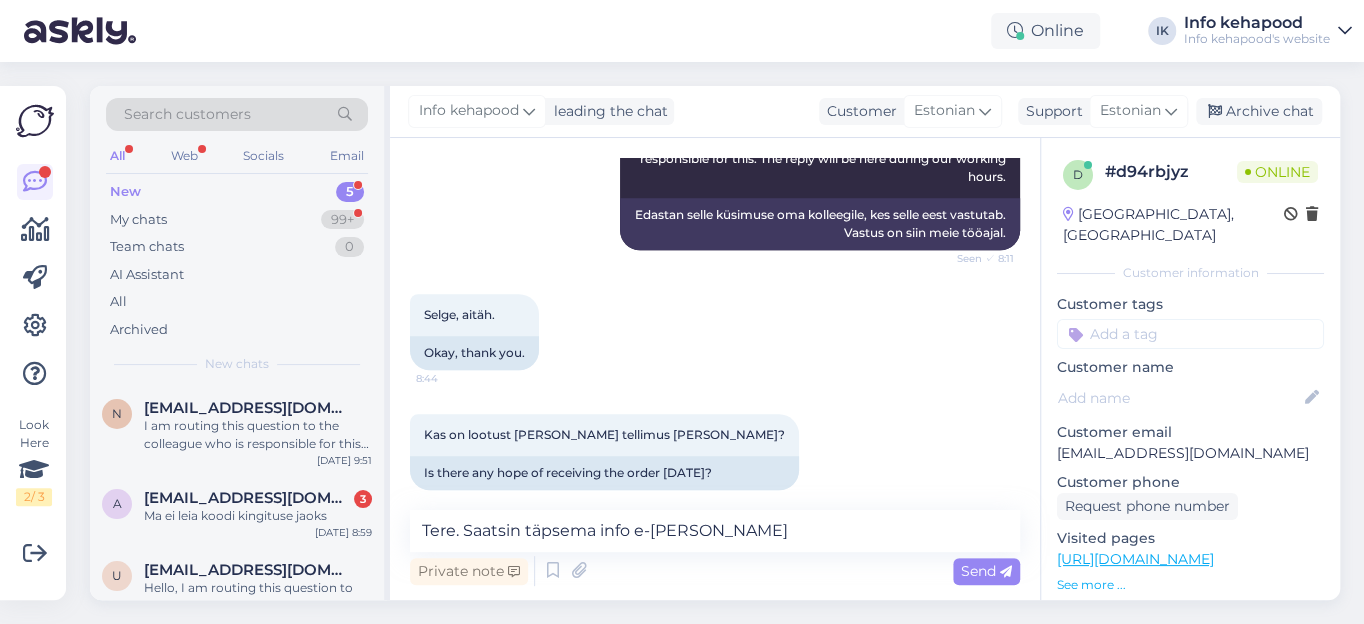 type 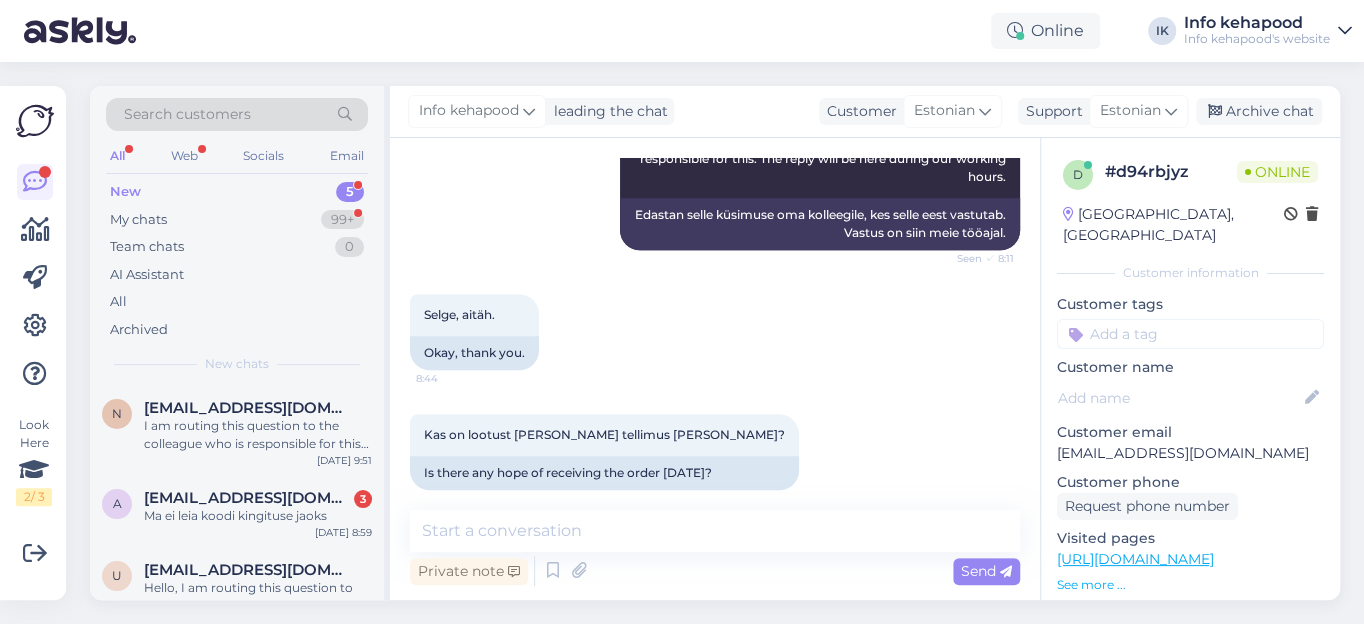 scroll, scrollTop: 914, scrollLeft: 0, axis: vertical 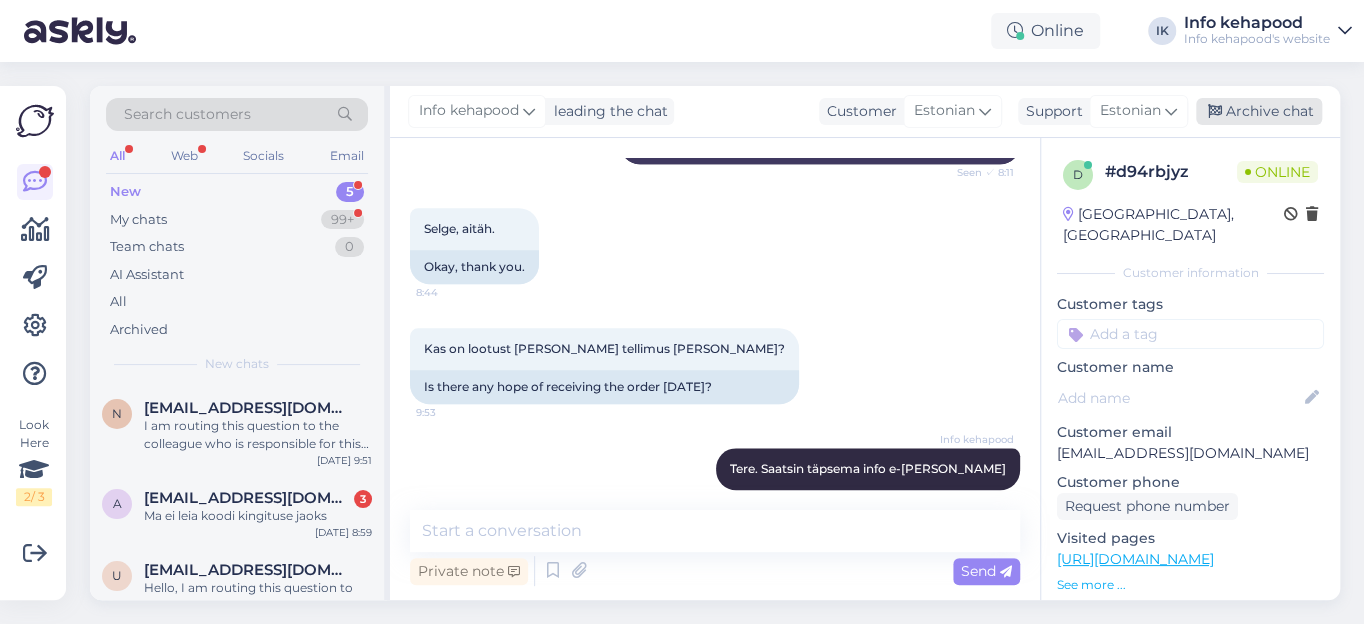 click on "Archive chat" at bounding box center (1259, 111) 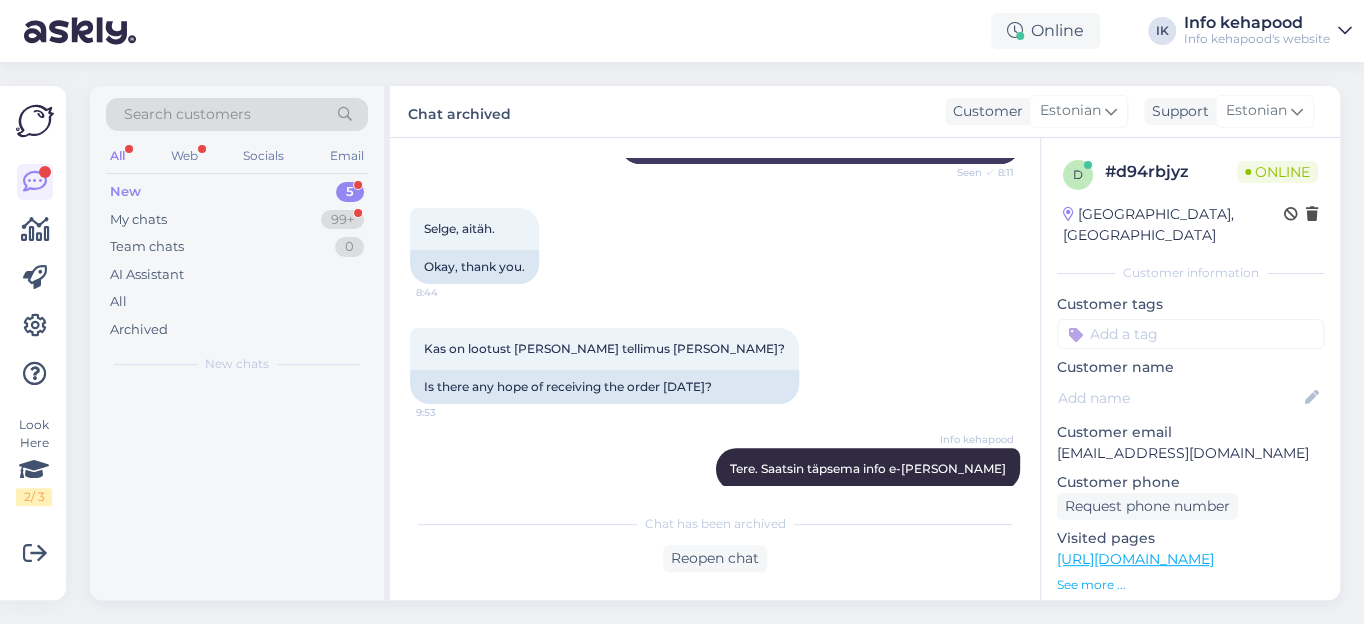 scroll, scrollTop: 915, scrollLeft: 0, axis: vertical 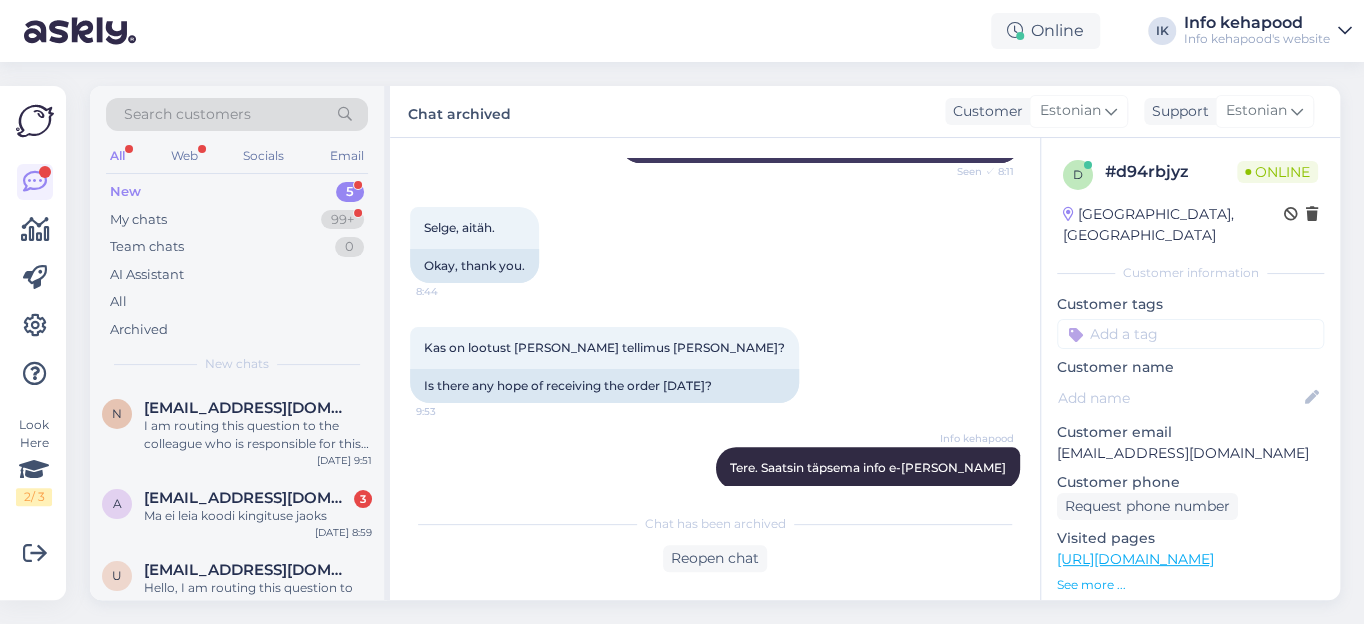 click on "New" at bounding box center (125, 192) 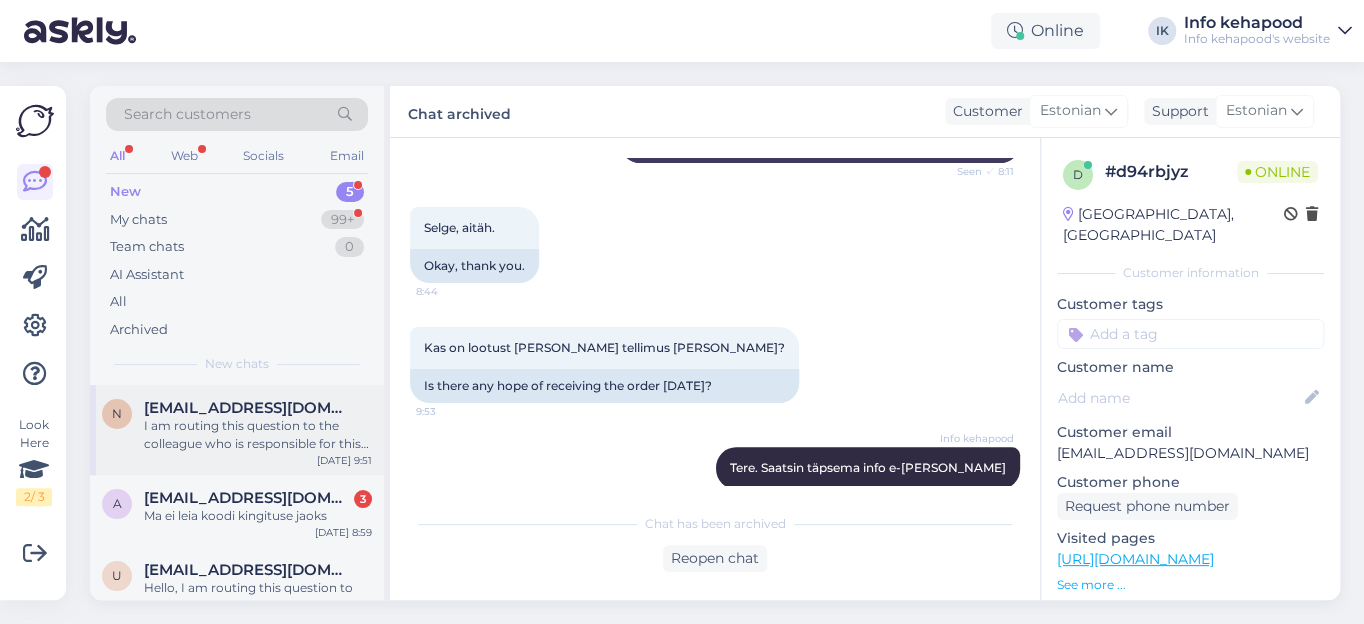click on "I am routing this question to the colleague who is responsible for this topic. The reply might take a bit. But it’ll be saved here for you to read later." at bounding box center [258, 435] 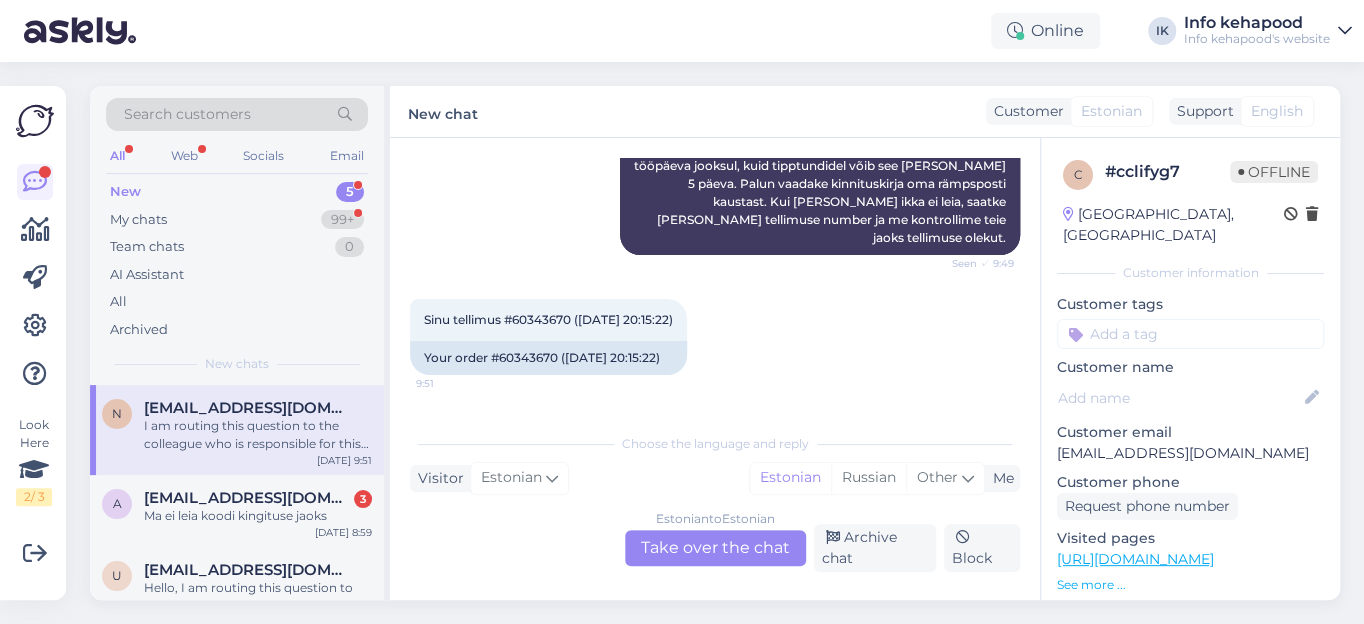 scroll, scrollTop: 909, scrollLeft: 0, axis: vertical 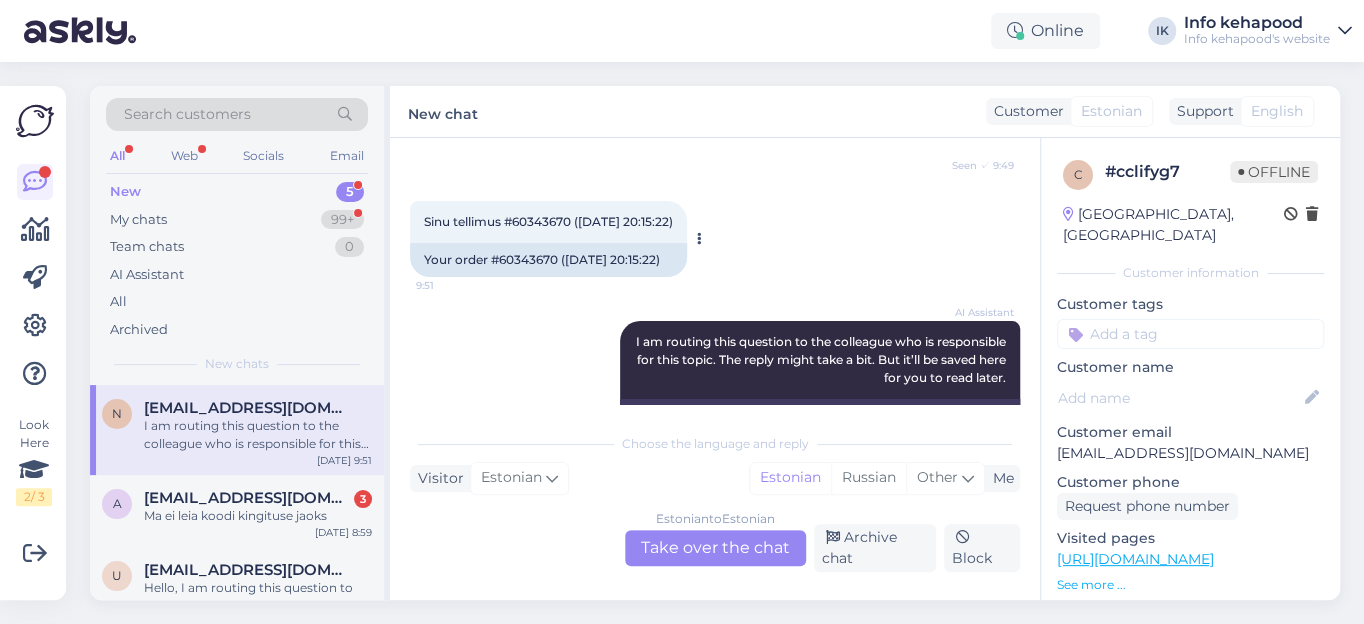 click on "Sinu tellimus #60343670 ([DATE] 20:15:22)" at bounding box center [548, 221] 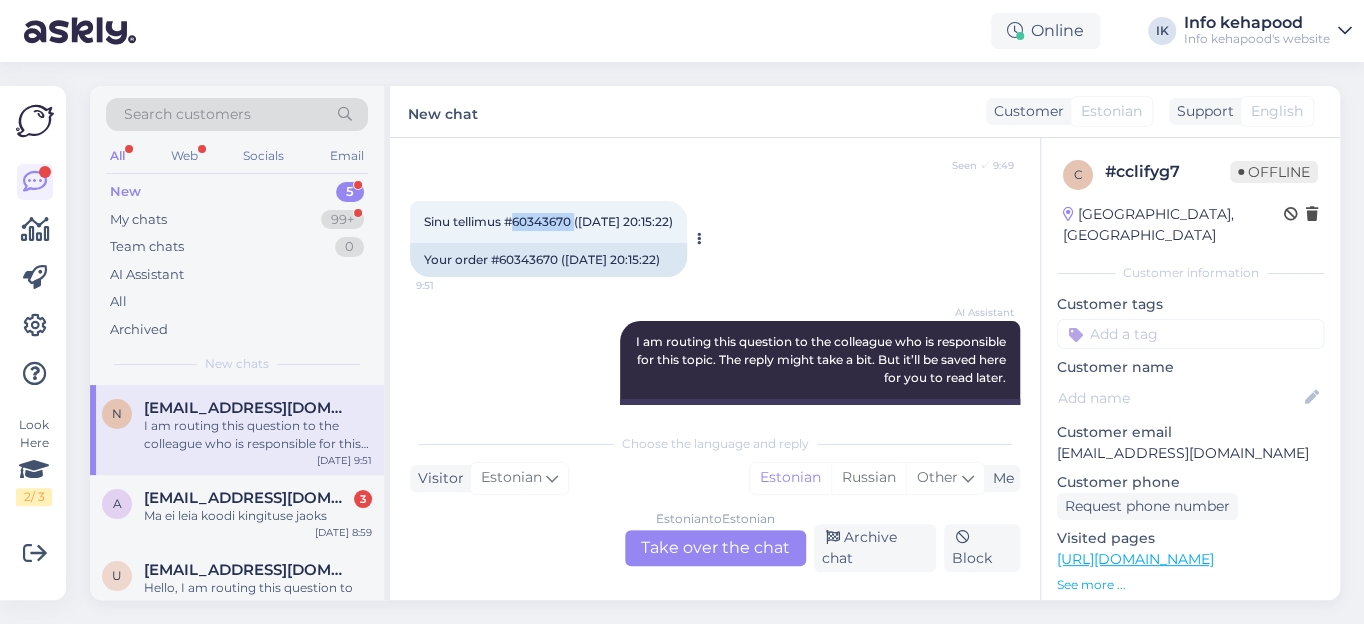 click on "Sinu tellimus #60343670 ([DATE] 20:15:22)" at bounding box center (548, 221) 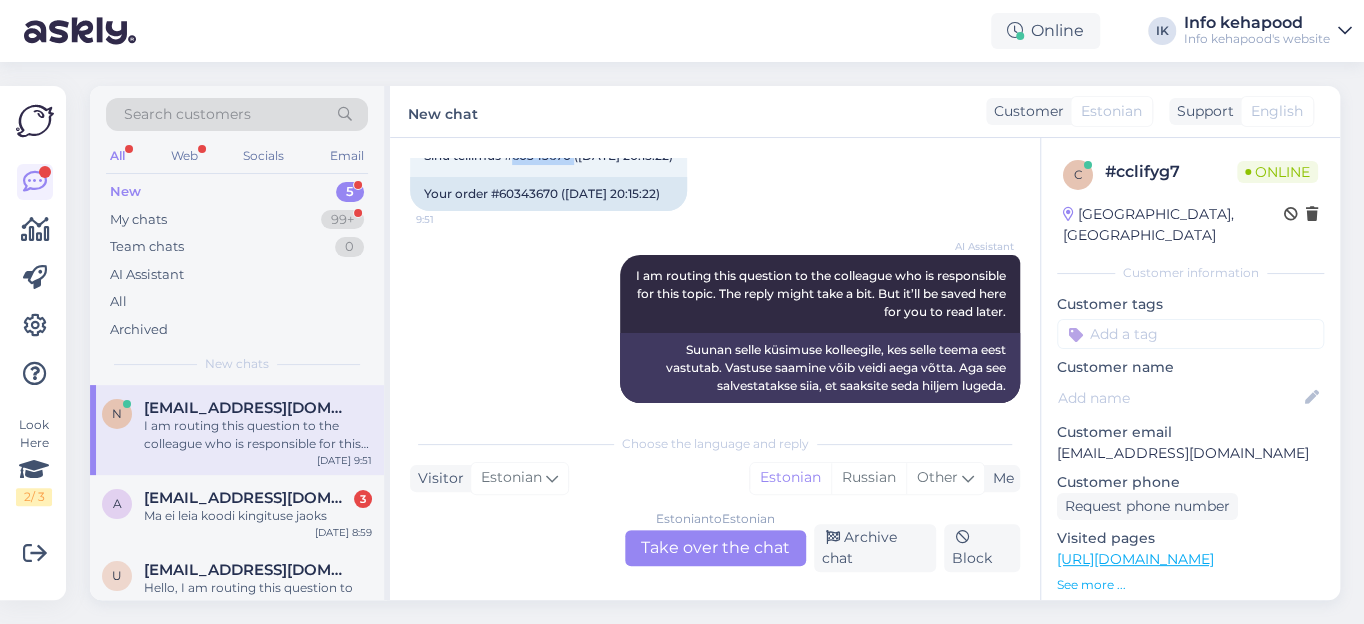 scroll, scrollTop: 975, scrollLeft: 0, axis: vertical 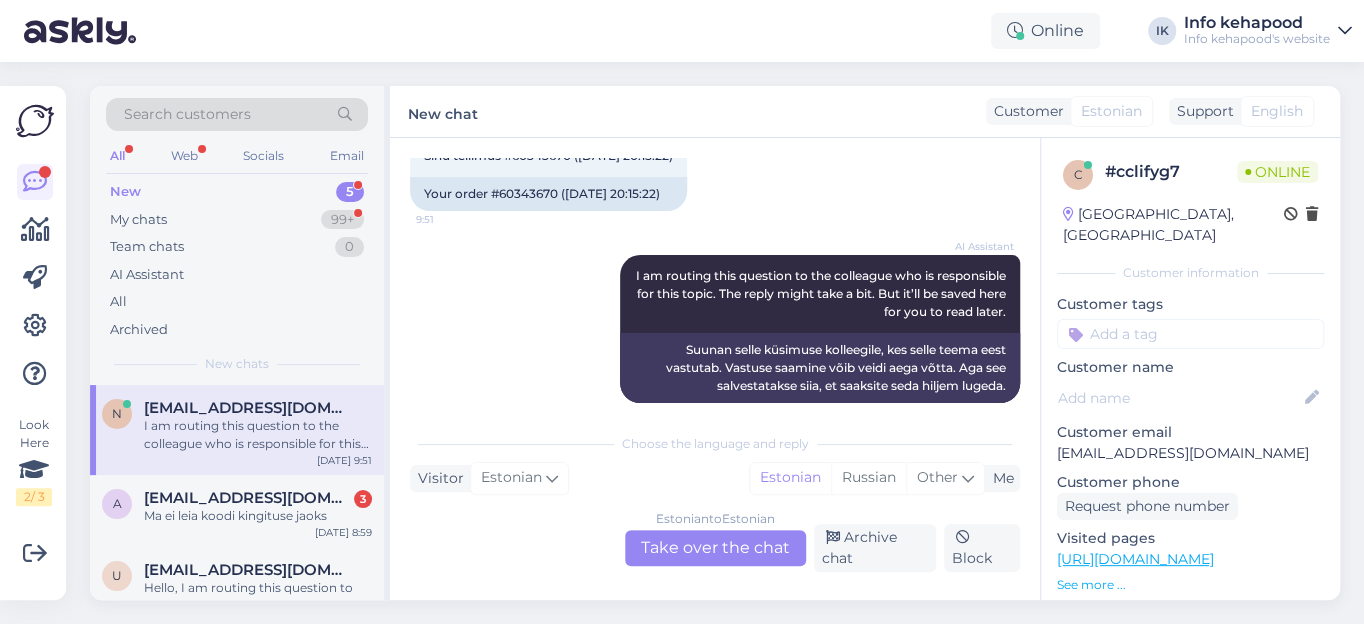 click on "Estonian  to  Estonian Take over the chat" at bounding box center [715, 548] 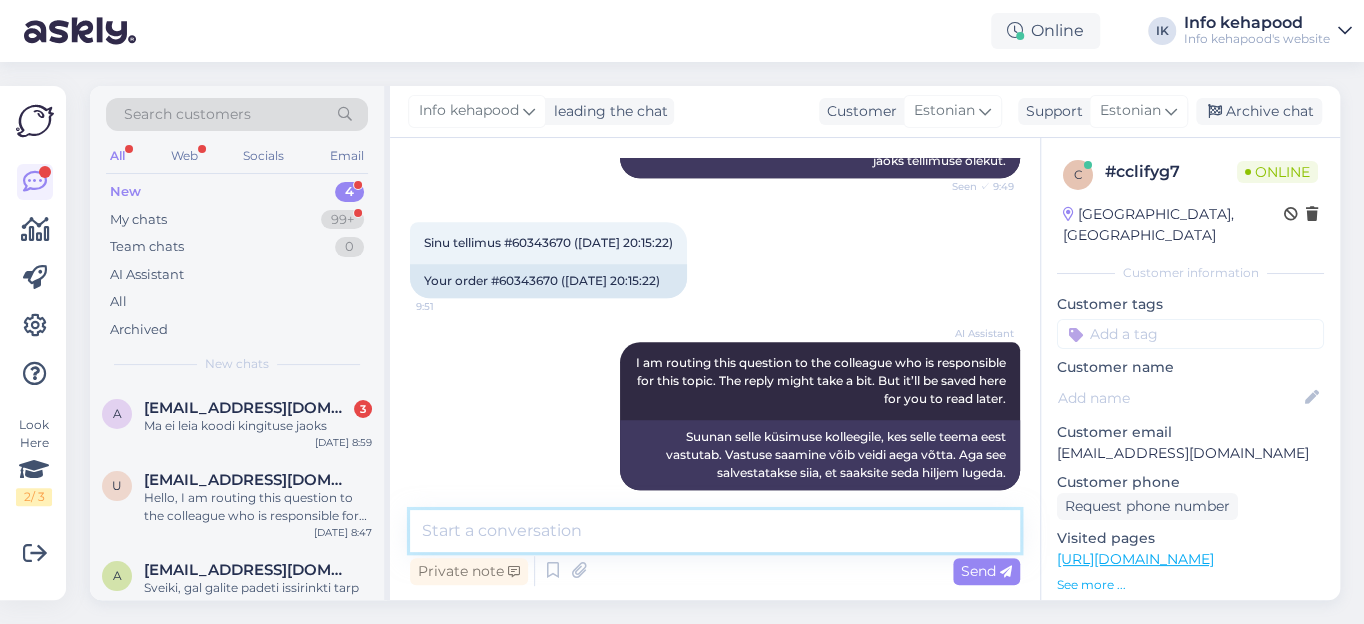 click at bounding box center [715, 531] 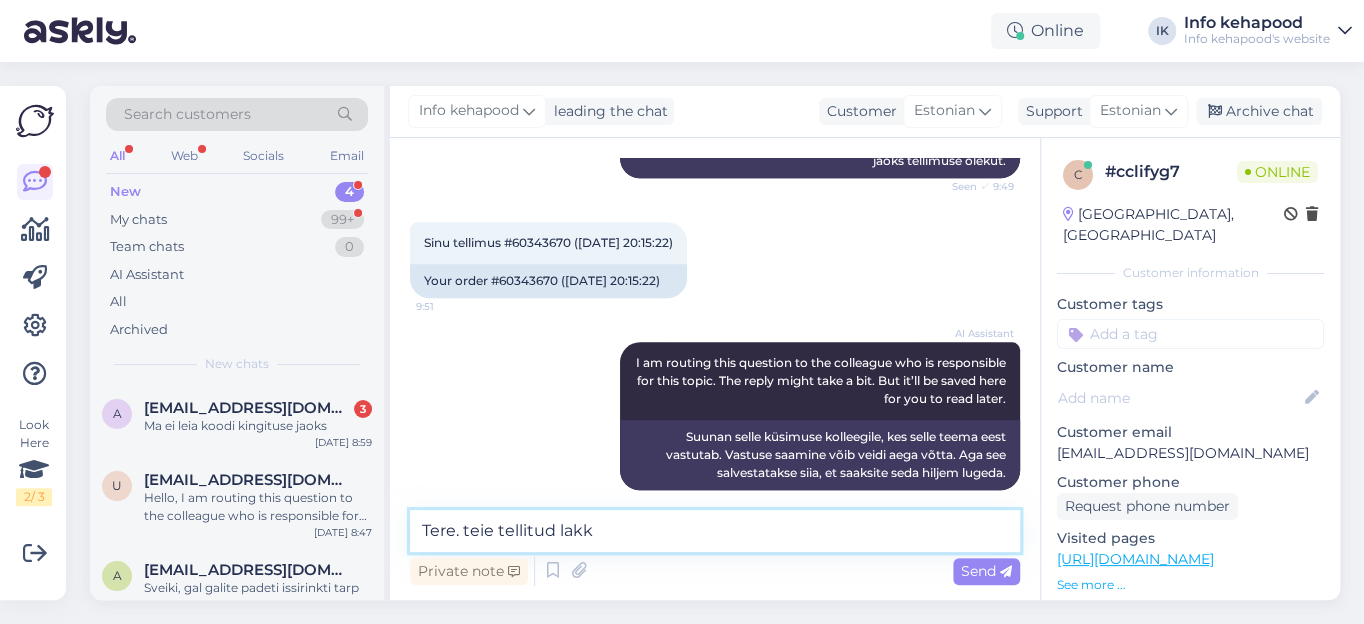 click on "Tere. teie tellitud lakk" at bounding box center (715, 531) 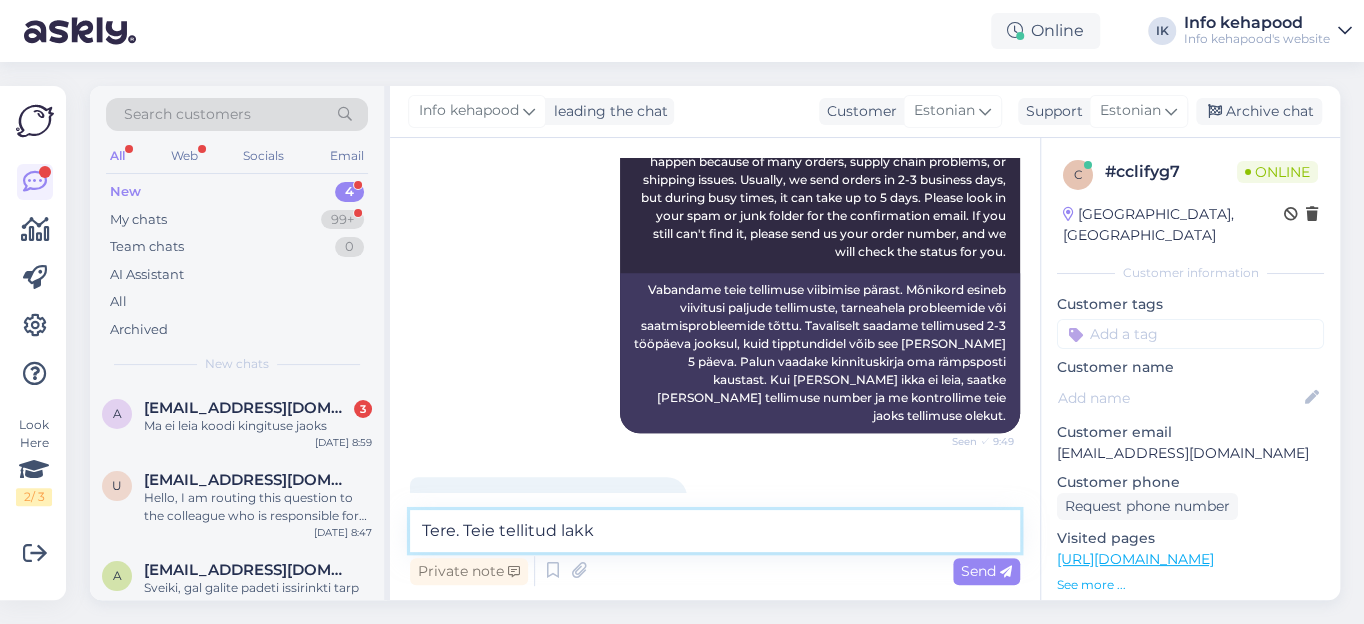 scroll, scrollTop: 888, scrollLeft: 0, axis: vertical 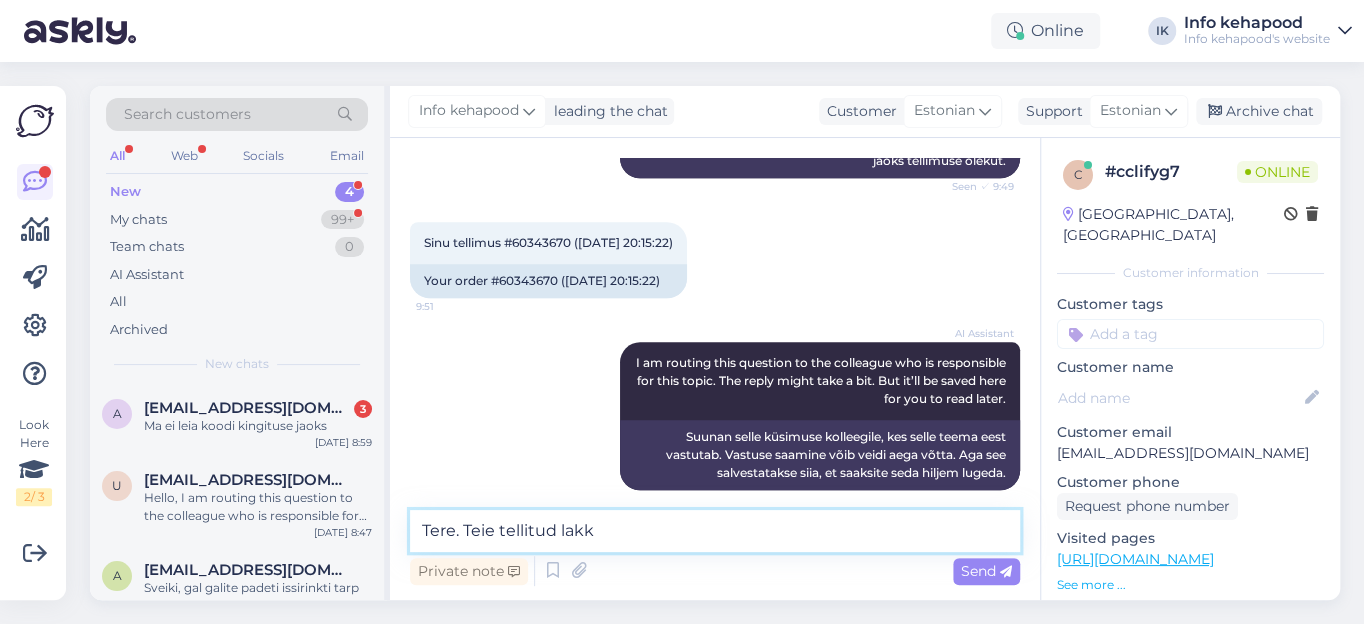 click on "Tere. Teie tellitud lakk" at bounding box center (715, 531) 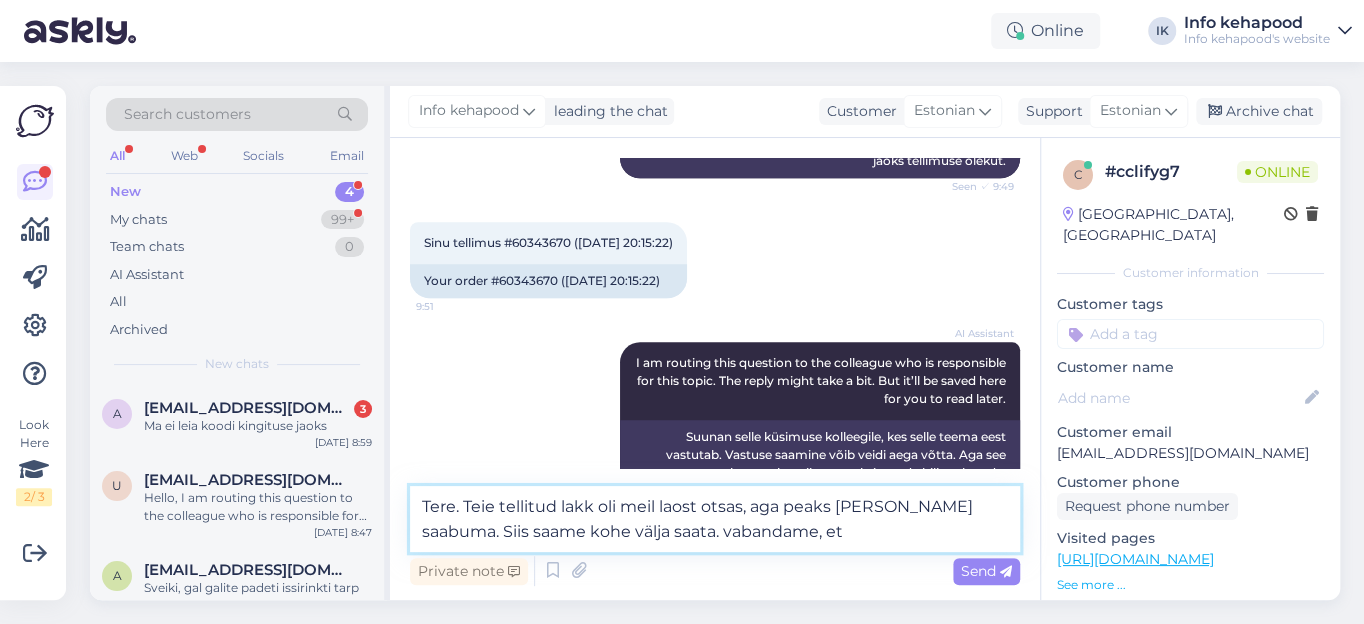 click on "Tere. Teie tellitud lakk oli meil laost otsas, aga peaks [PERSON_NAME] saabuma. Siis saame kohe välja saata. vabandame, et" at bounding box center (715, 519) 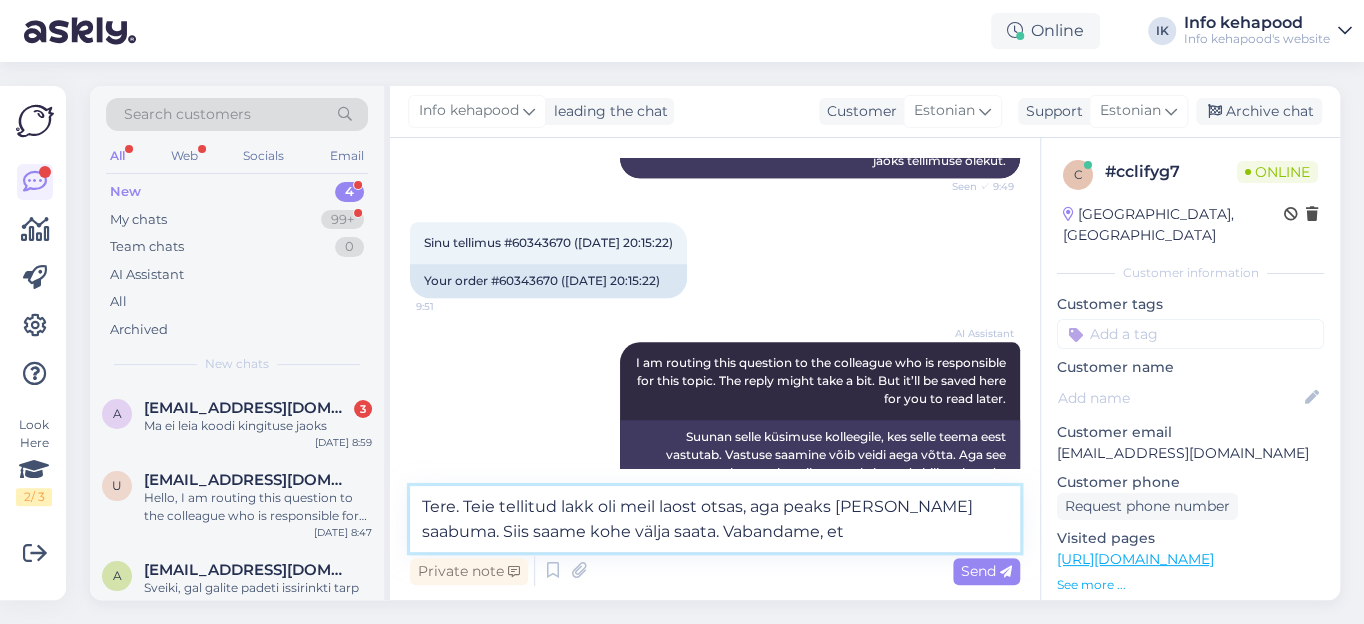 click on "Tere. Teie tellitud lakk oli meil laost otsas, aga peaks [PERSON_NAME] saabuma. Siis saame kohe välja saata. Vabandame, et" at bounding box center (715, 519) 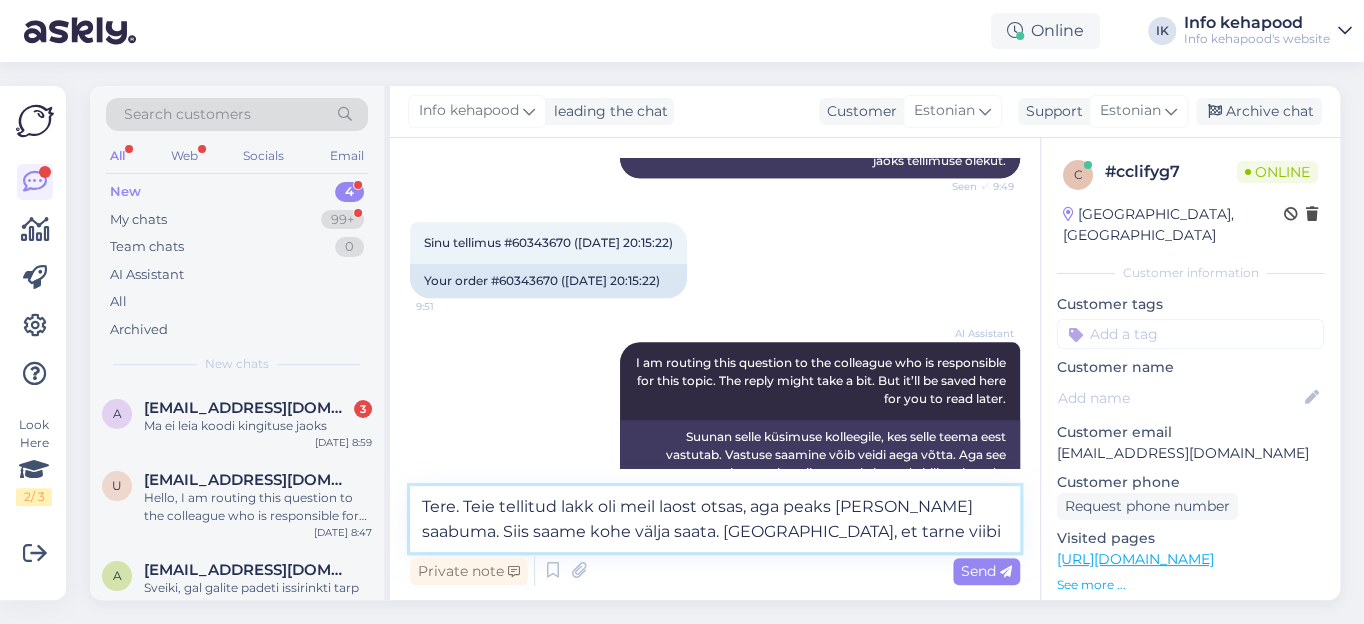 type on "Tere. Teie tellitud lakk oli meil laost otsas, aga peaks [PERSON_NAME] saabuma. Siis saame kohe välja saata. [GEOGRAPHIC_DATA], et tarne viibib" 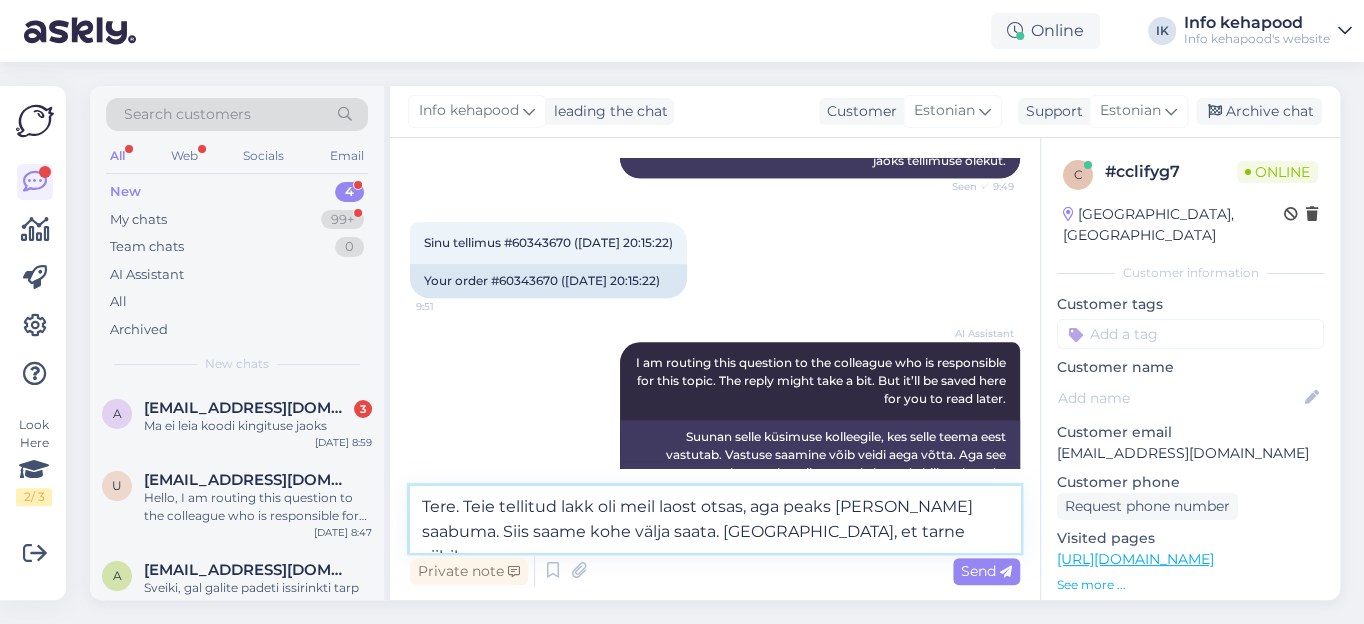 type 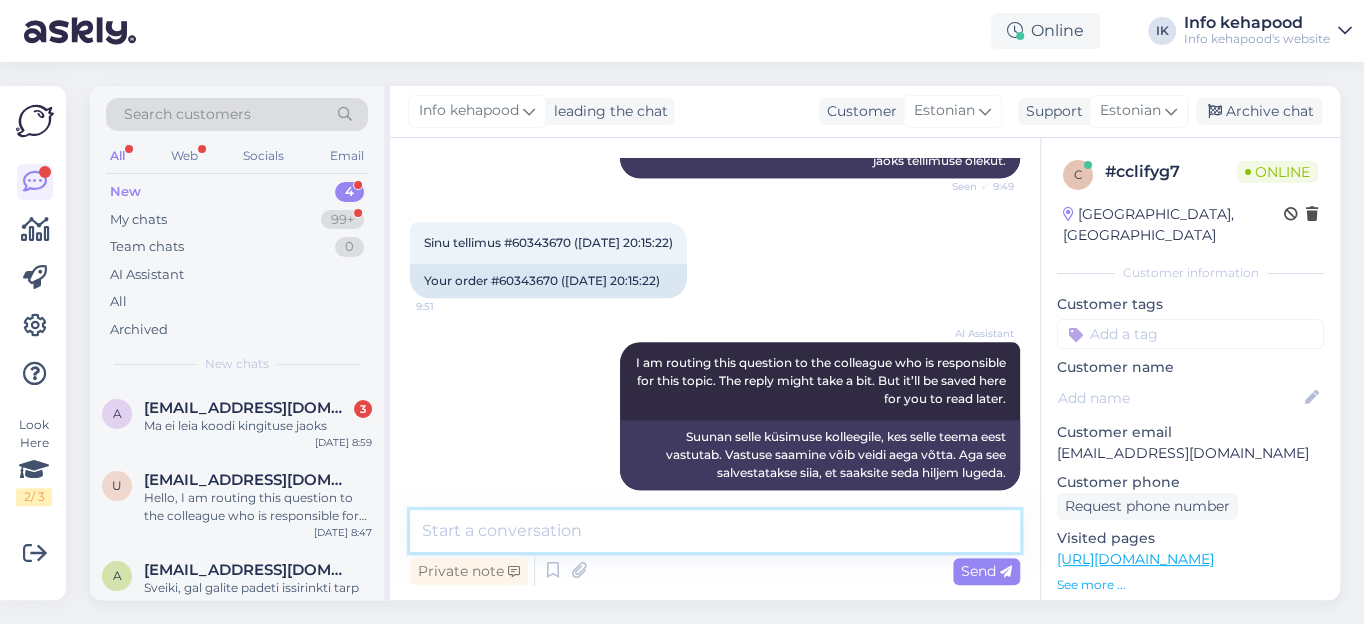 scroll, scrollTop: 1010, scrollLeft: 0, axis: vertical 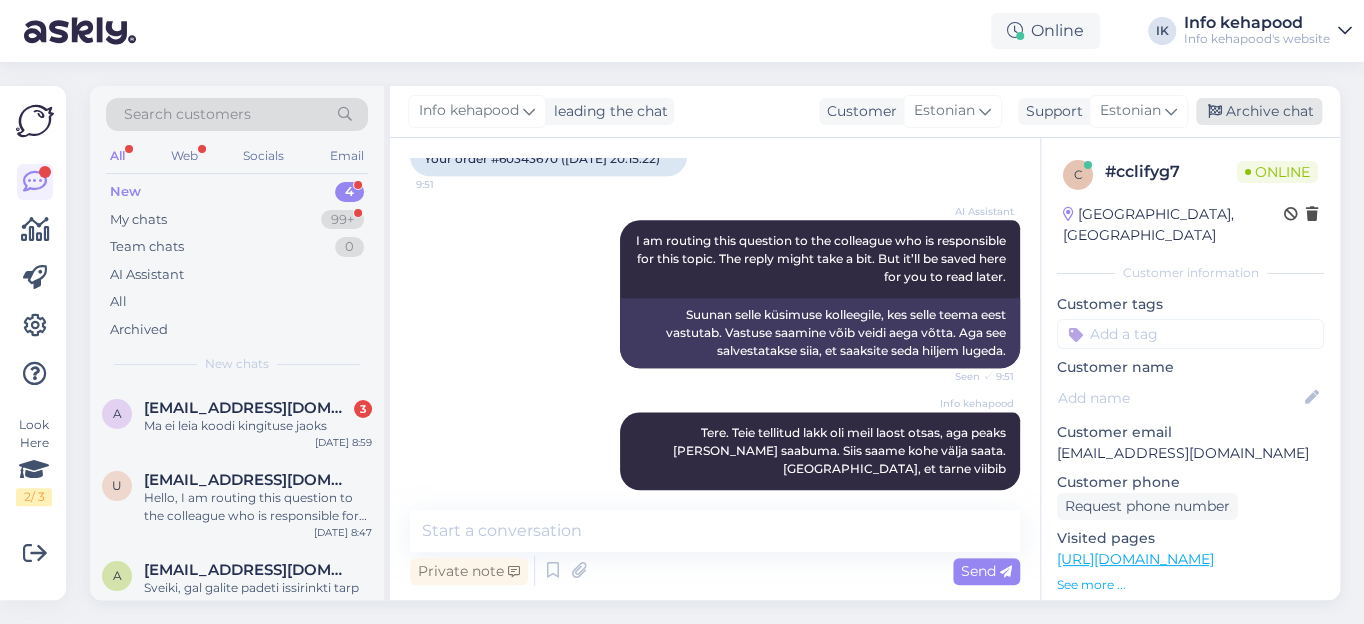 click on "Archive chat" at bounding box center [1259, 111] 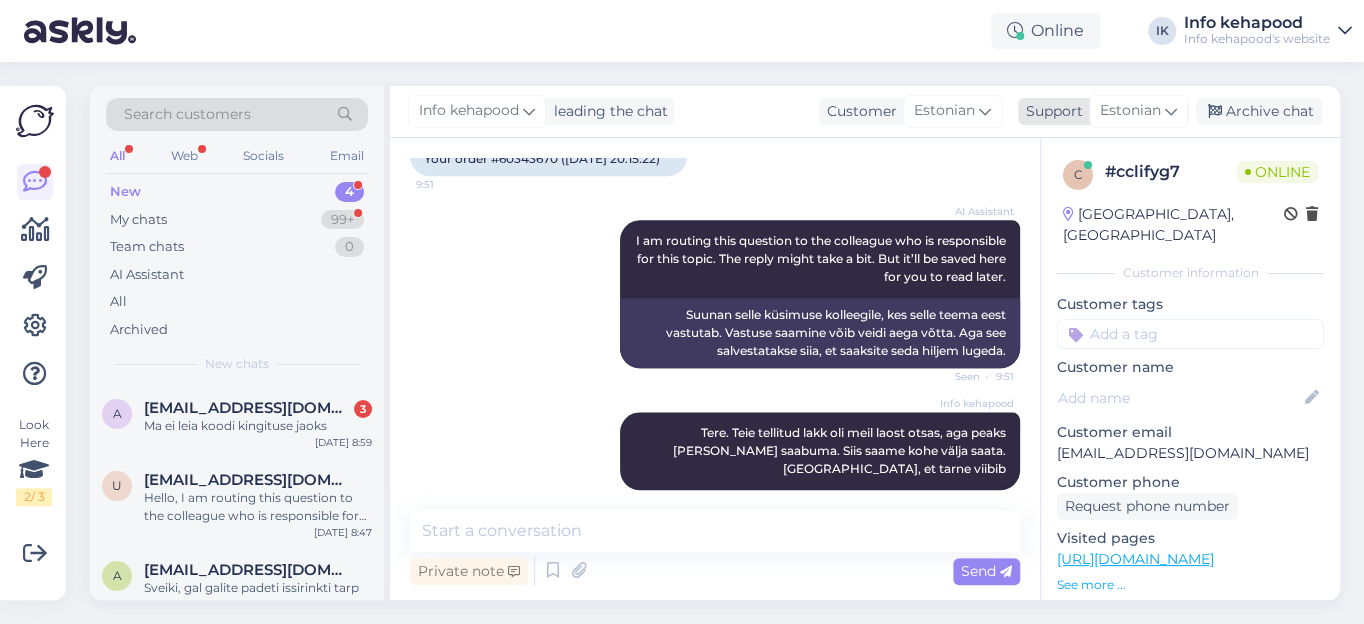 scroll, scrollTop: 1017, scrollLeft: 0, axis: vertical 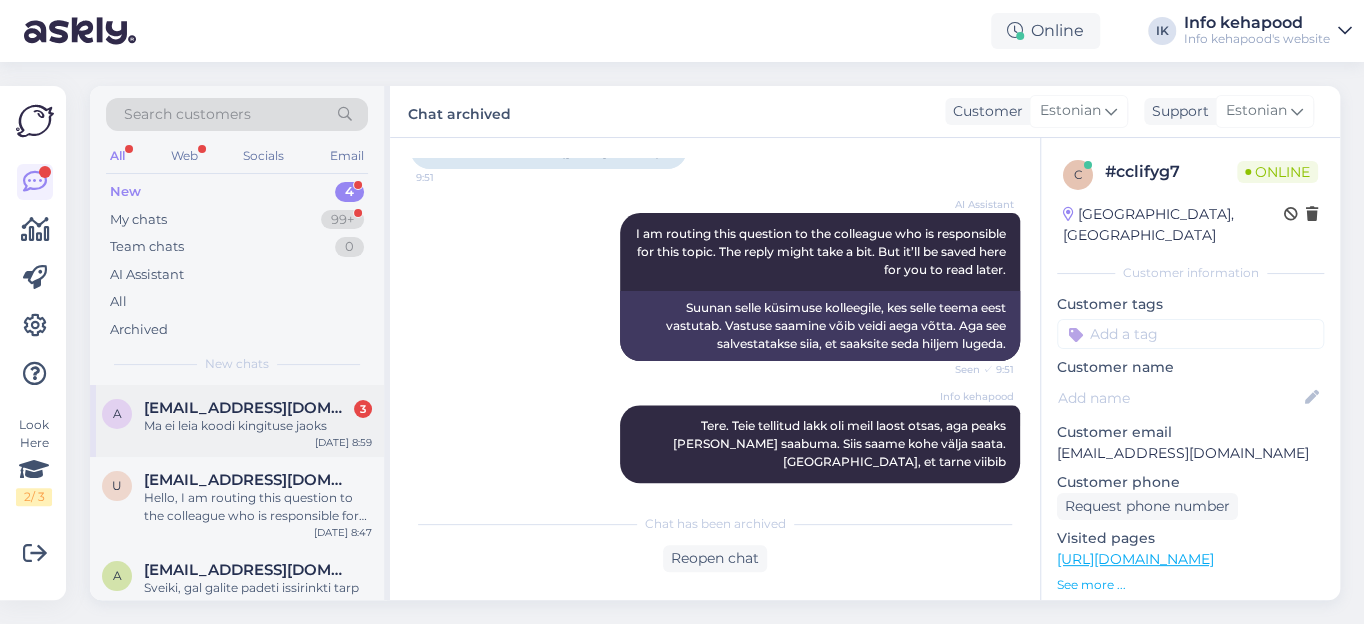 click on "[EMAIL_ADDRESS][DOMAIN_NAME]" at bounding box center [248, 408] 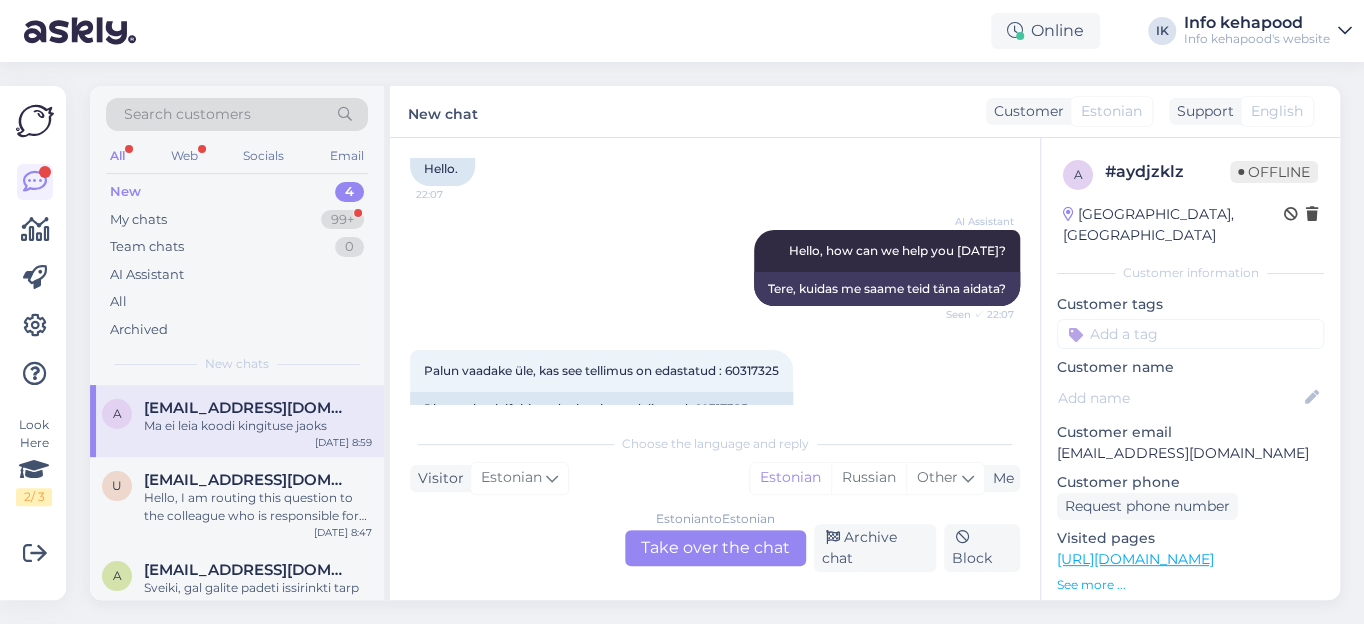 scroll, scrollTop: 272, scrollLeft: 0, axis: vertical 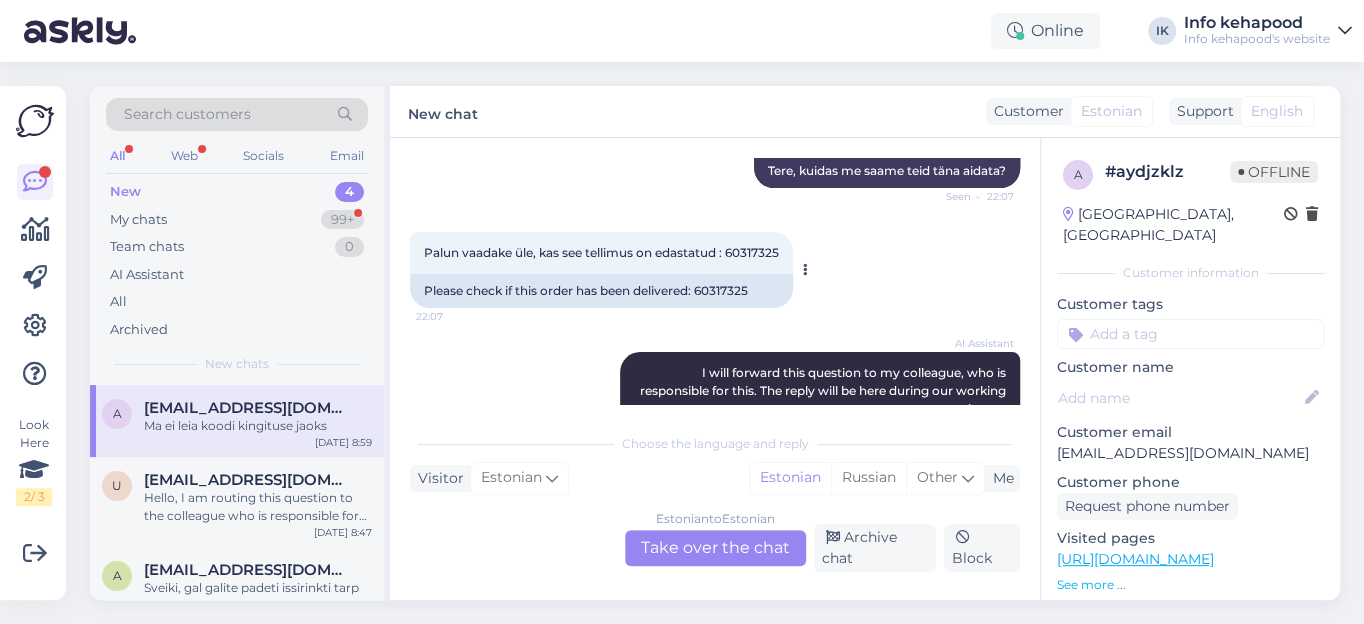 click on "Palun vaadake üle, kas see tellimus on edastatud : 60317325" at bounding box center (601, 252) 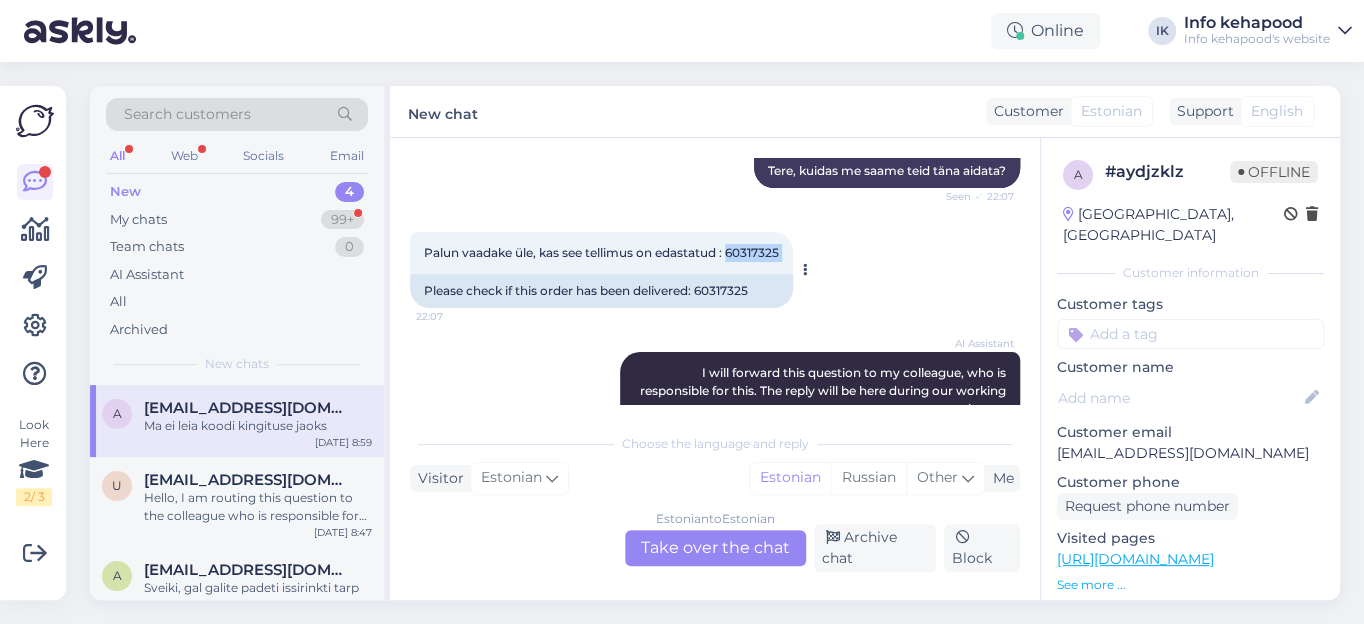 click on "Palun vaadake üle, kas see tellimus on edastatud : 60317325" at bounding box center (601, 252) 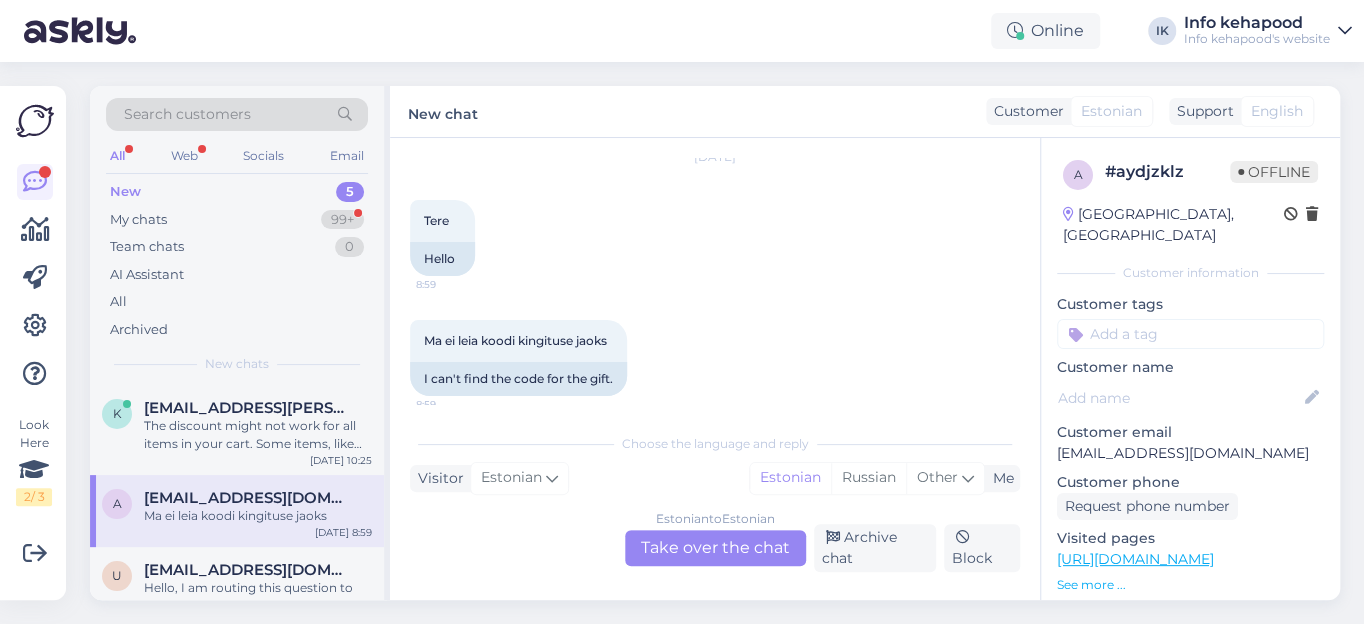scroll, scrollTop: 772, scrollLeft: 0, axis: vertical 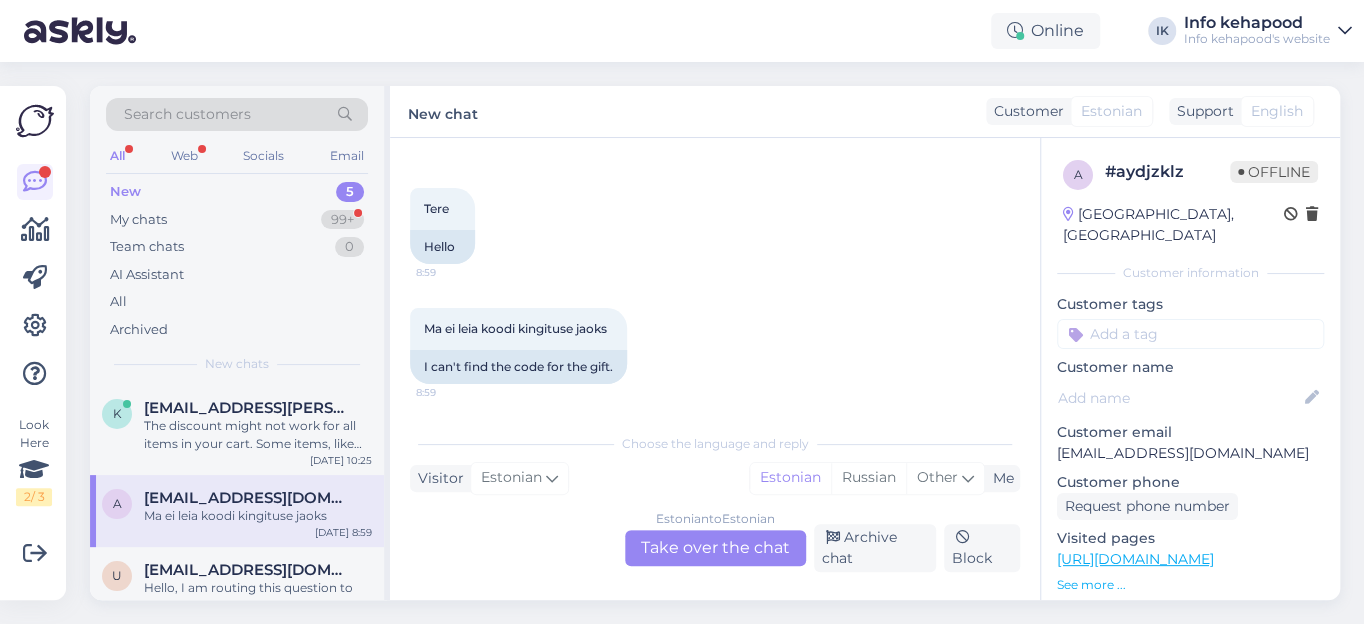 click on "Estonian  to  Estonian Take over the chat" at bounding box center (715, 548) 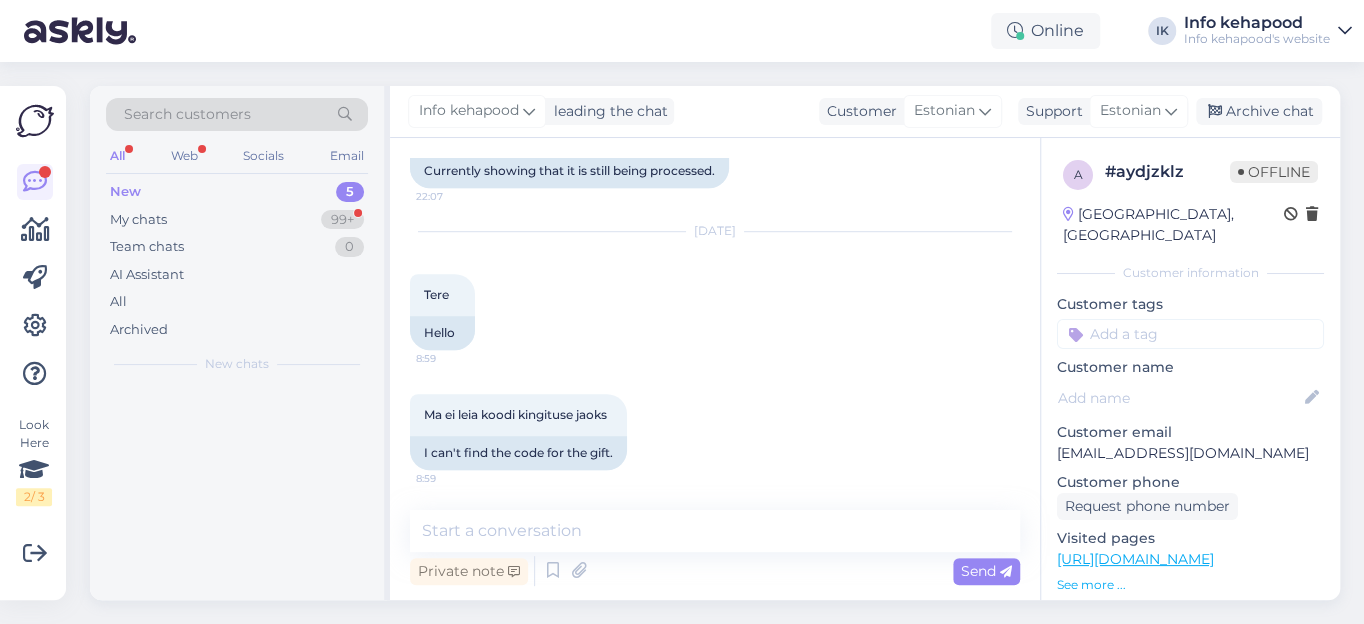 scroll, scrollTop: 684, scrollLeft: 0, axis: vertical 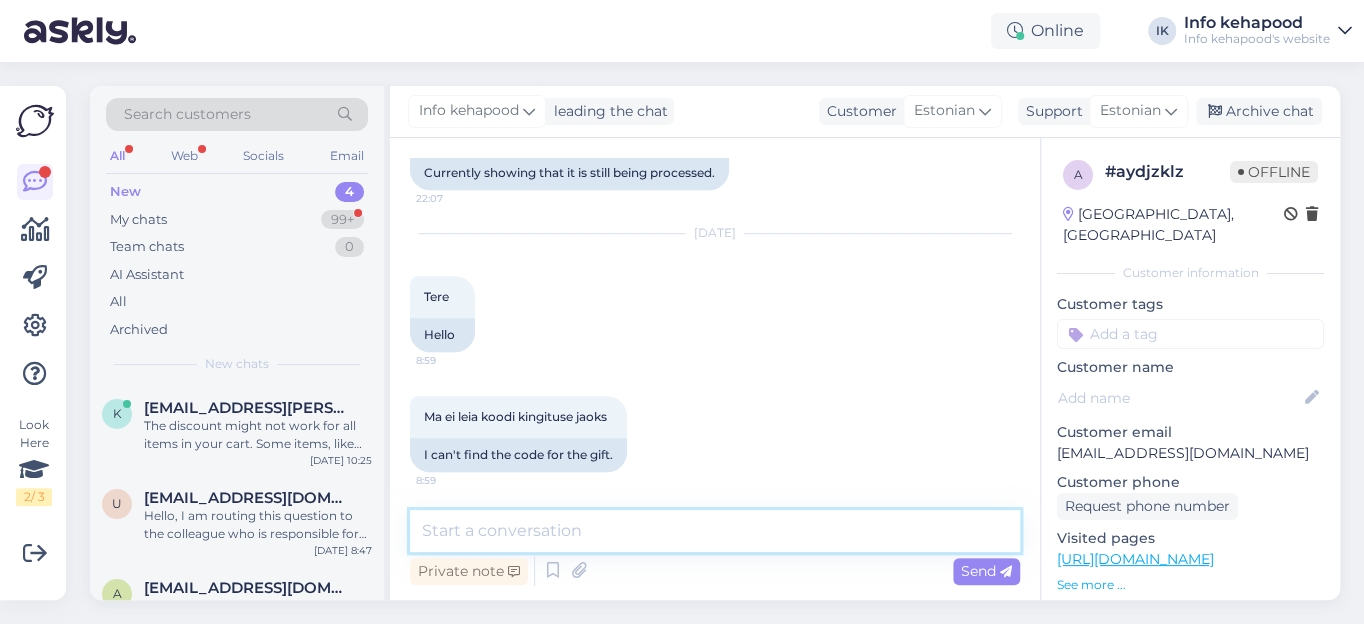 drag, startPoint x: 534, startPoint y: 534, endPoint x: 628, endPoint y: 518, distance: 95.35198 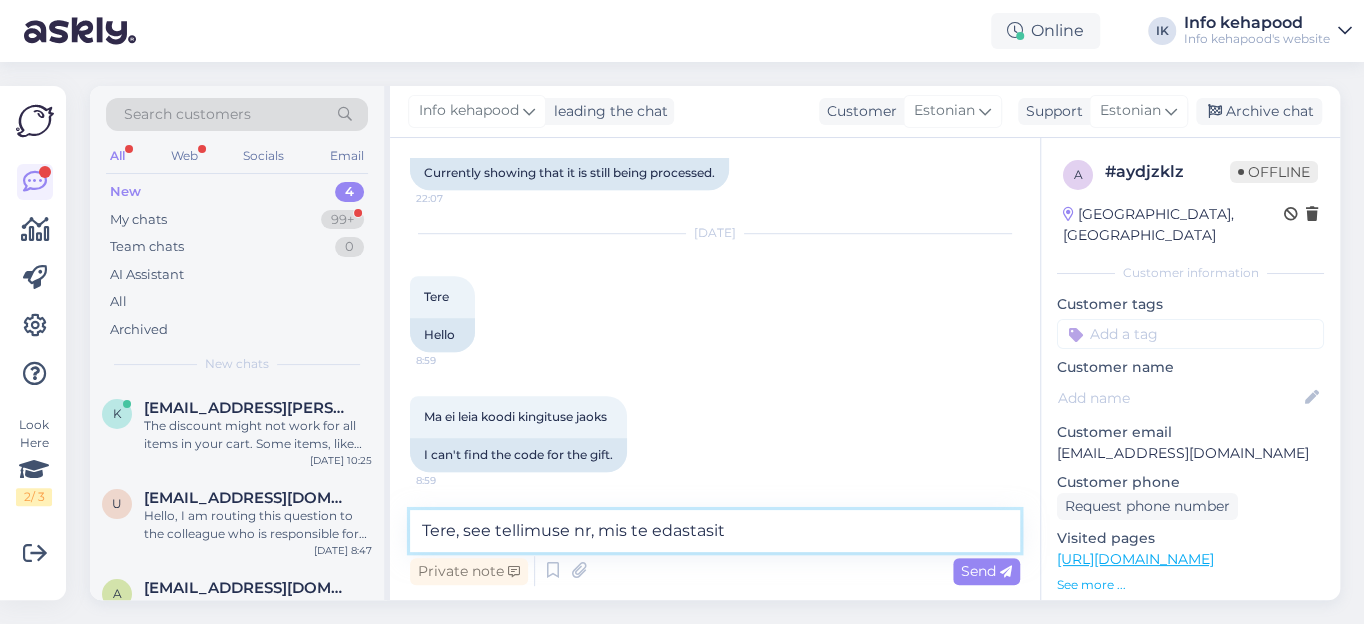 paste on "60317325" 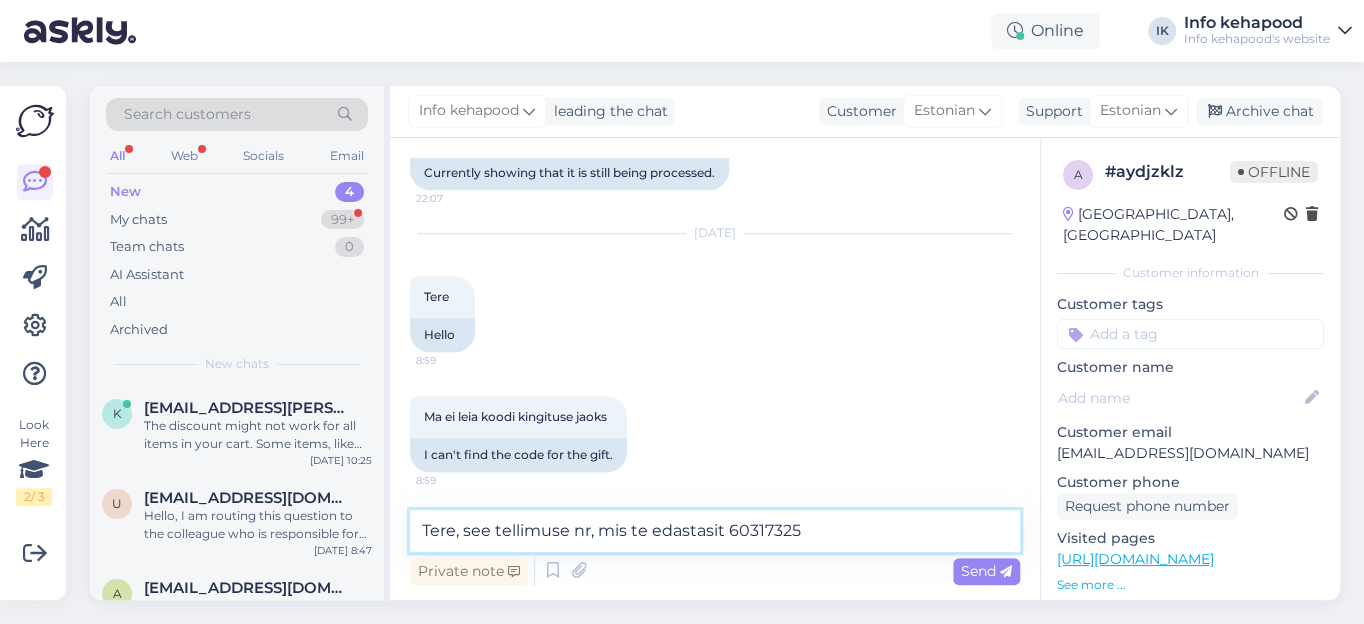 click on "Tere, see tellimuse nr, mis te edastasit 60317325" at bounding box center (715, 531) 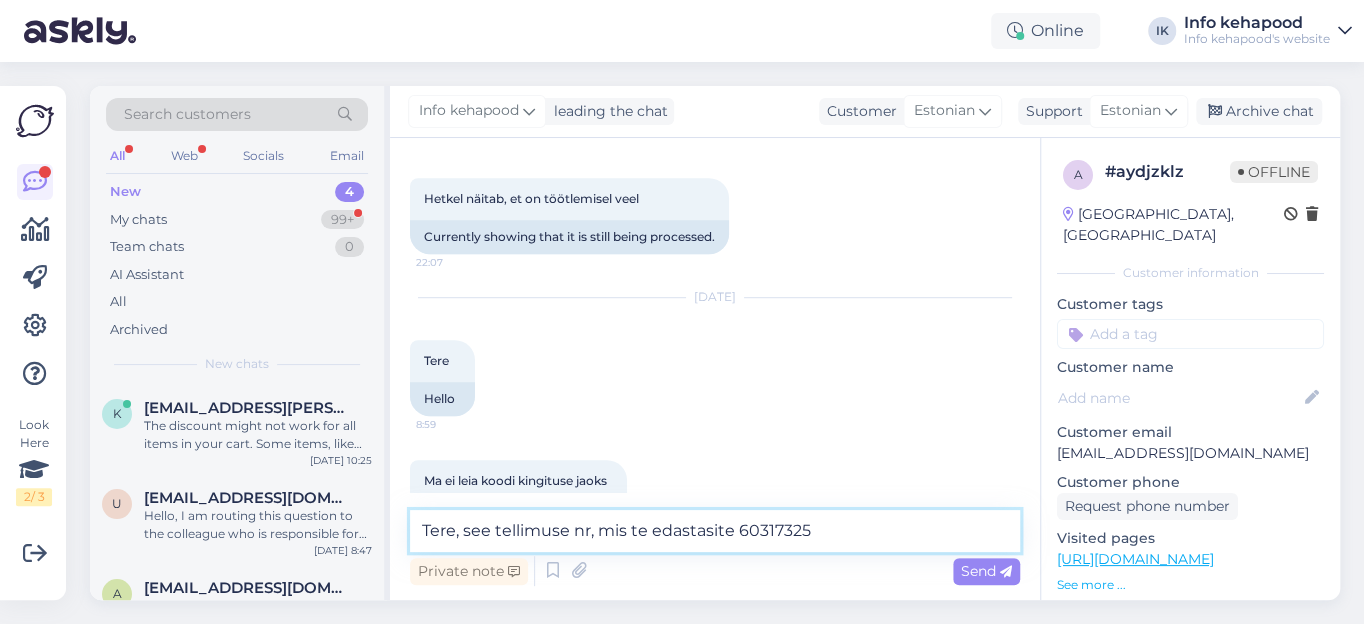 scroll, scrollTop: 684, scrollLeft: 0, axis: vertical 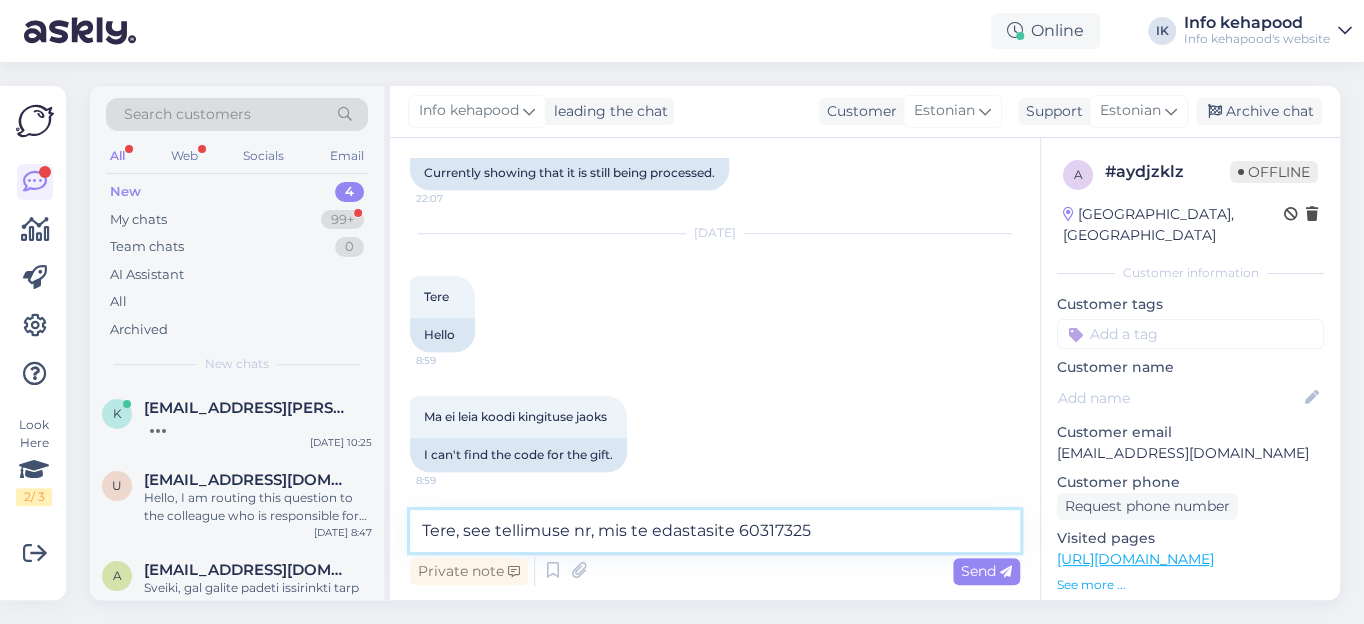 drag, startPoint x: 850, startPoint y: 537, endPoint x: 860, endPoint y: 534, distance: 10.440307 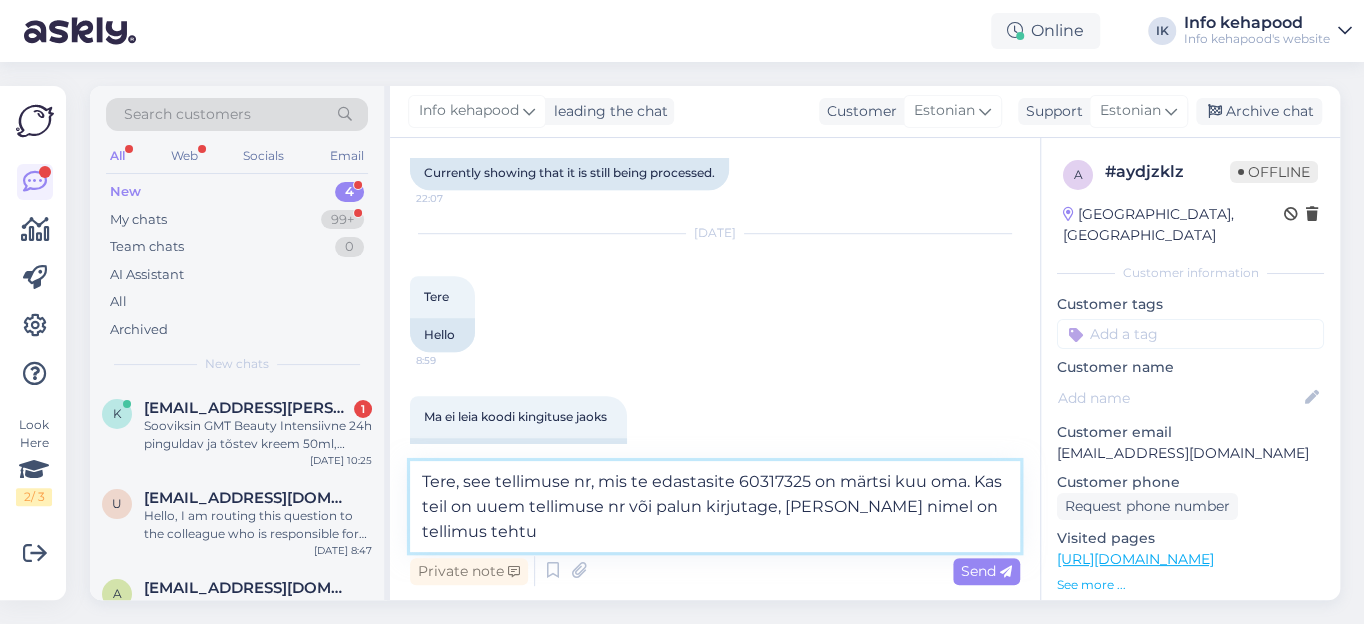type on "Tere, see tellimuse nr, mis te edastasite 60317325 on märtsi kuu oma. Kas teil on uuem tellimuse nr või palun kirjutage, [PERSON_NAME] nimel on tellimus tehtud" 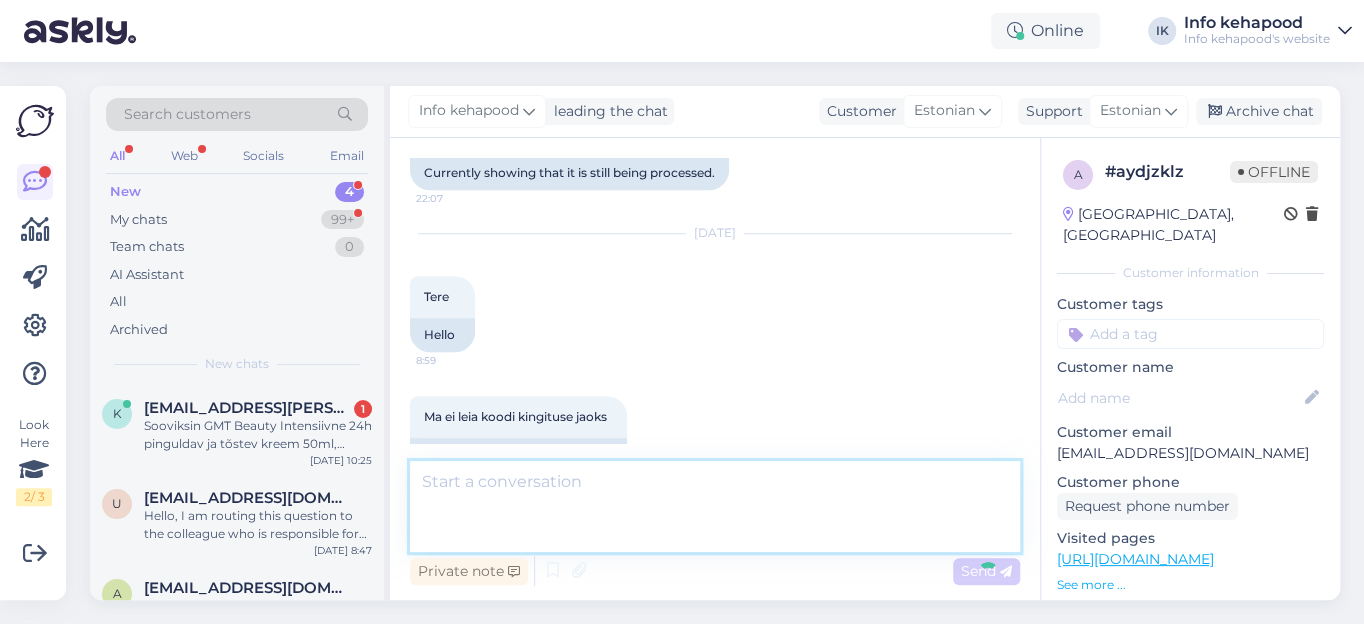 scroll, scrollTop: 806, scrollLeft: 0, axis: vertical 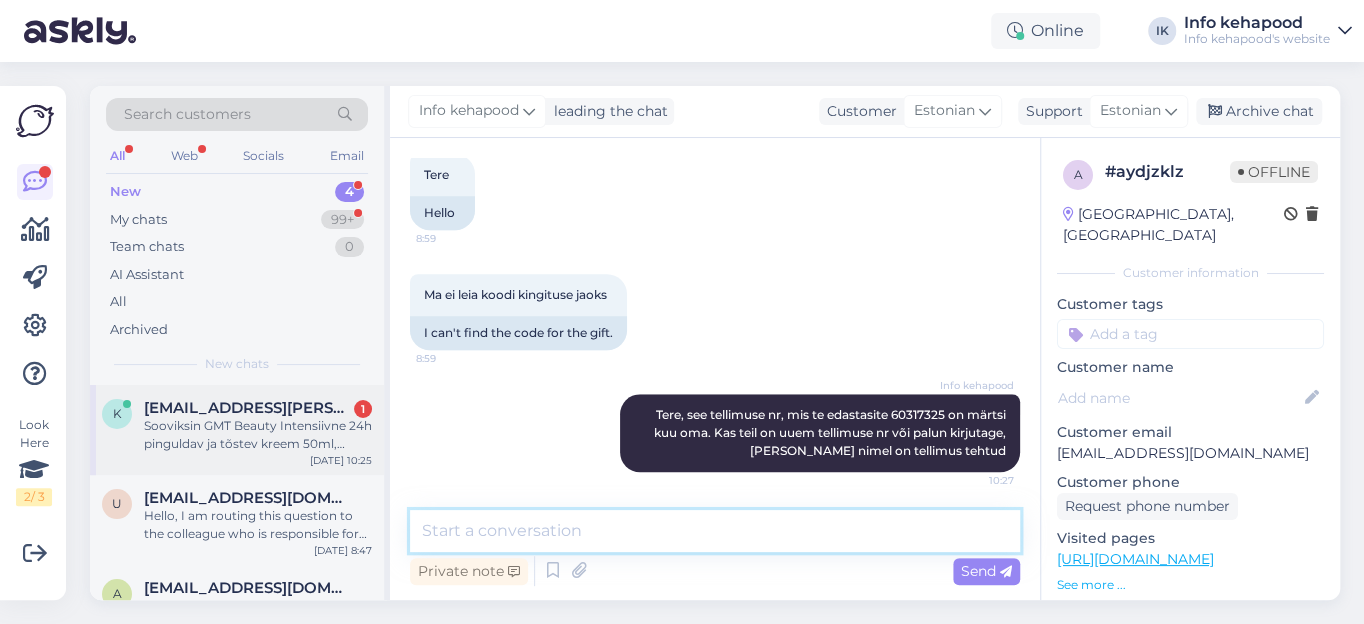 type 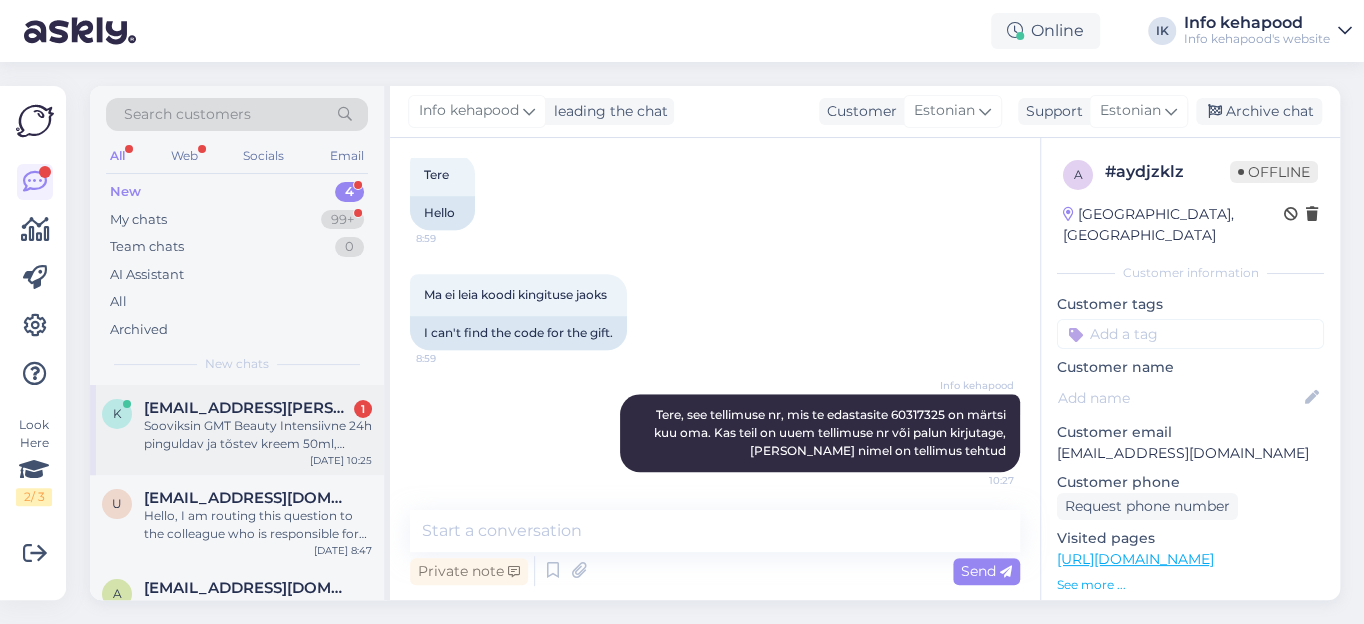 click on "[EMAIL_ADDRESS][PERSON_NAME][DOMAIN_NAME]" at bounding box center [248, 408] 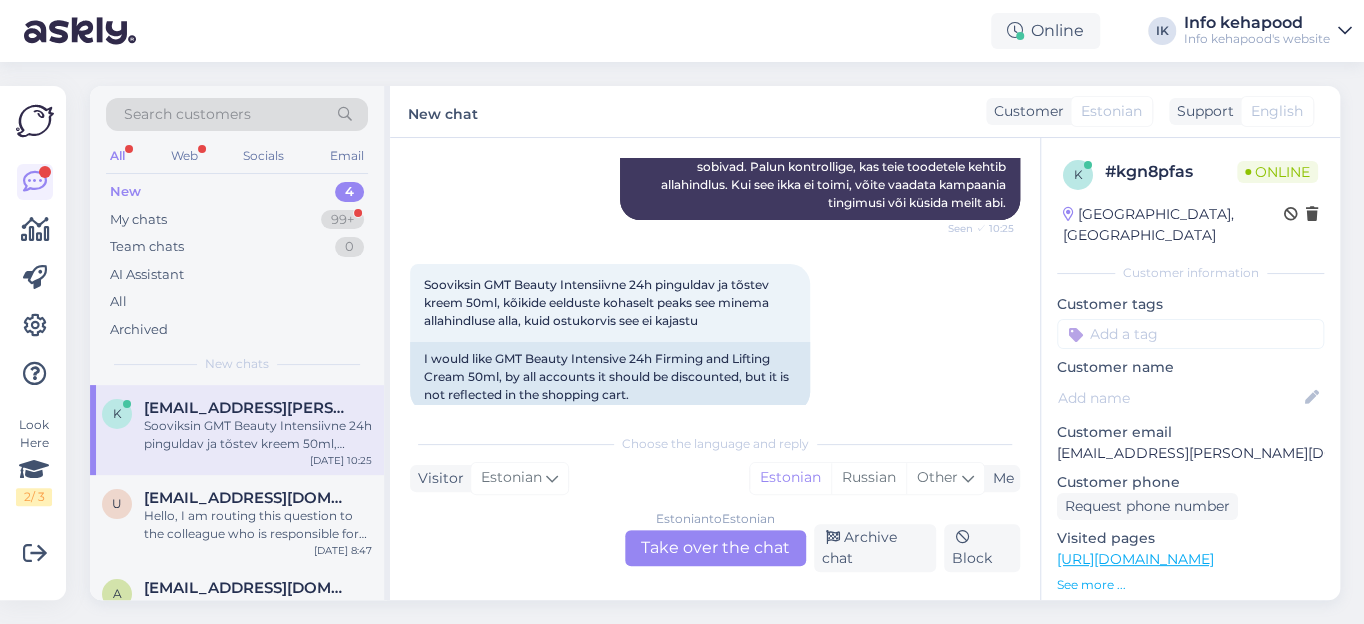 scroll, scrollTop: 705, scrollLeft: 0, axis: vertical 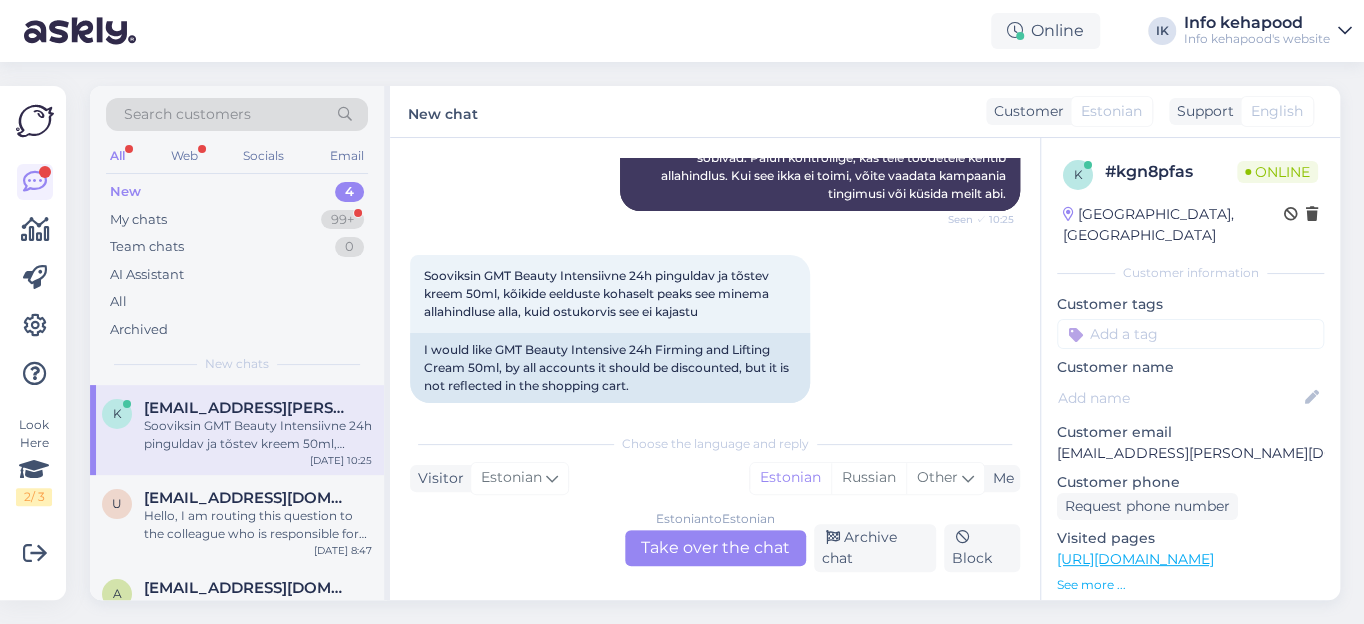click on "Estonian  to  Estonian Take over the chat" at bounding box center [715, 548] 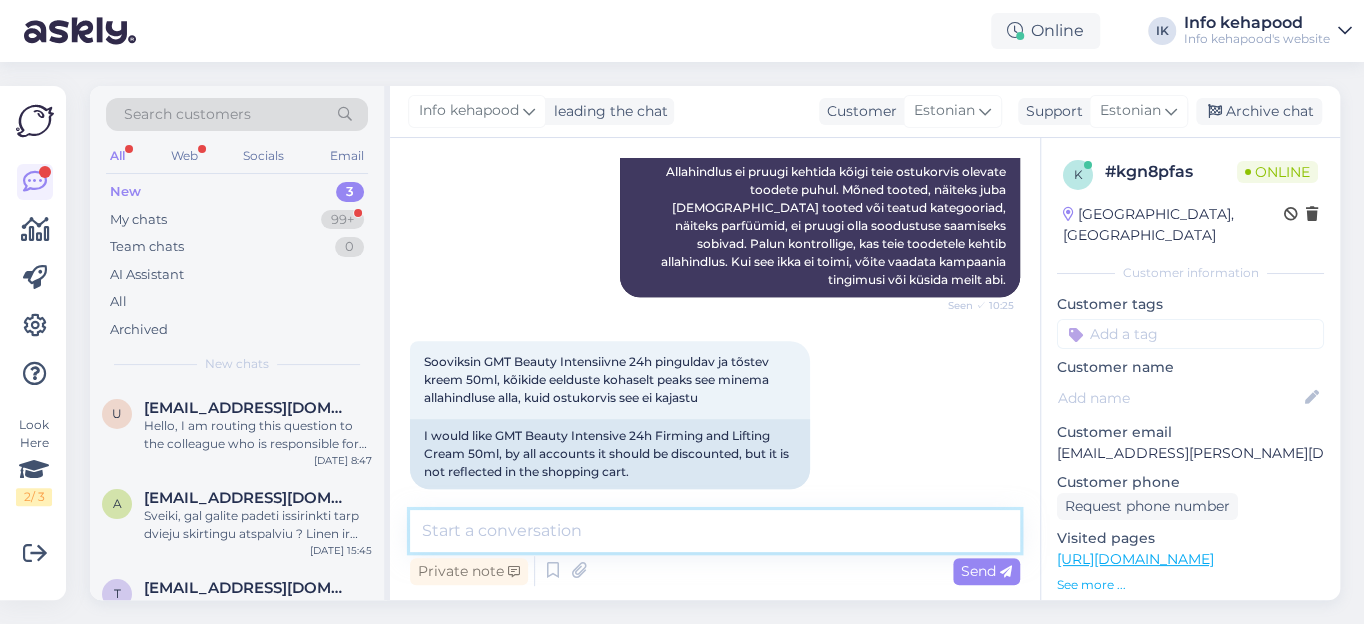 click at bounding box center (715, 531) 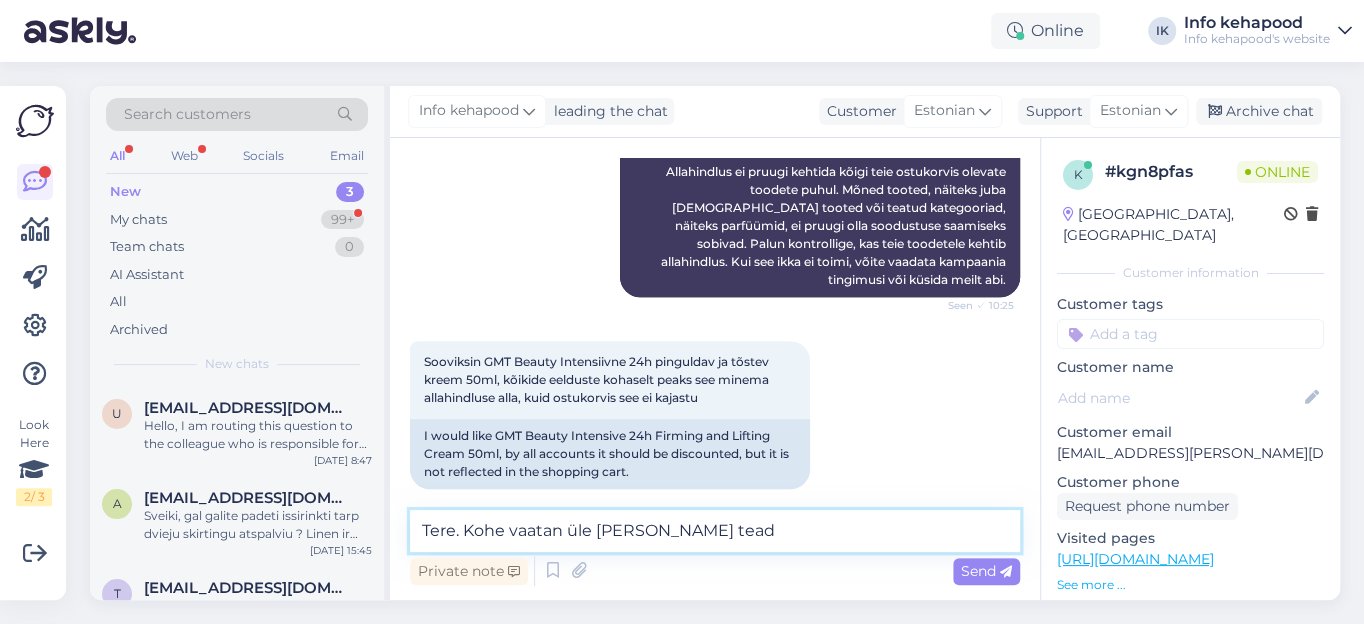 type on "Tere. Kohe vaatan üle [PERSON_NAME] teada" 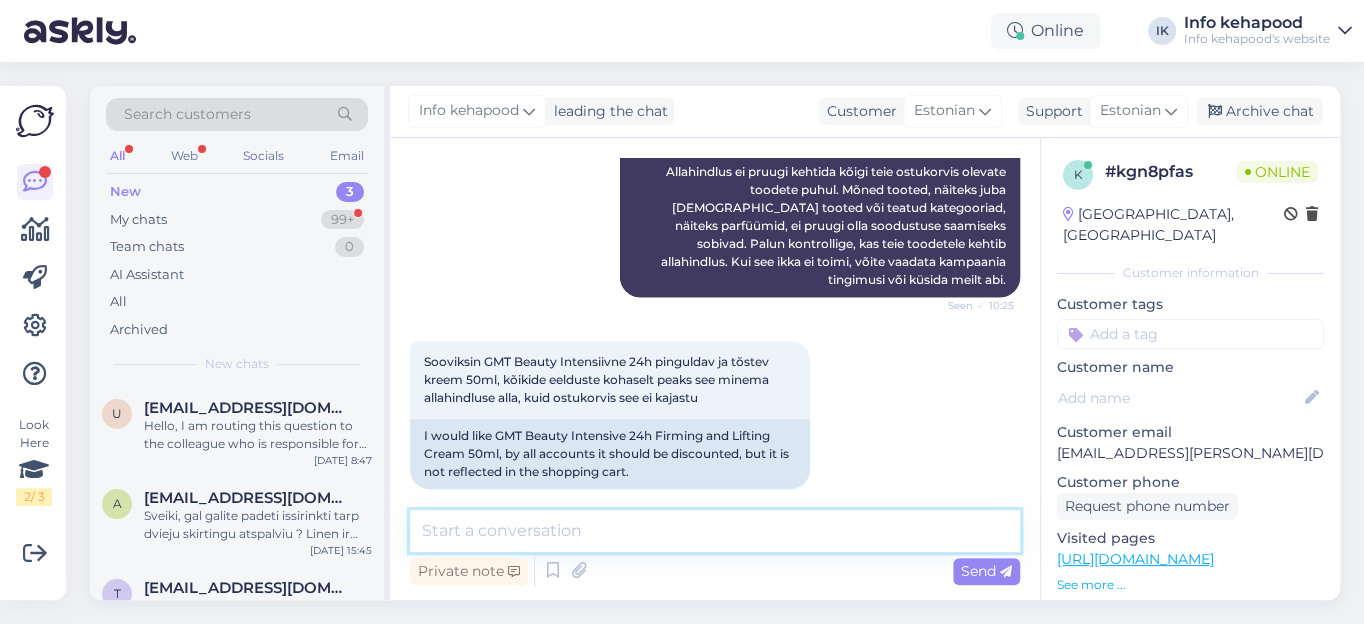 scroll, scrollTop: 705, scrollLeft: 0, axis: vertical 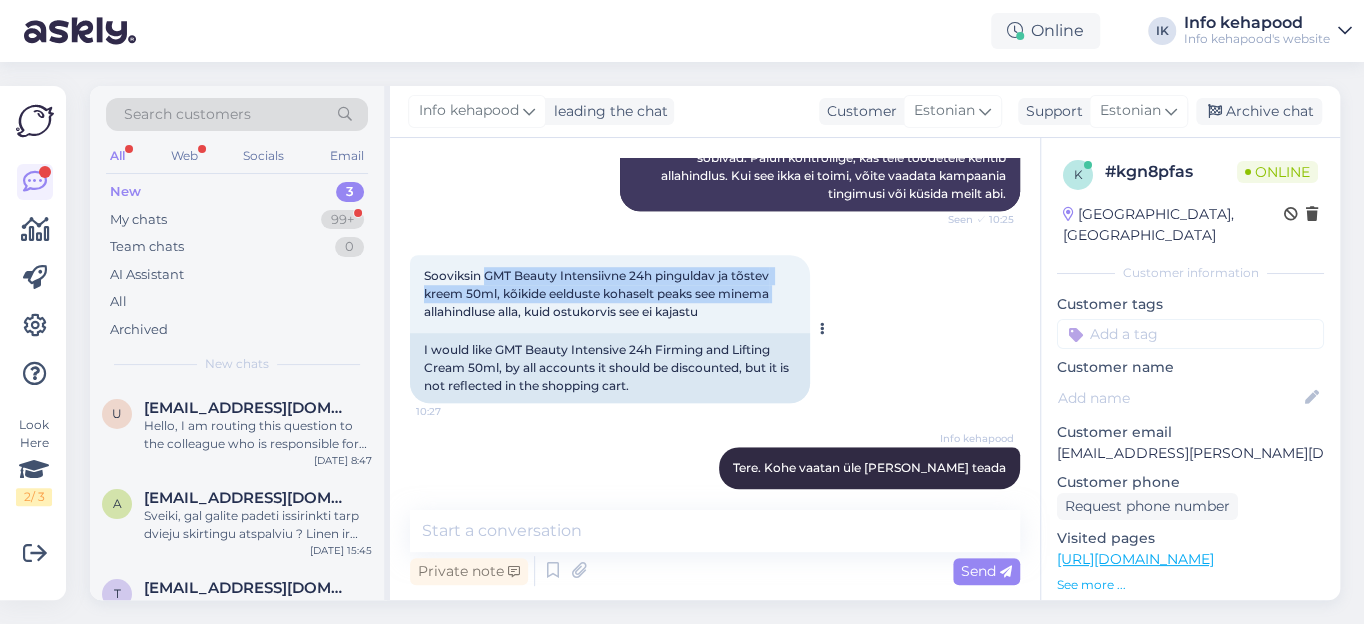 drag, startPoint x: 487, startPoint y: 252, endPoint x: 784, endPoint y: 268, distance: 297.43066 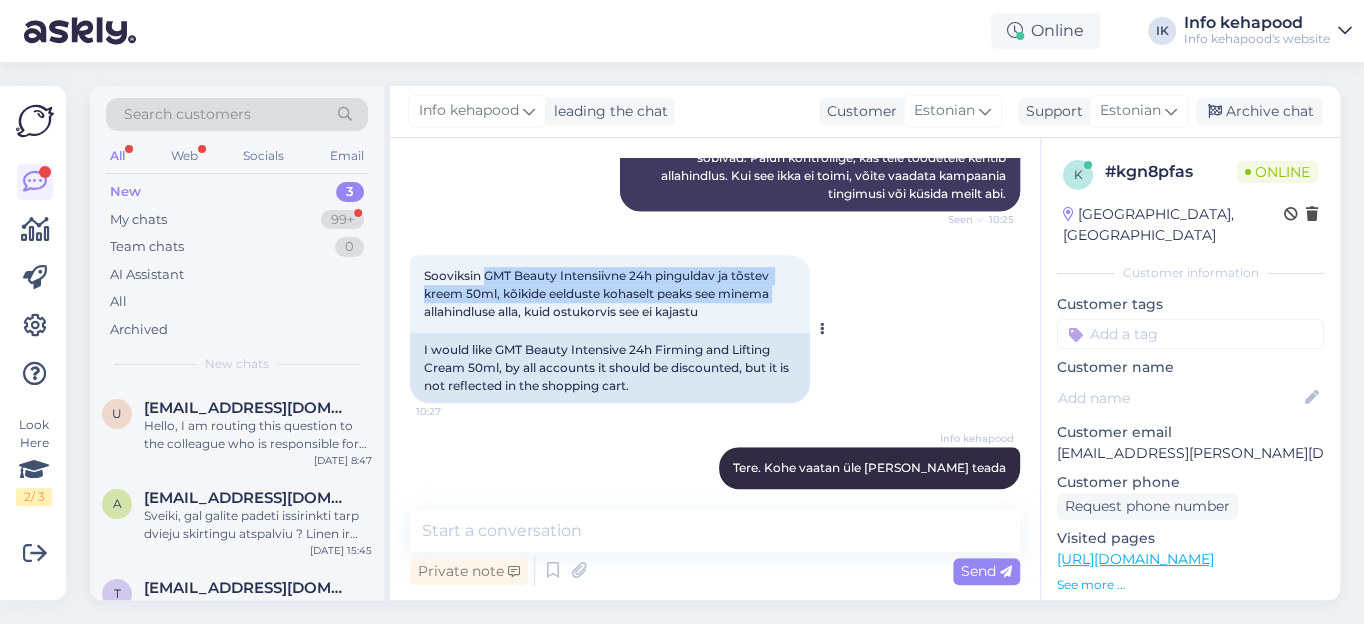 click on "Sooviksin GMT Beauty Intensiivne 24h pinguldav ja tõstev kreem 50ml, kõikide eelduste kohaselt peaks see minema allahindluse alla, kuid ostukorvis see ei kajastu  10:27" at bounding box center (610, 294) 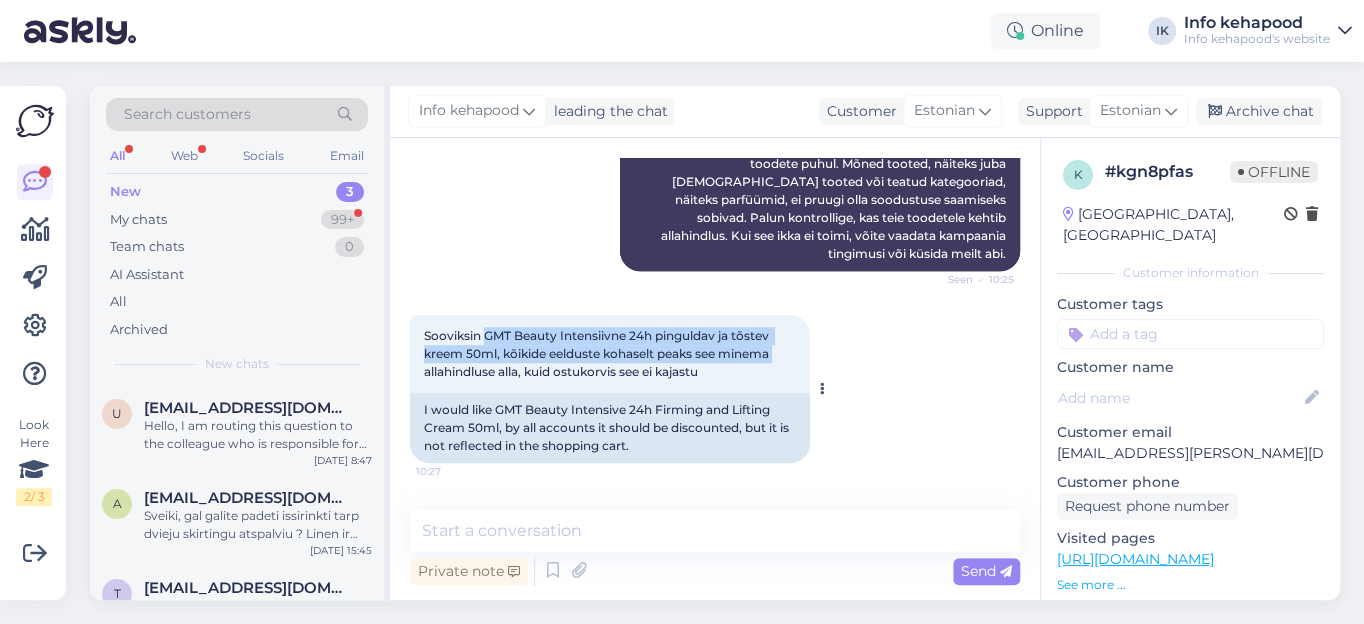 scroll, scrollTop: 705, scrollLeft: 0, axis: vertical 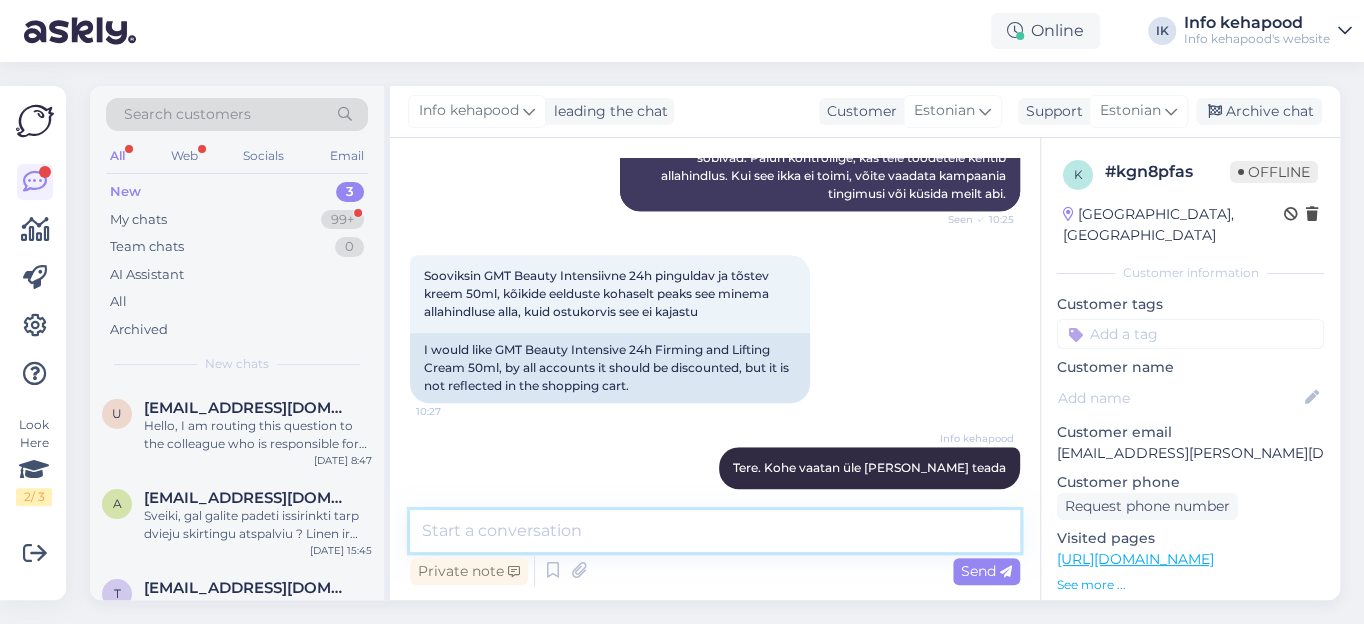 click at bounding box center (715, 531) 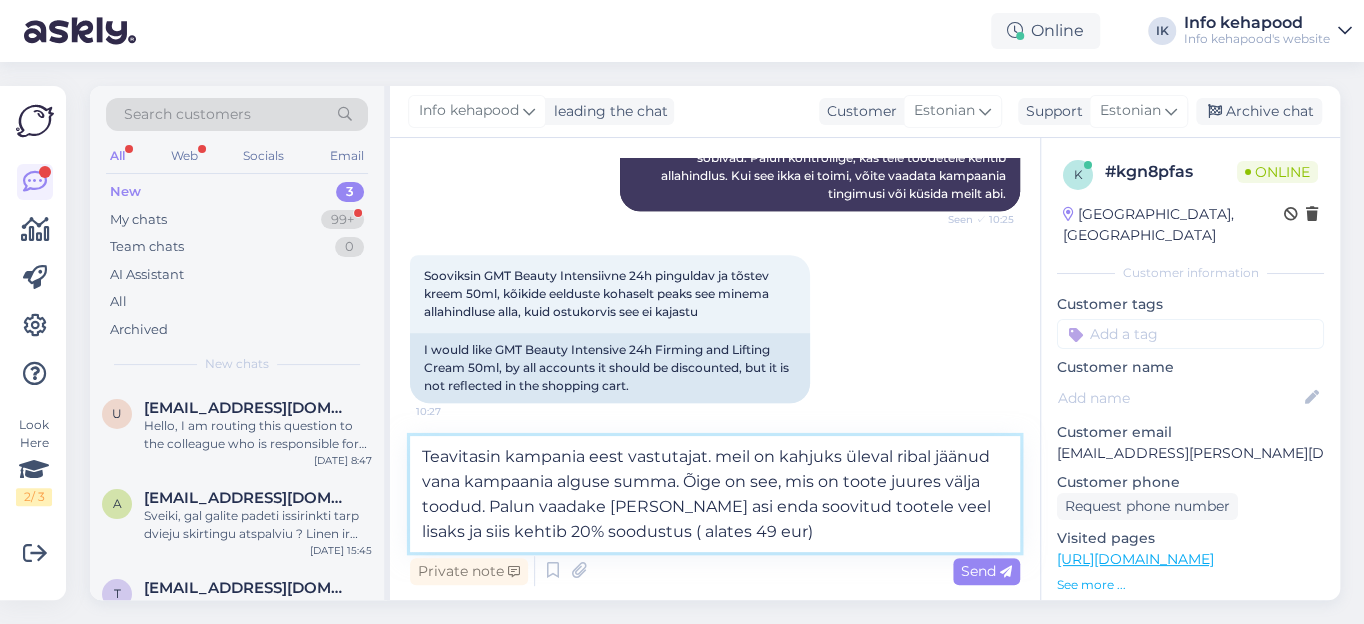 click on "Teavitasin kampania eest vastutajat. meil on kahjuks üleval ribal jäänud vana kampaania alguse summa. Õige on see, mis on toote juures välja toodud. Palun vaadake [PERSON_NAME] asi enda soovitud tootele veel lisaks ja siis kehtib 20% soodustus ( alates 49 eur)" at bounding box center (715, 494) 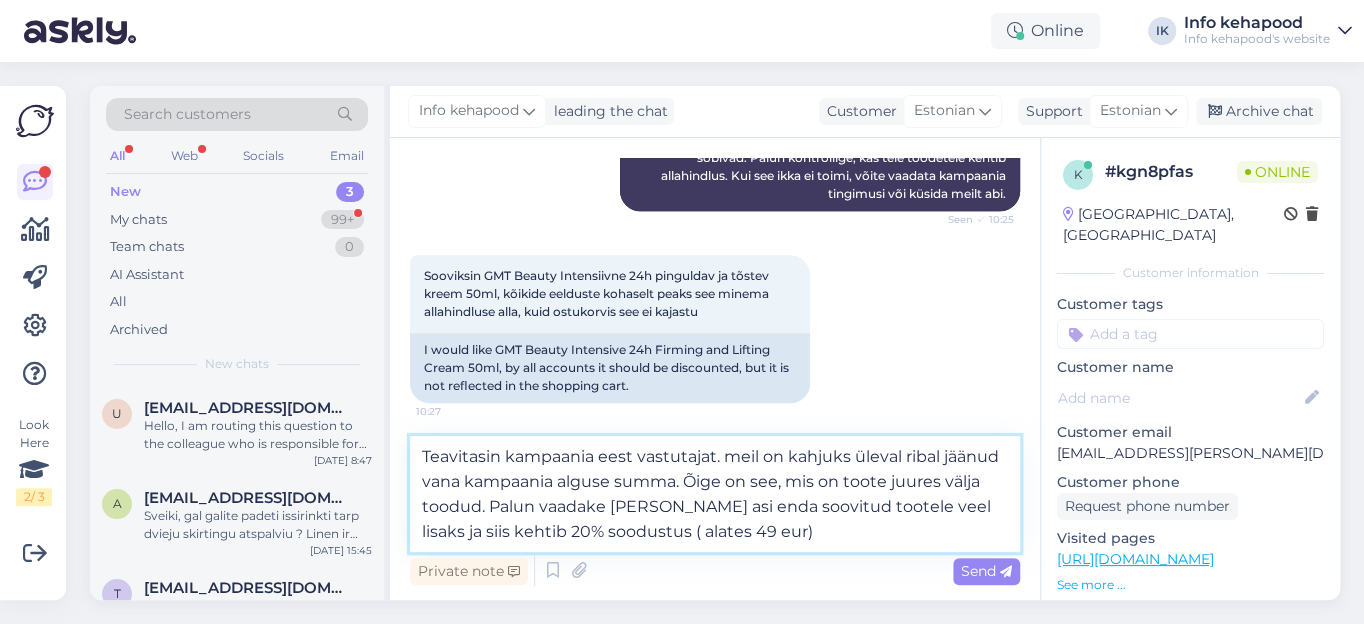 click on "Teavitasin kampaania eest vastutajat. meil on kahjuks üleval ribal jäänud vana kampaania alguse summa. Õige on see, mis on toote juures välja toodud. Palun vaadake [PERSON_NAME] asi enda soovitud tootele veel lisaks ja siis kehtib 20% soodustus ( alates 49 eur)" at bounding box center (715, 494) 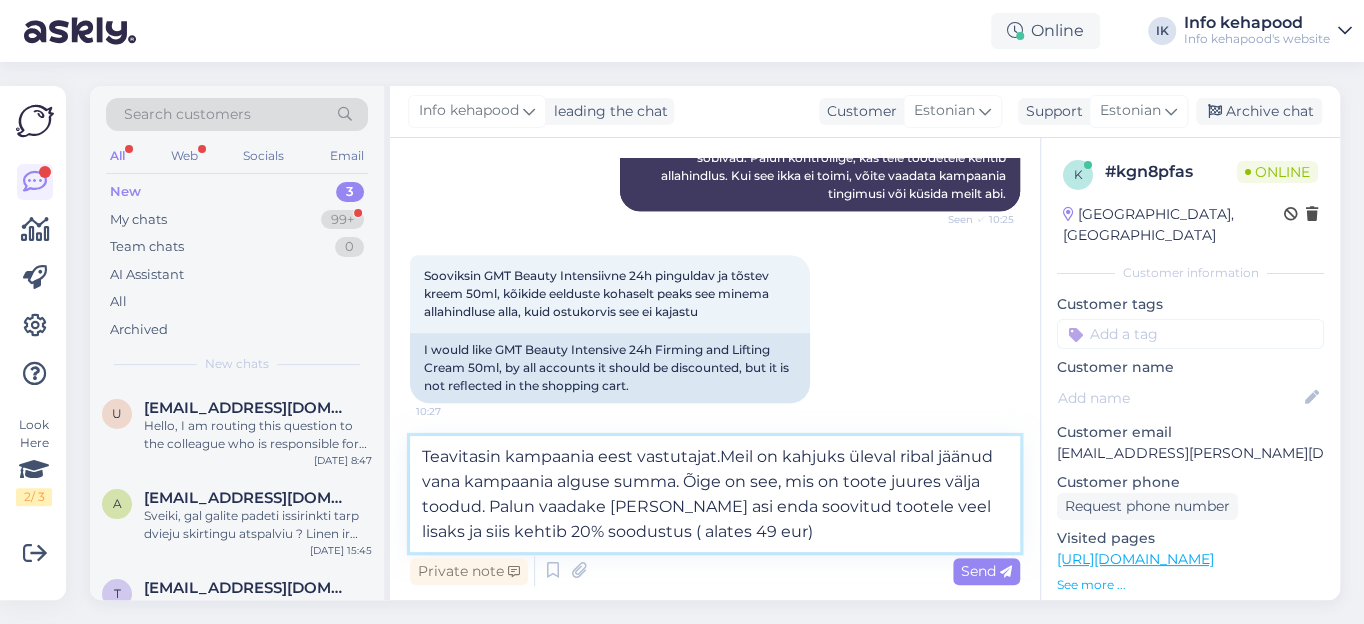 click on "Teavitasin kampaania eest vastutajat.Meil on kahjuks üleval ribal jäänud vana kampaania alguse summa. Õige on see, mis on toote juures välja toodud. Palun vaadake [PERSON_NAME] asi enda soovitud tootele veel lisaks ja siis kehtib 20% soodustus ( alates 49 eur)" at bounding box center [715, 494] 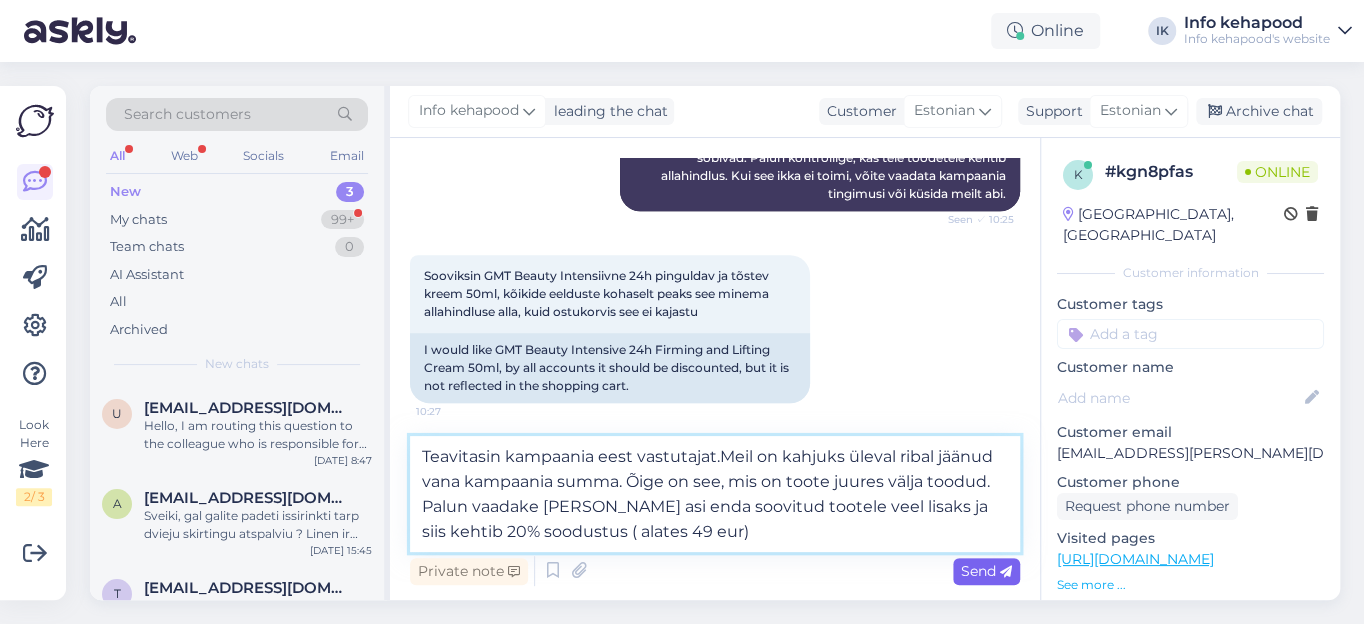 type on "Teavitasin kampaania eest vastutajat.Meil on kahjuks üleval ribal jäänud vana kampaania summa. Õige on see, mis on toote juures välja toodud. Palun vaadake [PERSON_NAME] asi enda soovitud tootele veel lisaks ja siis kehtib 20% soodustus ( alates 49 eur)" 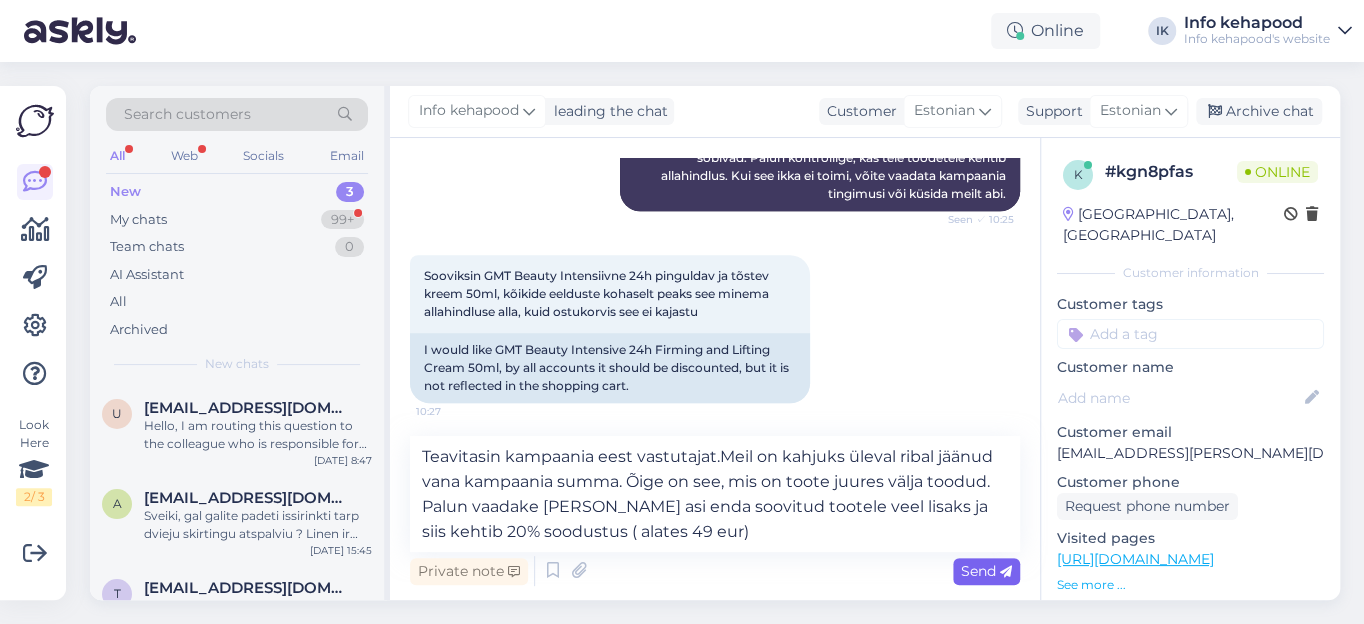 click on "Send" at bounding box center (986, 571) 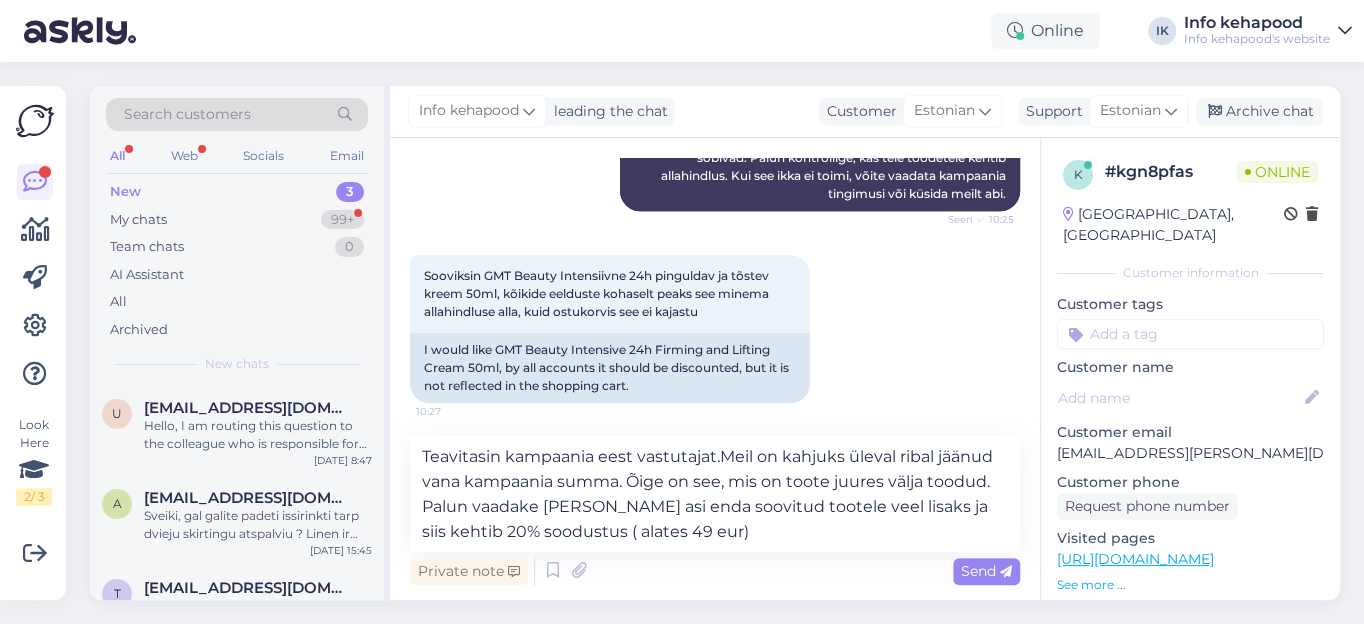 type 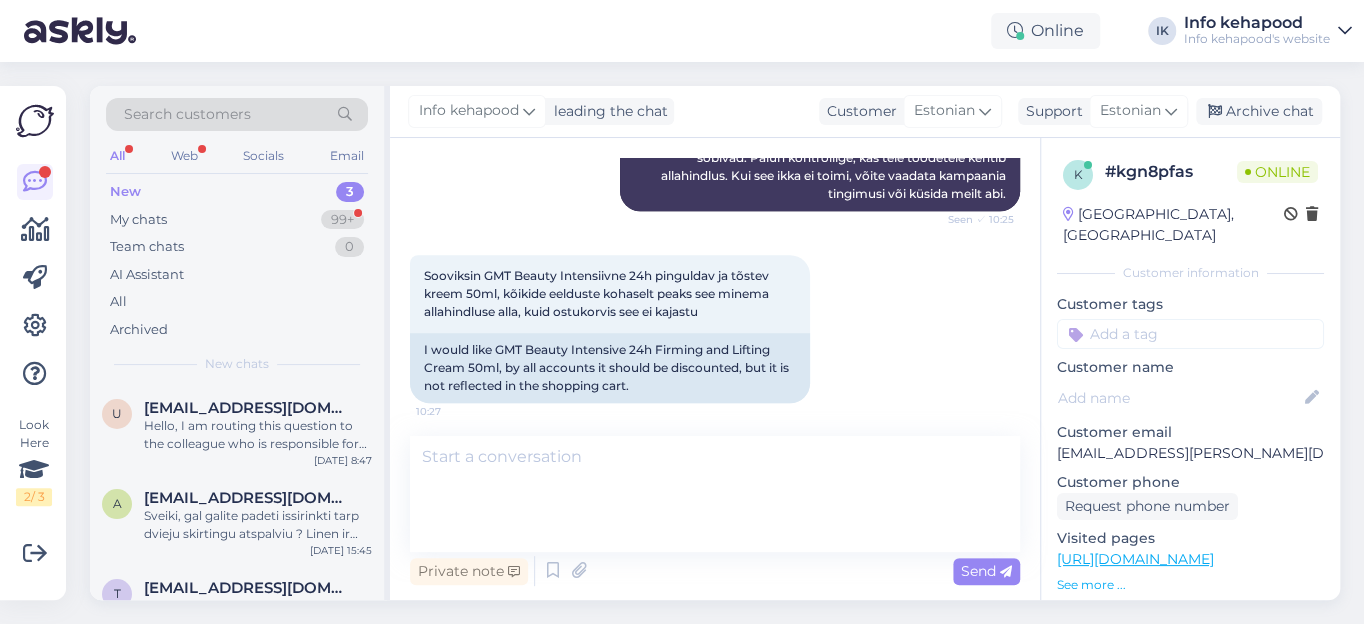 scroll, scrollTop: 862, scrollLeft: 0, axis: vertical 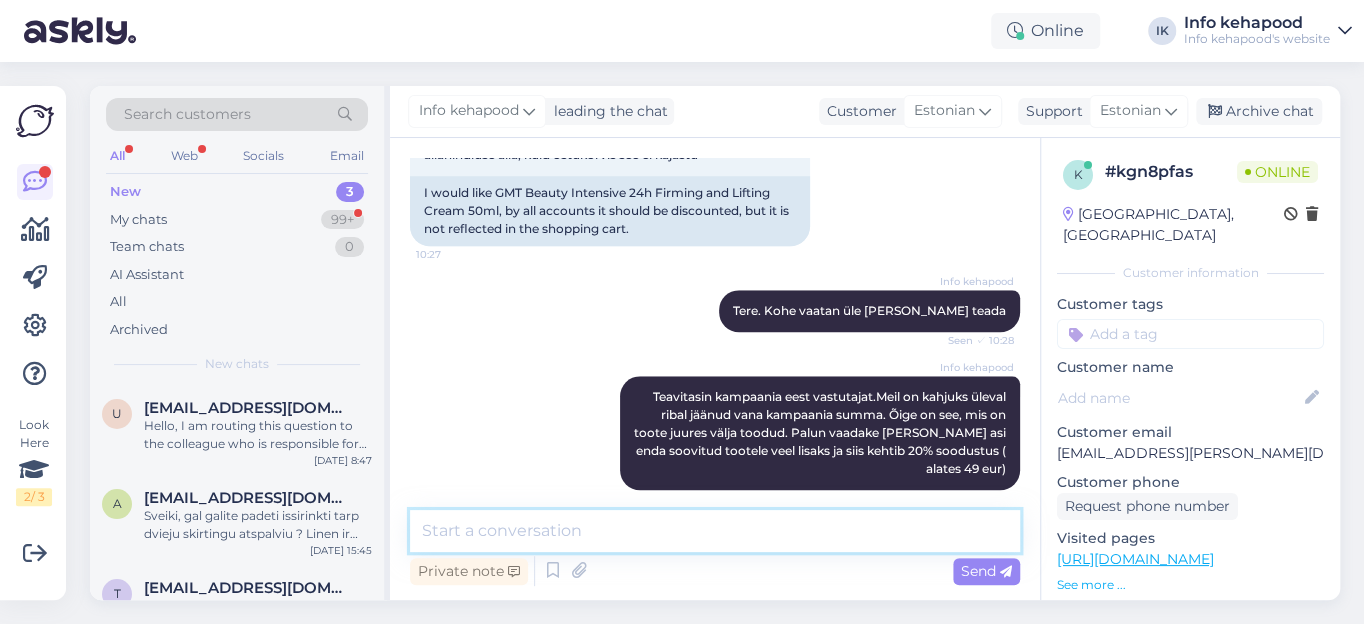 click at bounding box center (715, 531) 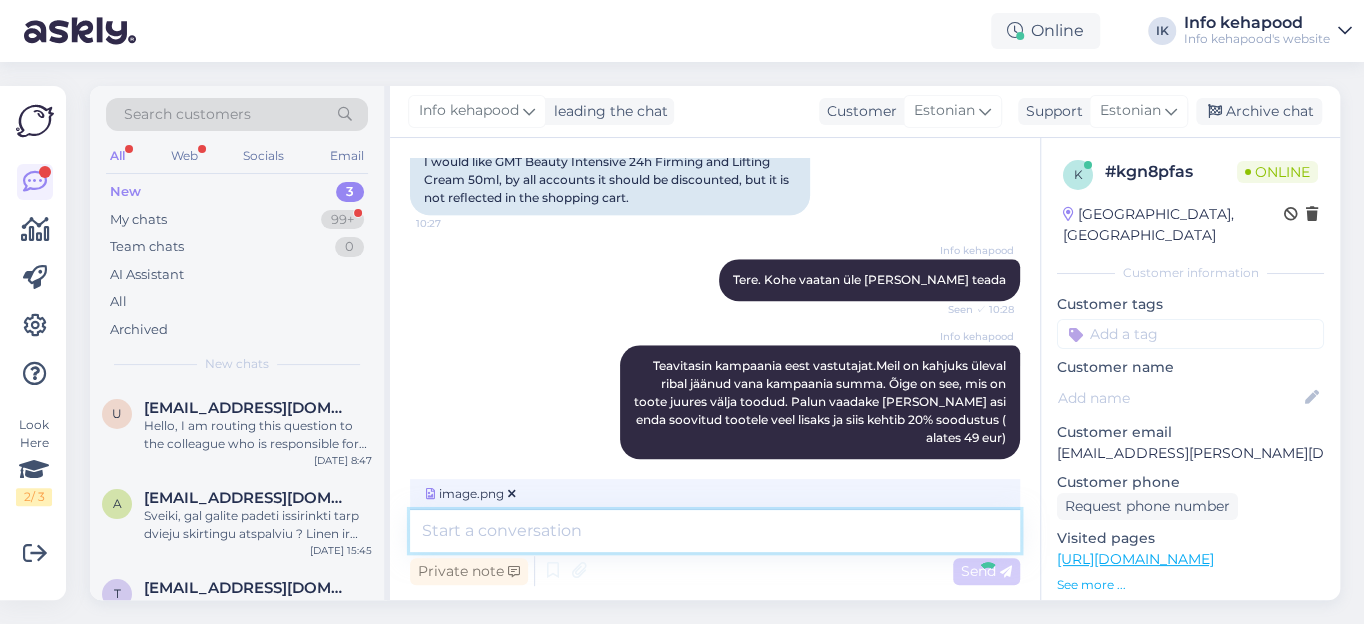 scroll, scrollTop: 987, scrollLeft: 0, axis: vertical 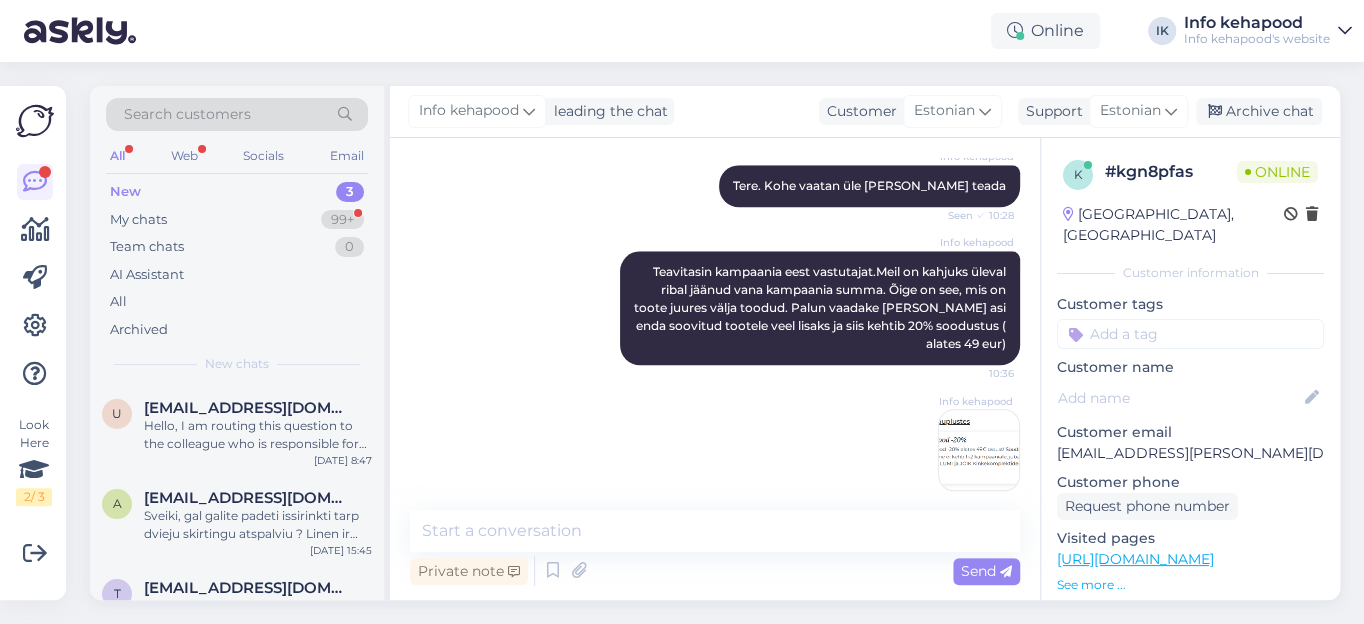 click at bounding box center [979, 450] 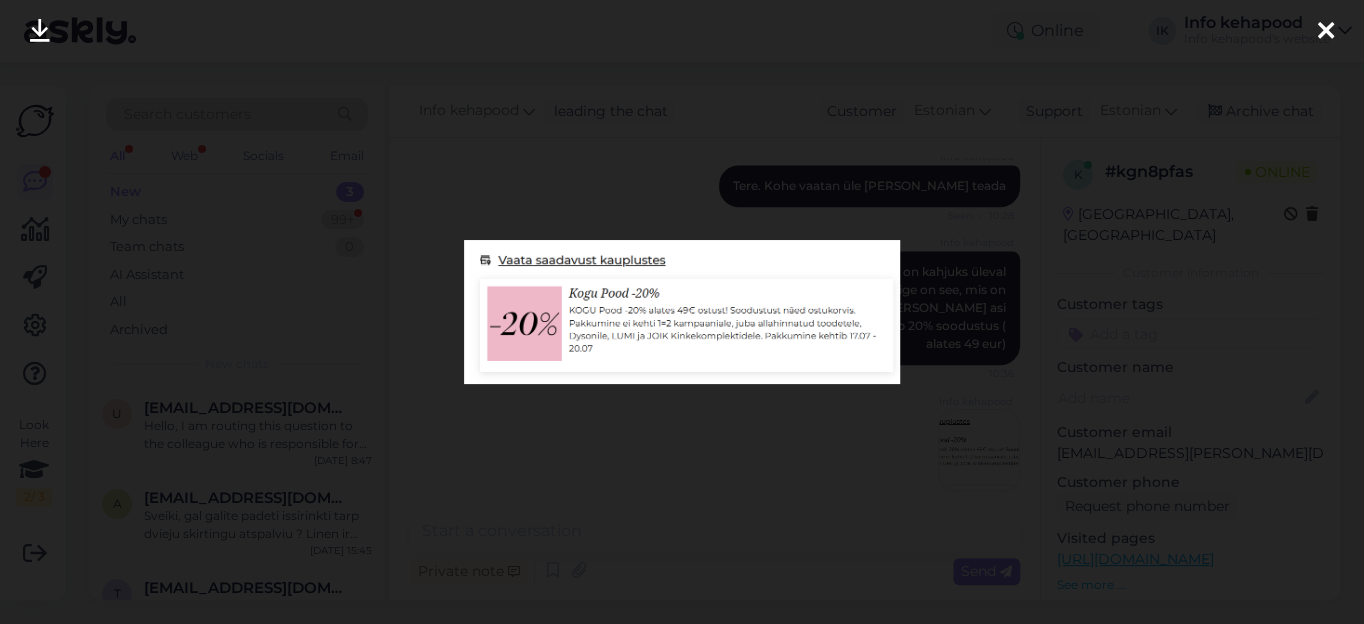 click at bounding box center (1326, 32) 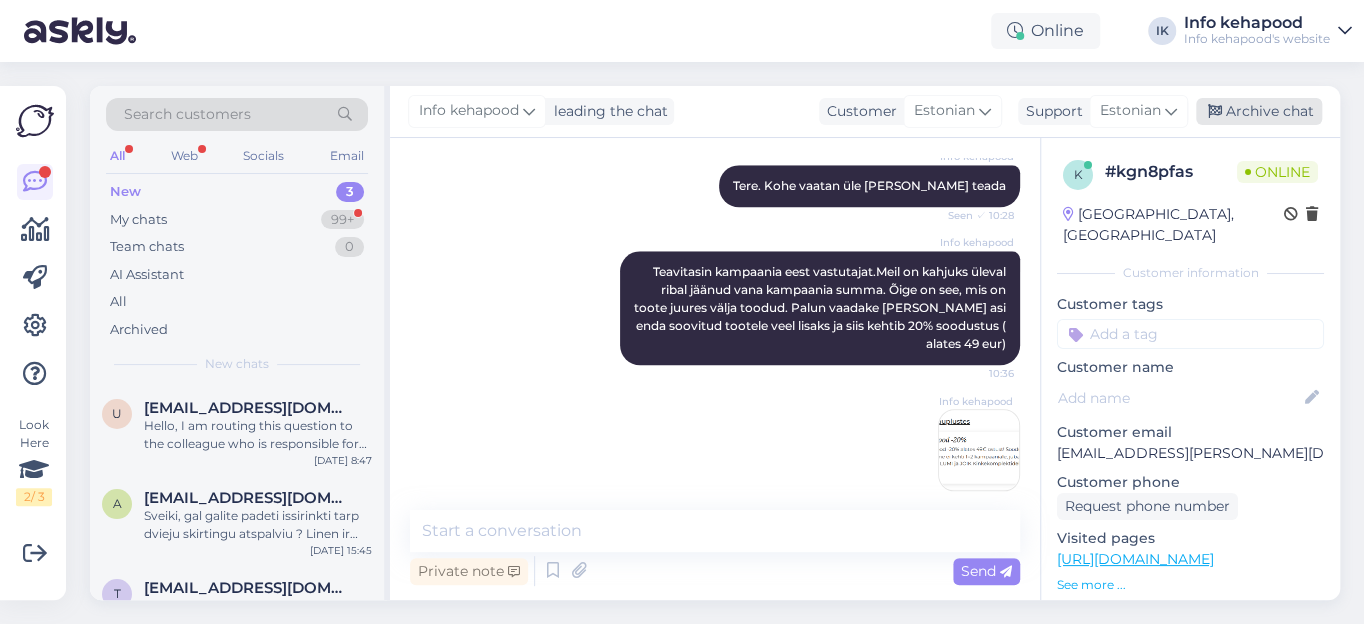 click on "Archive chat" at bounding box center (1259, 111) 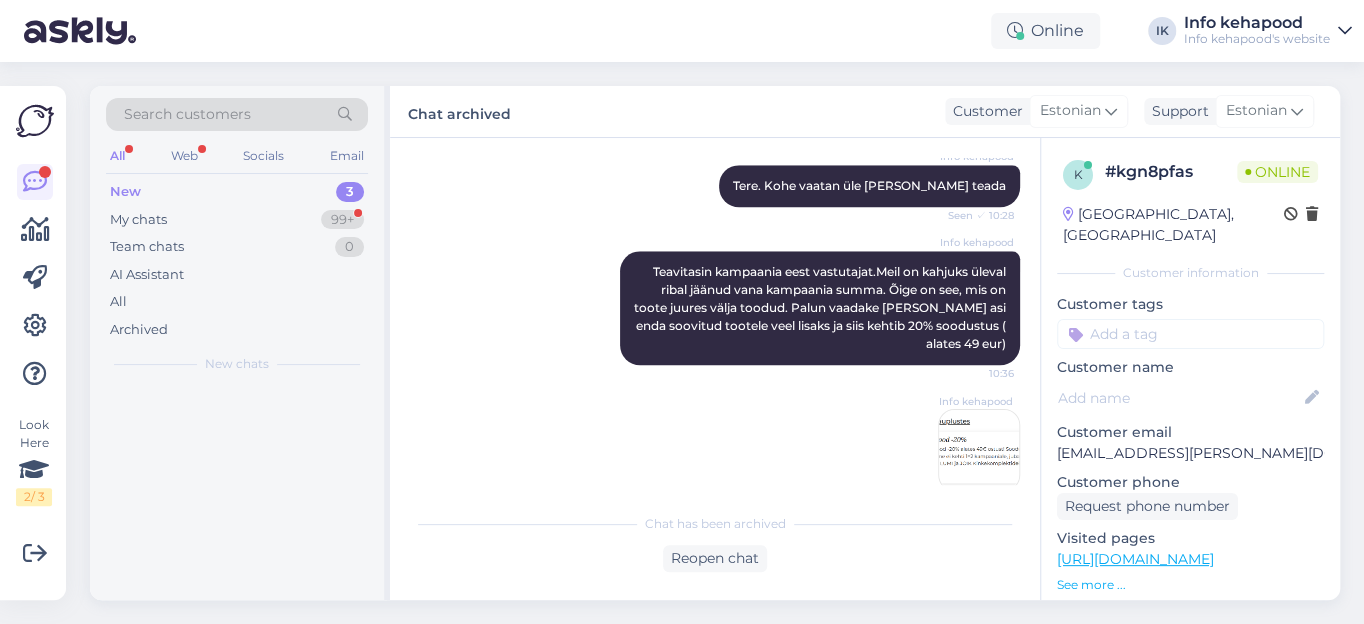 scroll, scrollTop: 995, scrollLeft: 0, axis: vertical 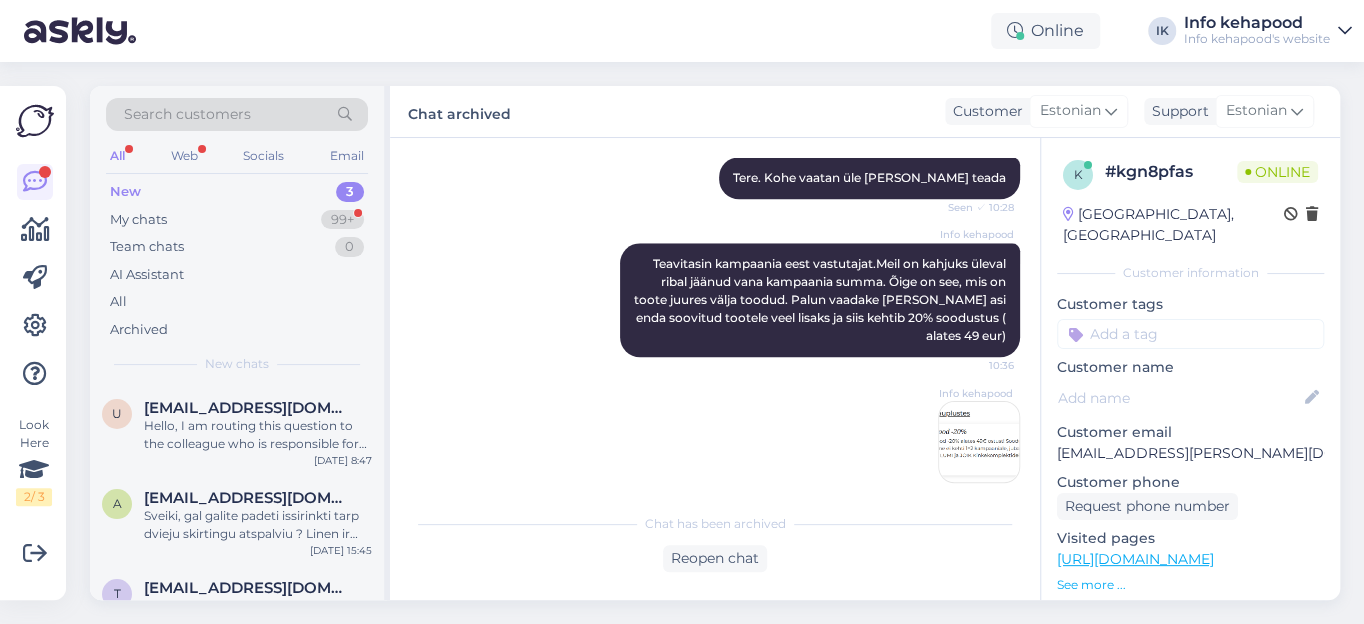 click on "New" at bounding box center (125, 192) 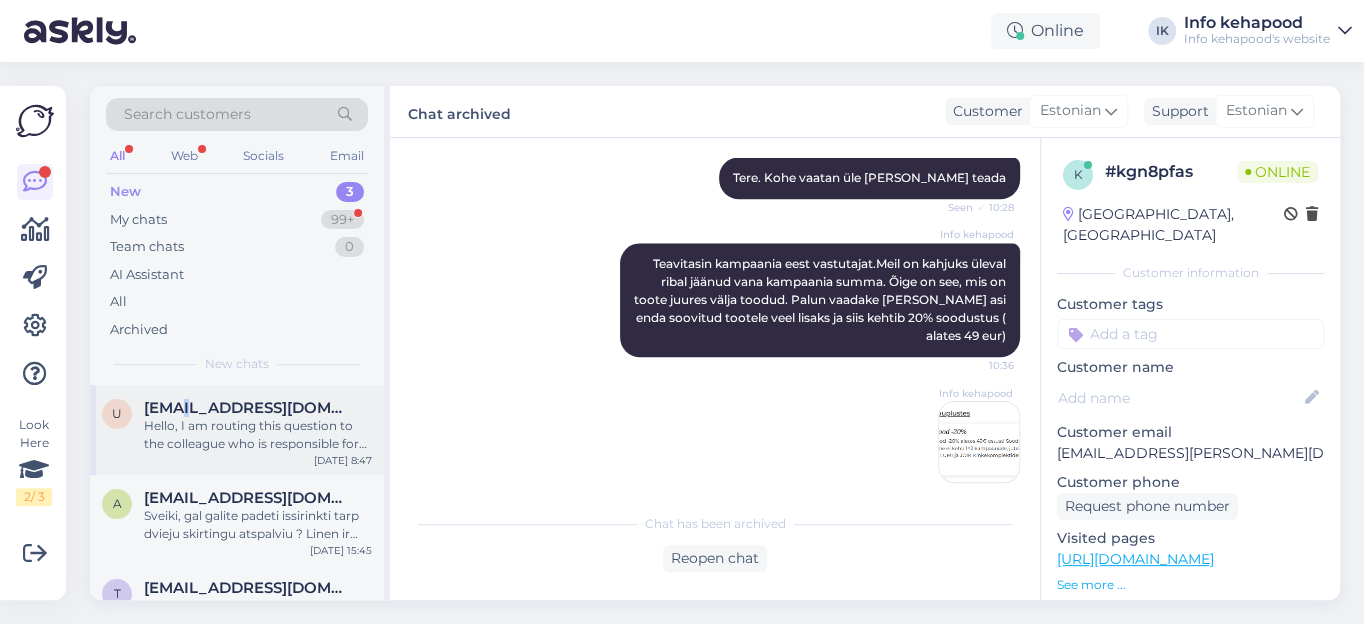 click on "[EMAIL_ADDRESS][DOMAIN_NAME]" at bounding box center [248, 408] 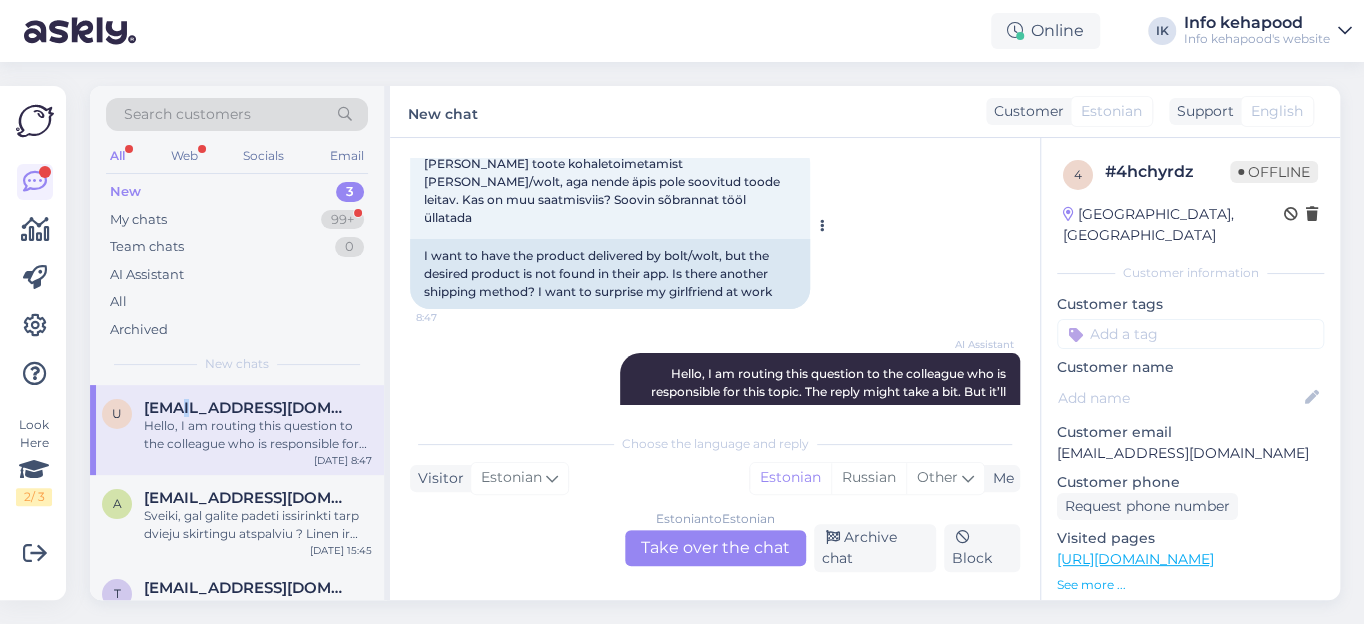 scroll, scrollTop: 220, scrollLeft: 0, axis: vertical 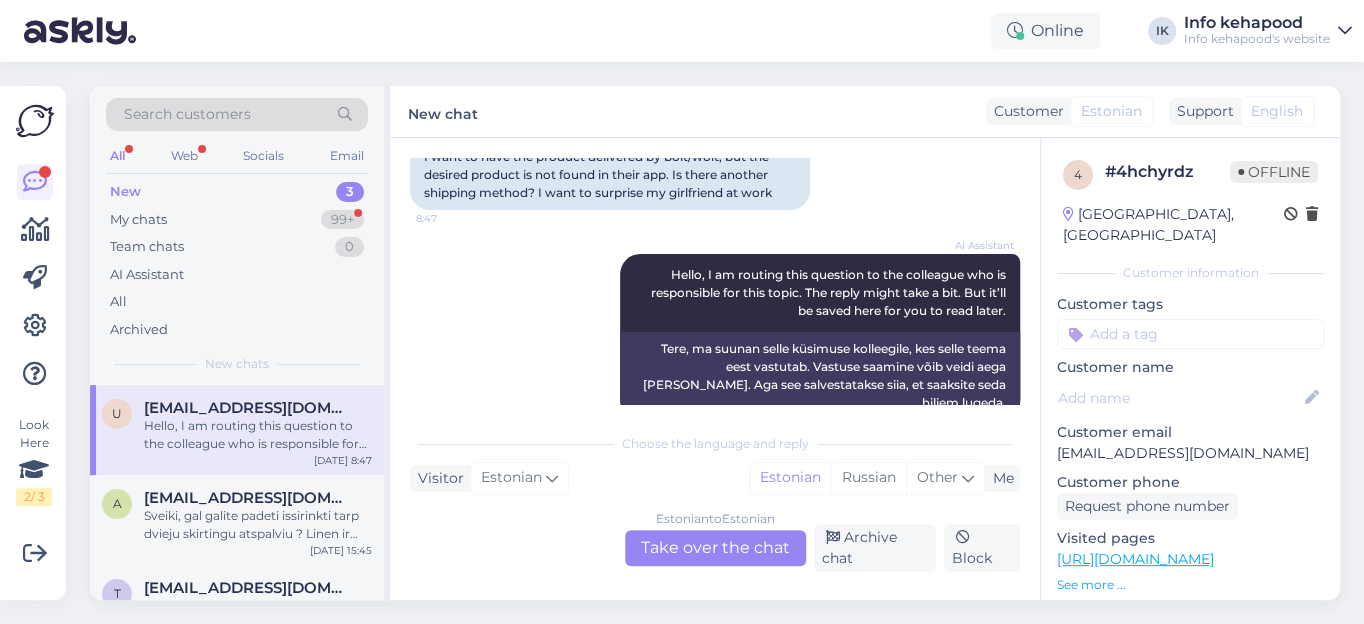 click on "Estonian  to  Estonian Take over the chat" at bounding box center (715, 548) 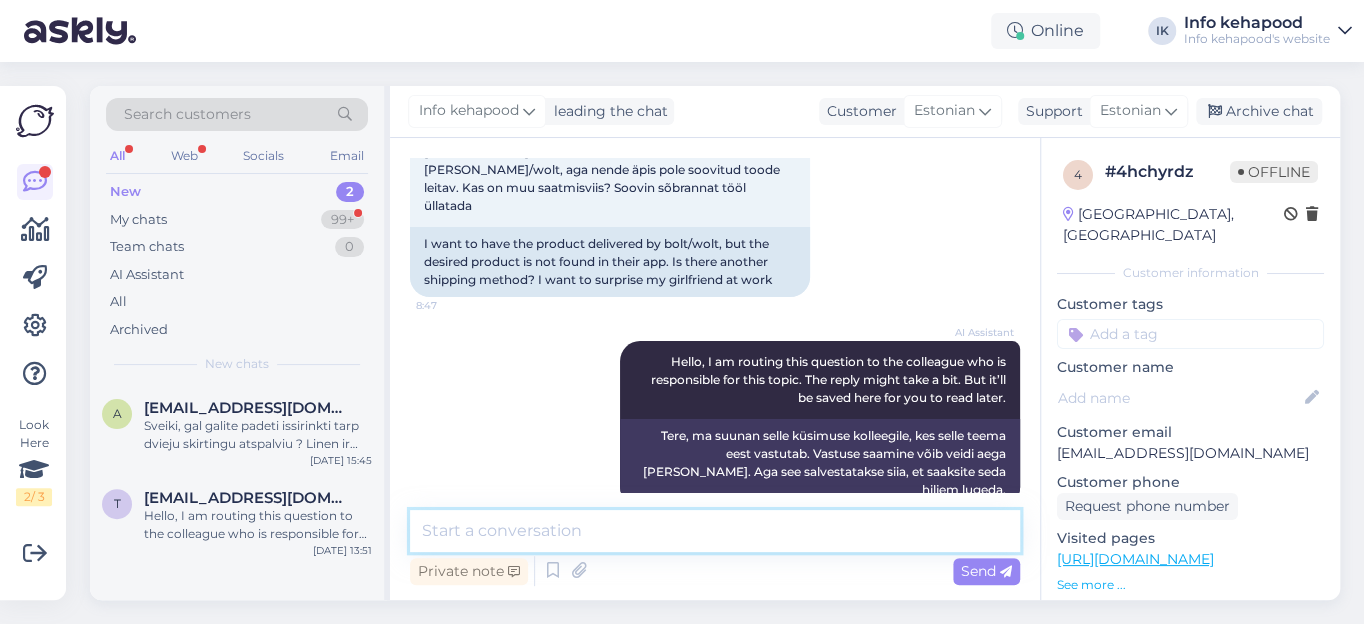 click at bounding box center (715, 531) 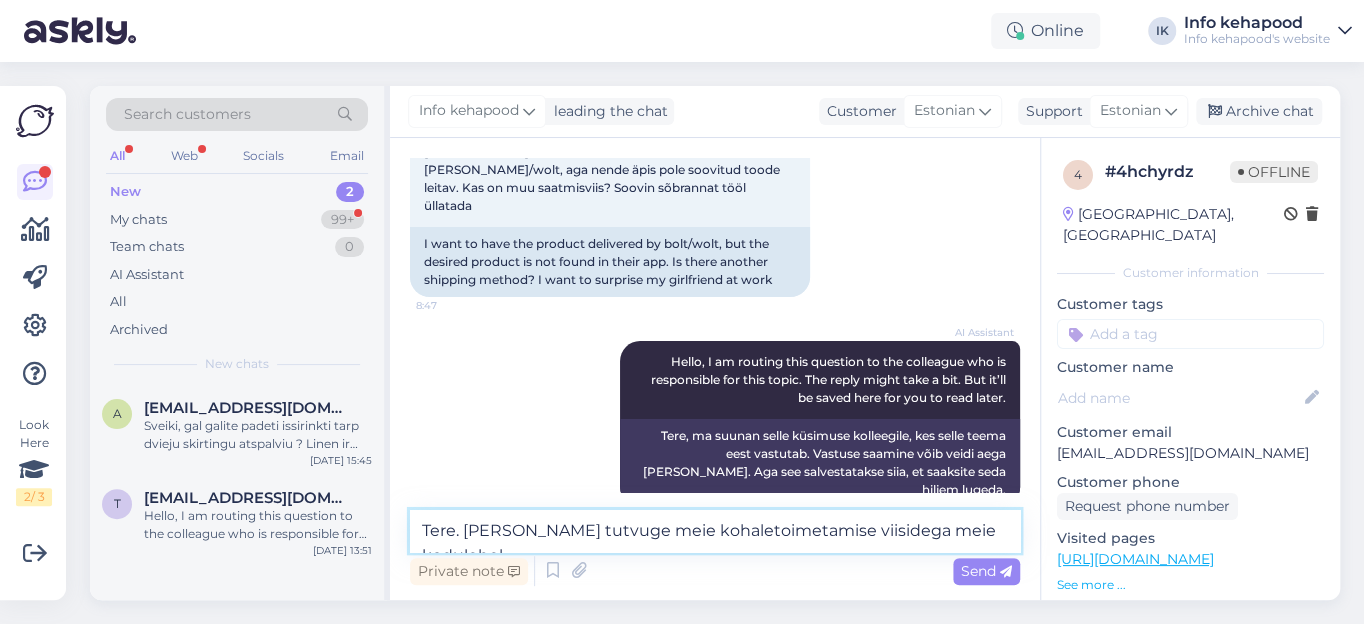 paste on "[URL][DOMAIN_NAME]" 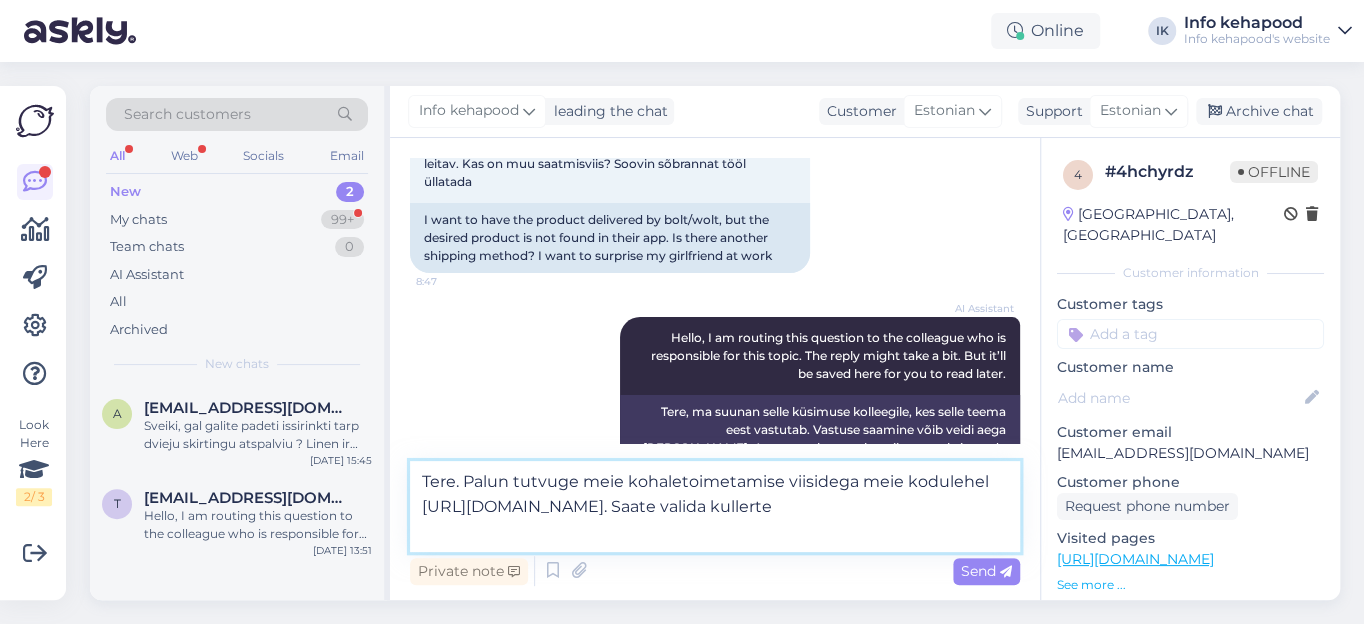 scroll, scrollTop: 182, scrollLeft: 0, axis: vertical 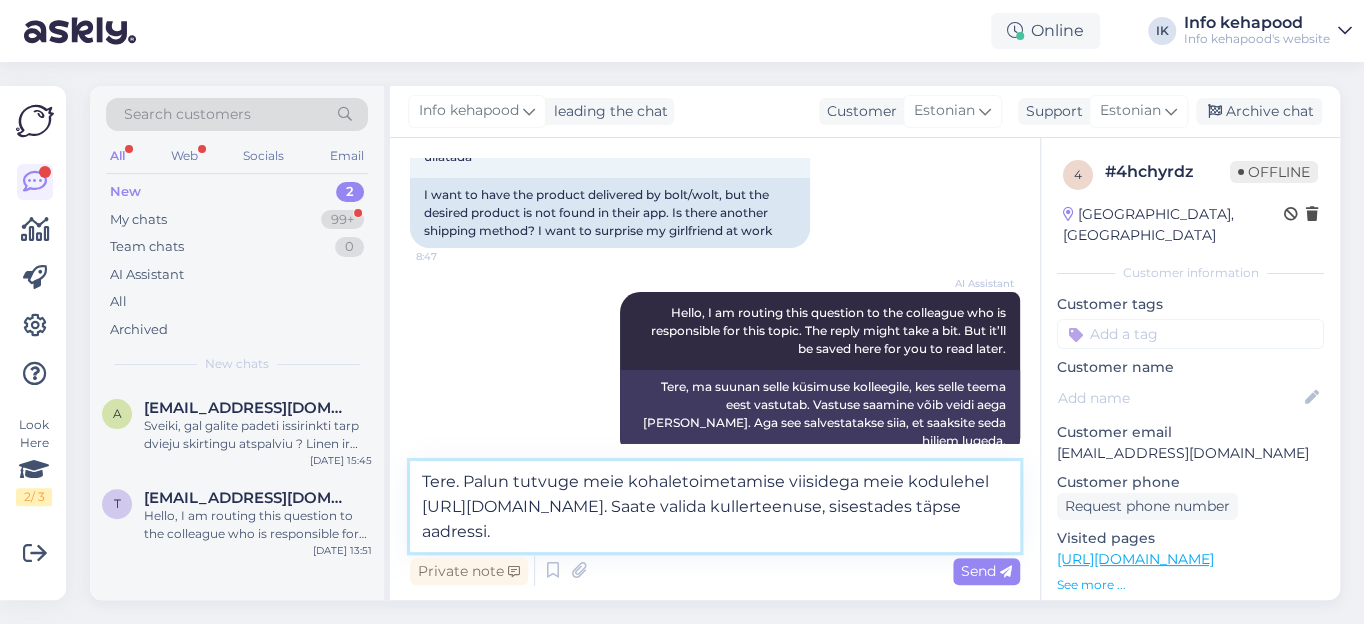 click on "Tere. Palun tutvuge meie kohaletoimetamise viisidega meie kodulehel [URL][DOMAIN_NAME]. Saate valida kullerteenuse, sisestades täpse aadressi." at bounding box center (715, 506) 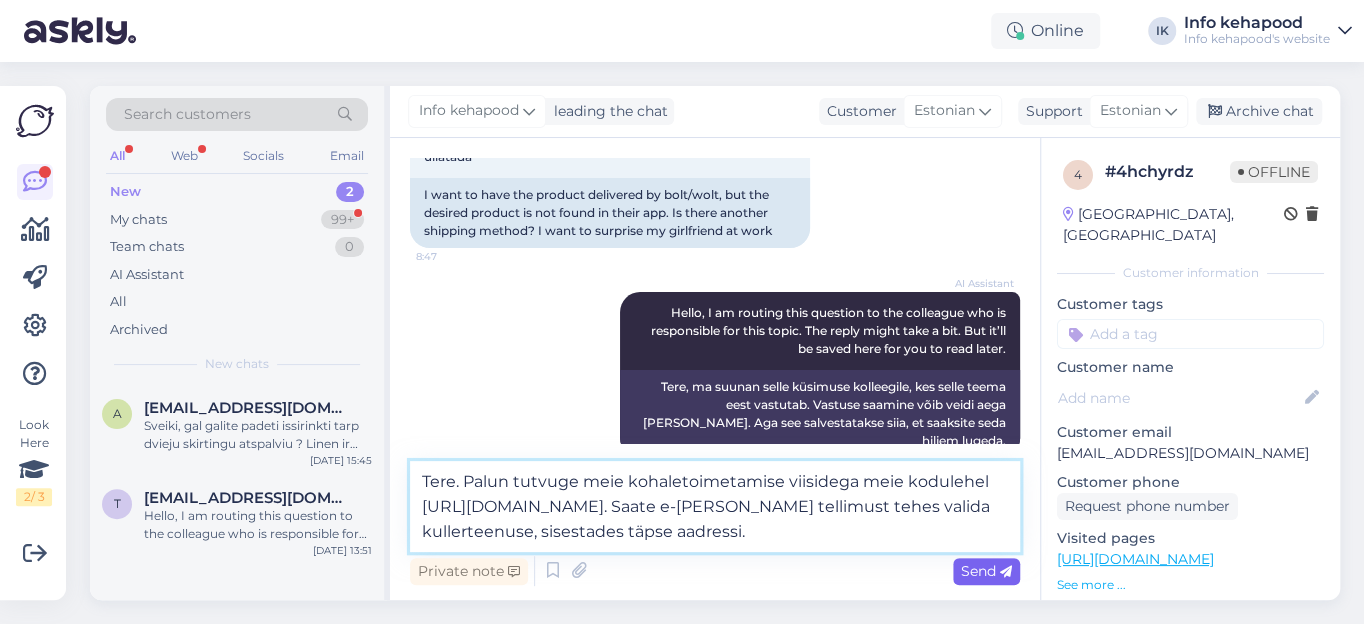 type on "Tere. Palun tutvuge meie kohaletoimetamise viisidega meie kodulehel [URL][DOMAIN_NAME]. Saate e-[PERSON_NAME] tellimust tehes valida kullerteenuse, sisestades täpse aadressi." 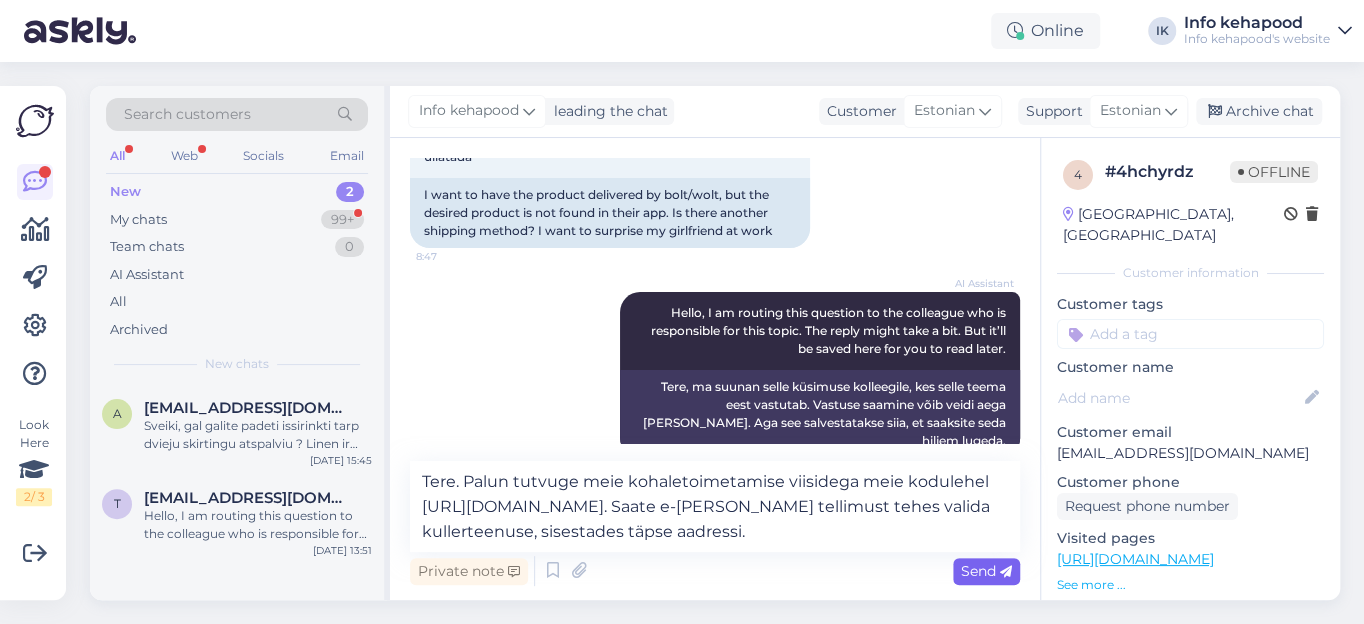 click on "Send" at bounding box center (986, 571) 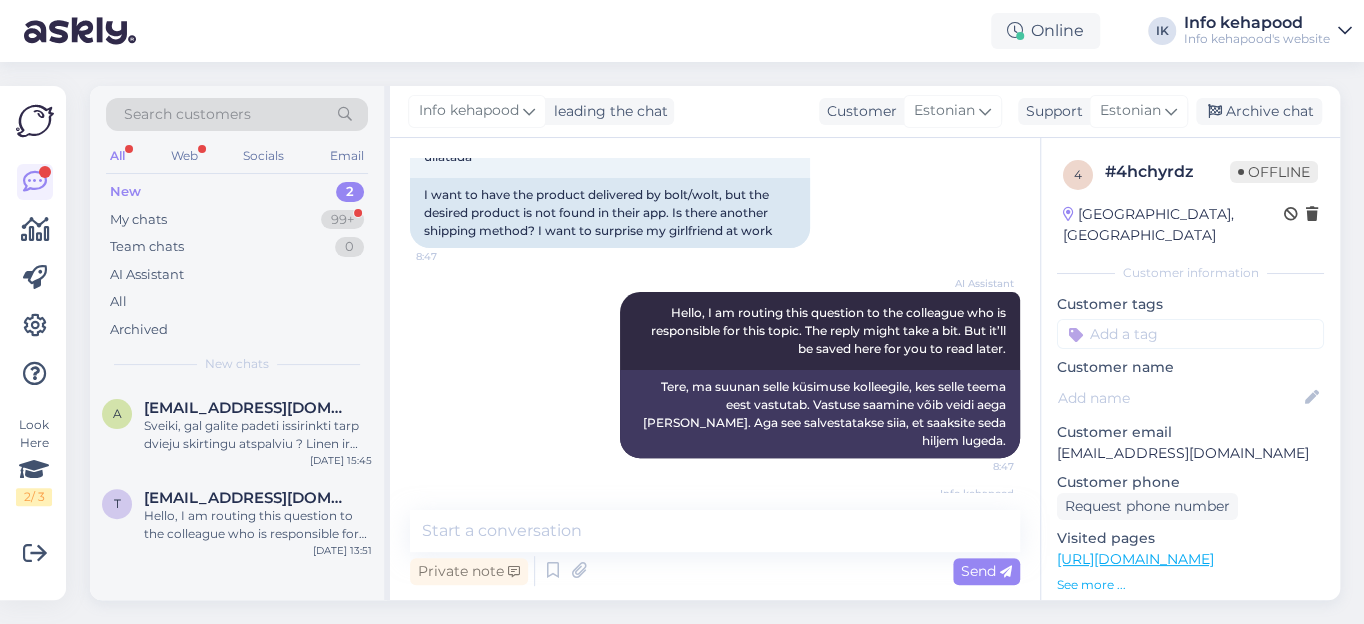 scroll, scrollTop: 291, scrollLeft: 0, axis: vertical 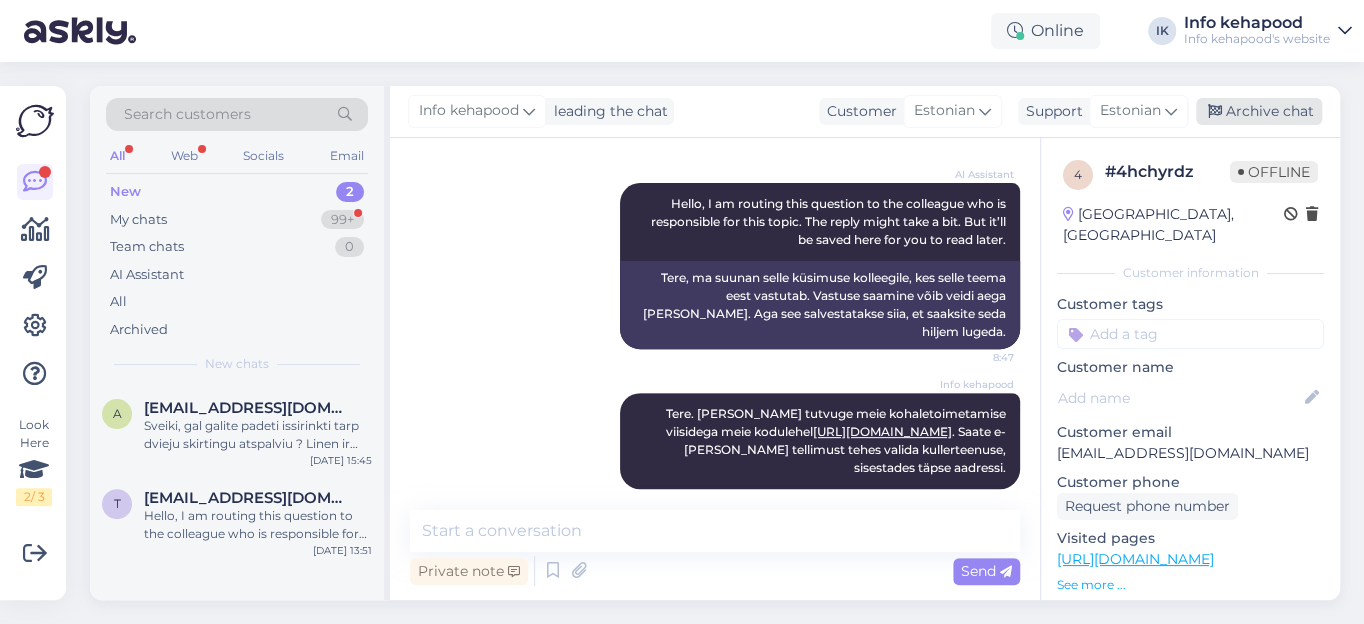click on "Archive chat" at bounding box center [1259, 111] 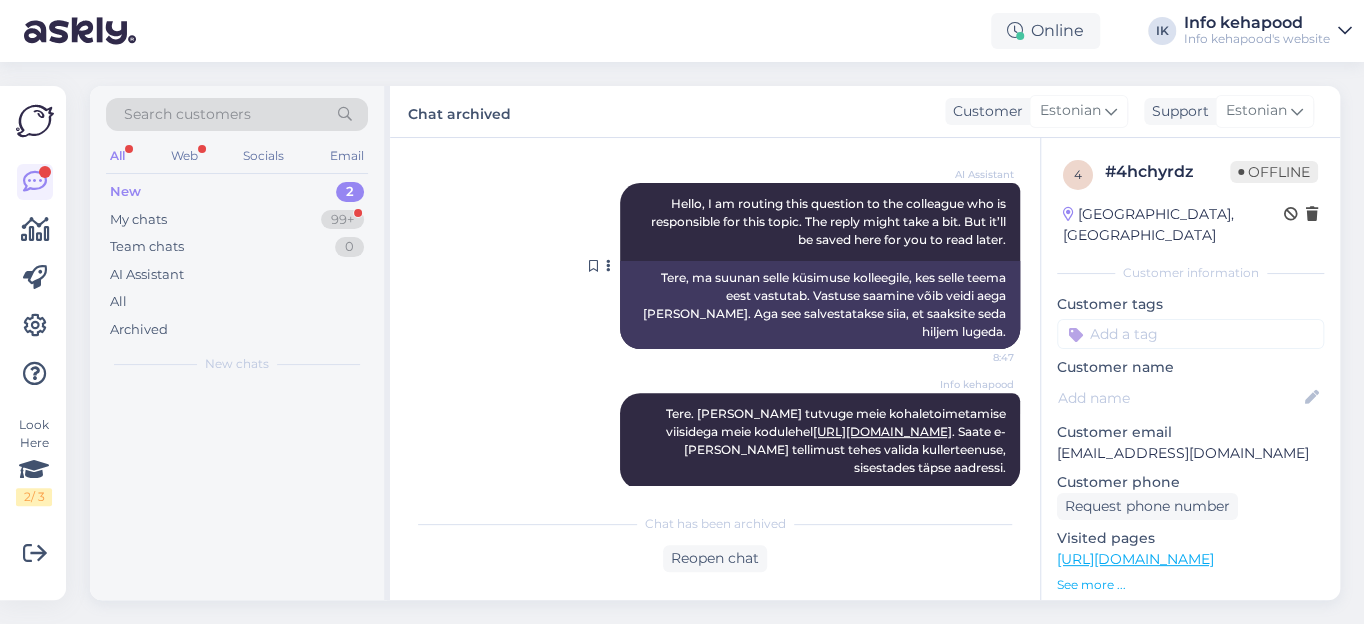 scroll, scrollTop: 298, scrollLeft: 0, axis: vertical 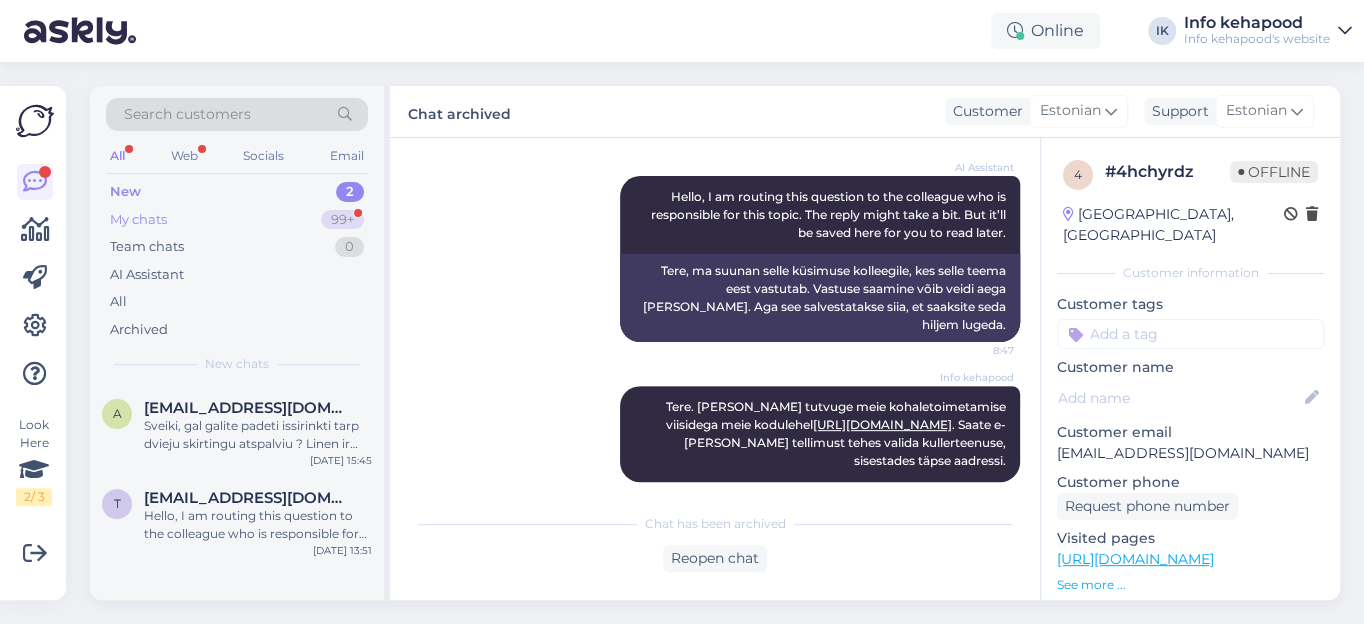 click on "My chats" at bounding box center [138, 220] 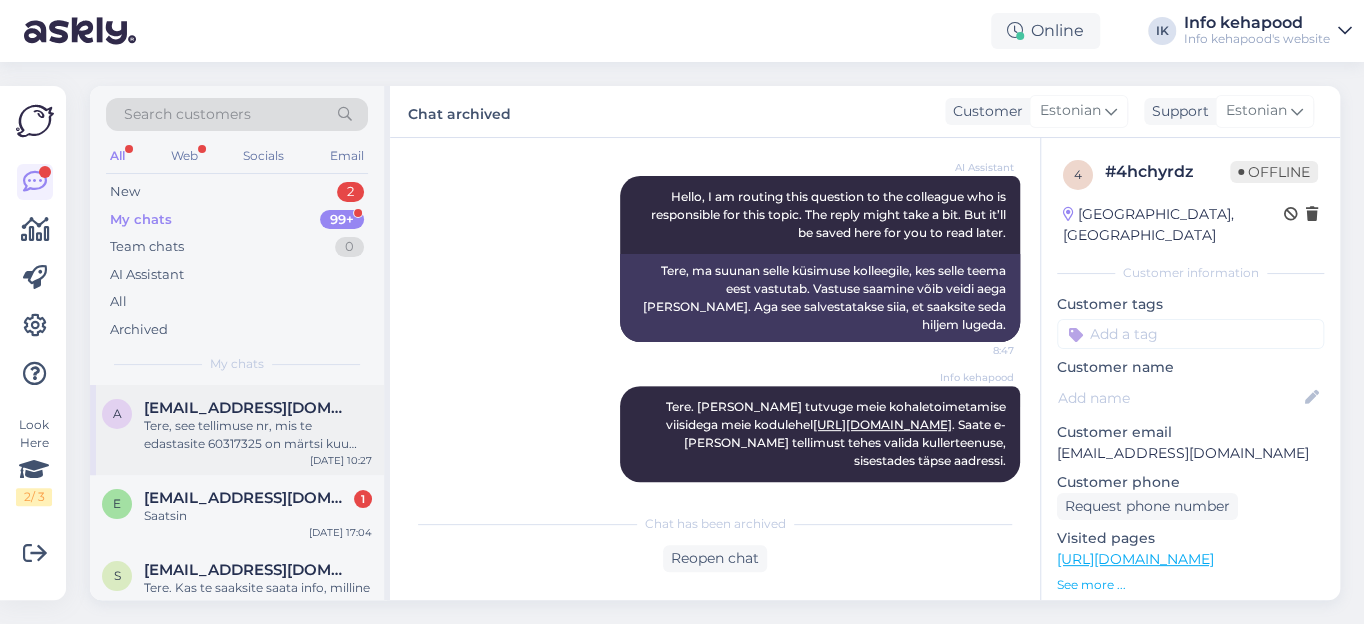 click on "Tere, see tellimuse nr, mis te edastasite 60317325 on märtsi kuu oma. Kas teil on uuem tellimuse nr või palun kirjutage, [PERSON_NAME] nimel on tellimus tehtud" at bounding box center [258, 435] 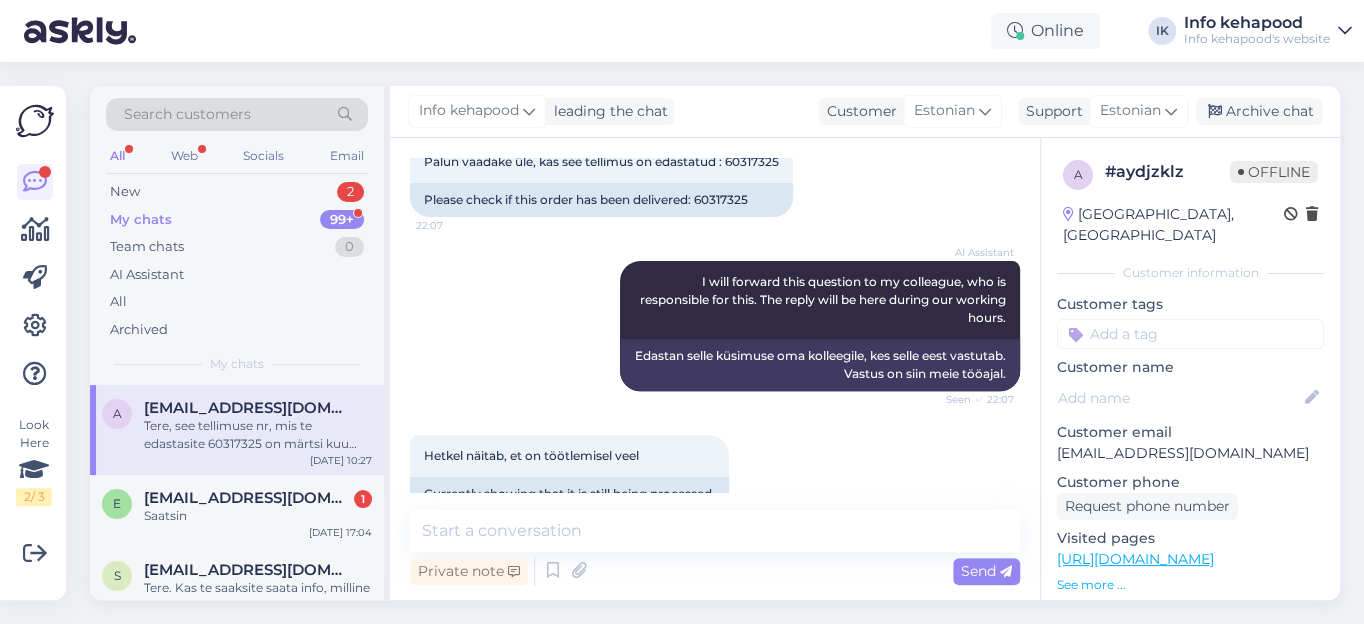 scroll, scrollTop: 272, scrollLeft: 0, axis: vertical 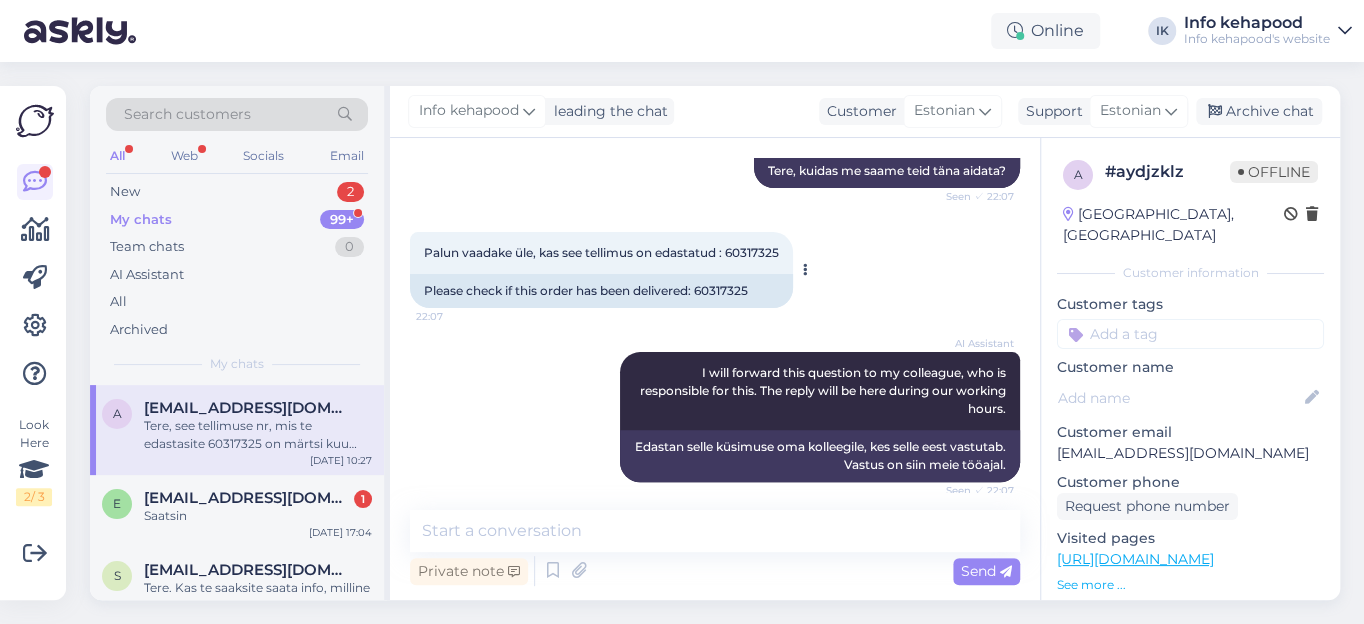 click on "Palun vaadake üle, kas see tellimus on edastatud : 60317325" at bounding box center [601, 252] 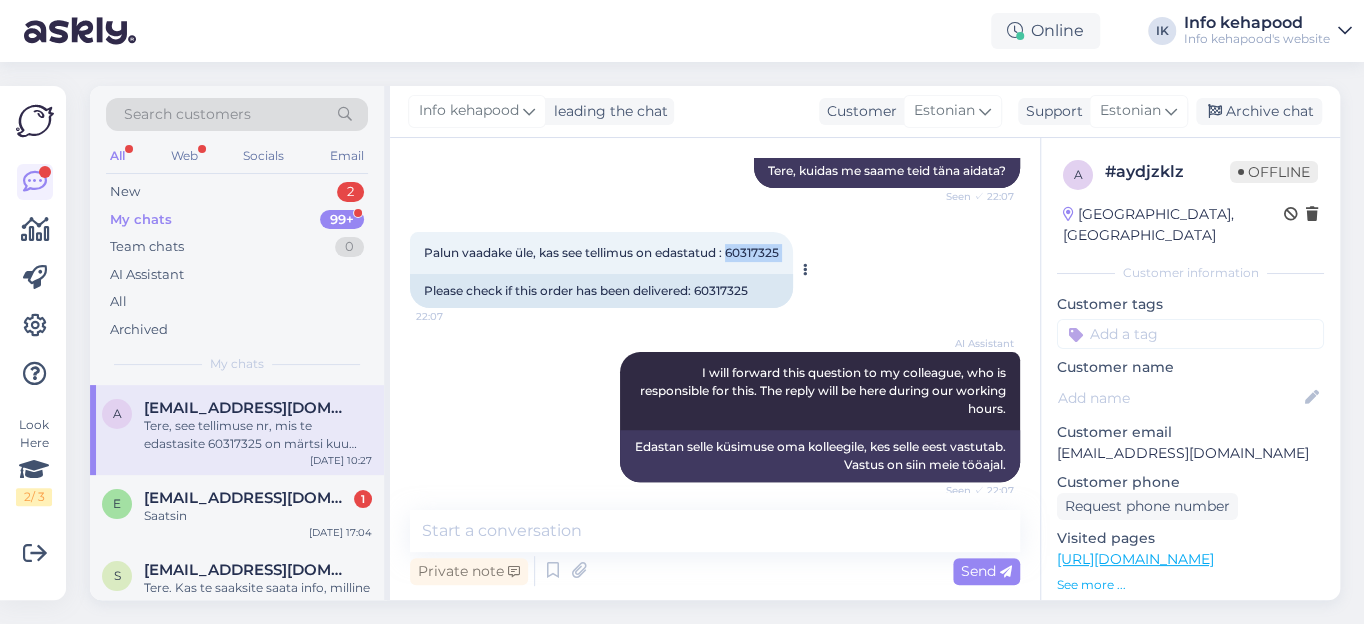 click on "Palun vaadake üle, kas see tellimus on edastatud : 60317325" at bounding box center [601, 252] 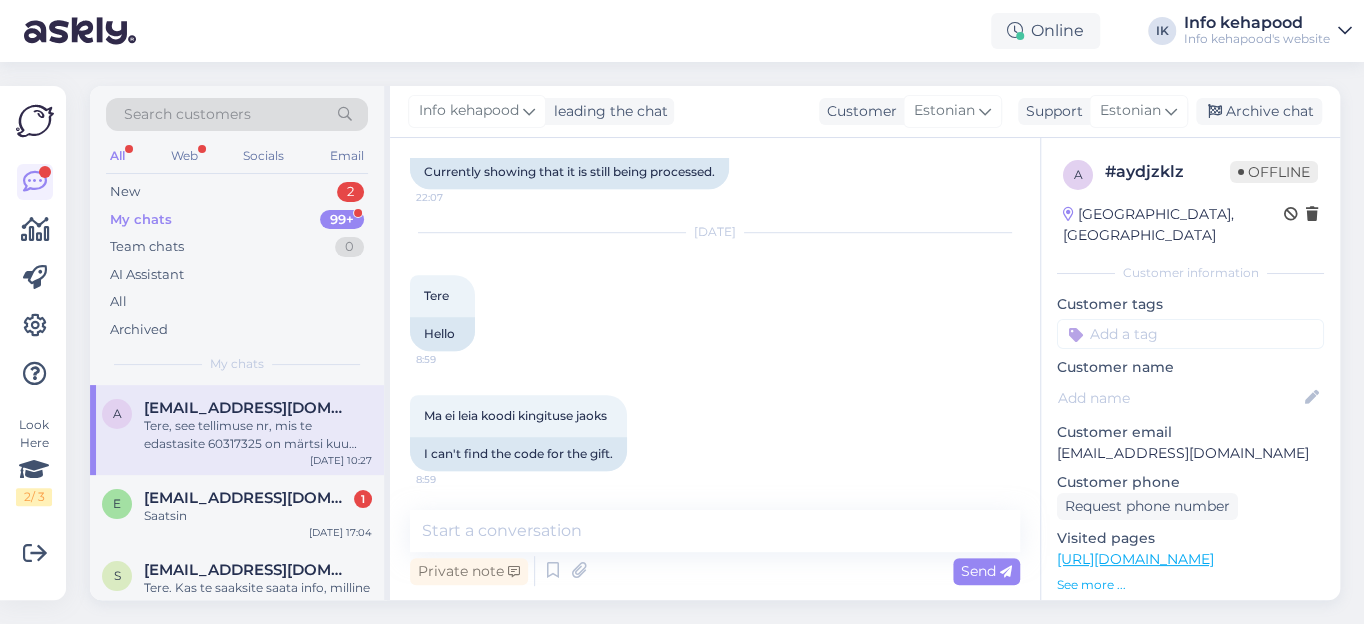 scroll, scrollTop: 806, scrollLeft: 0, axis: vertical 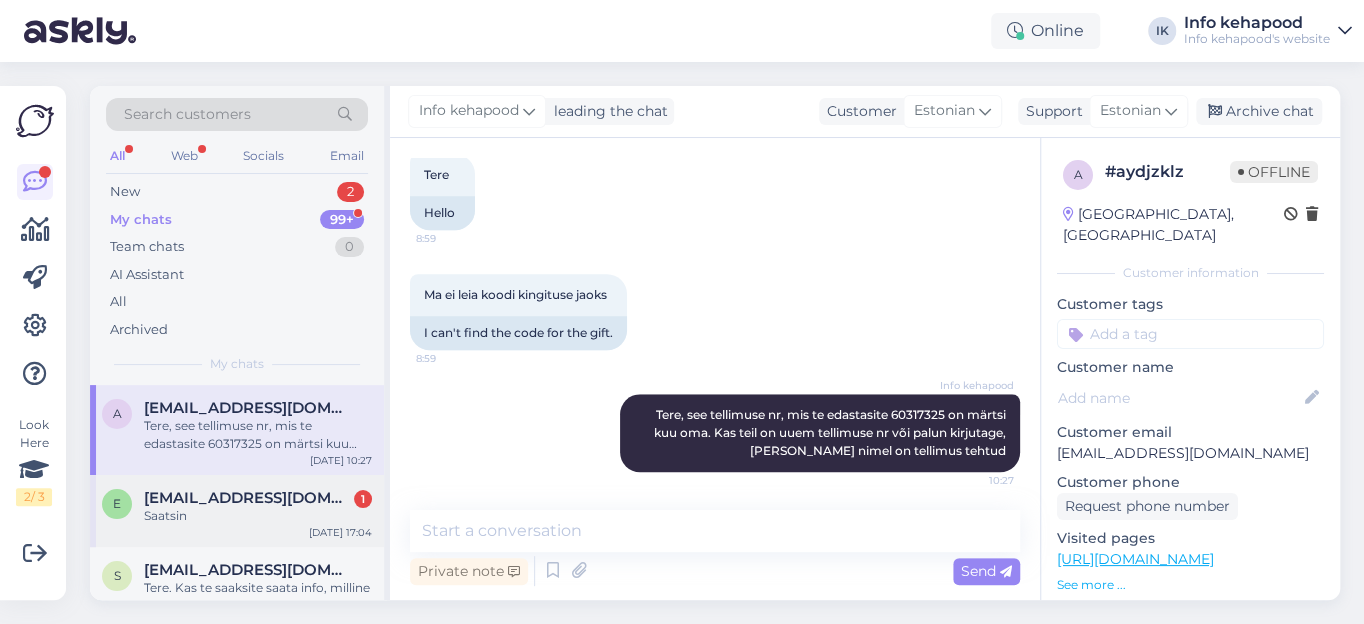 click on "[EMAIL_ADDRESS][DOMAIN_NAME]" at bounding box center (248, 498) 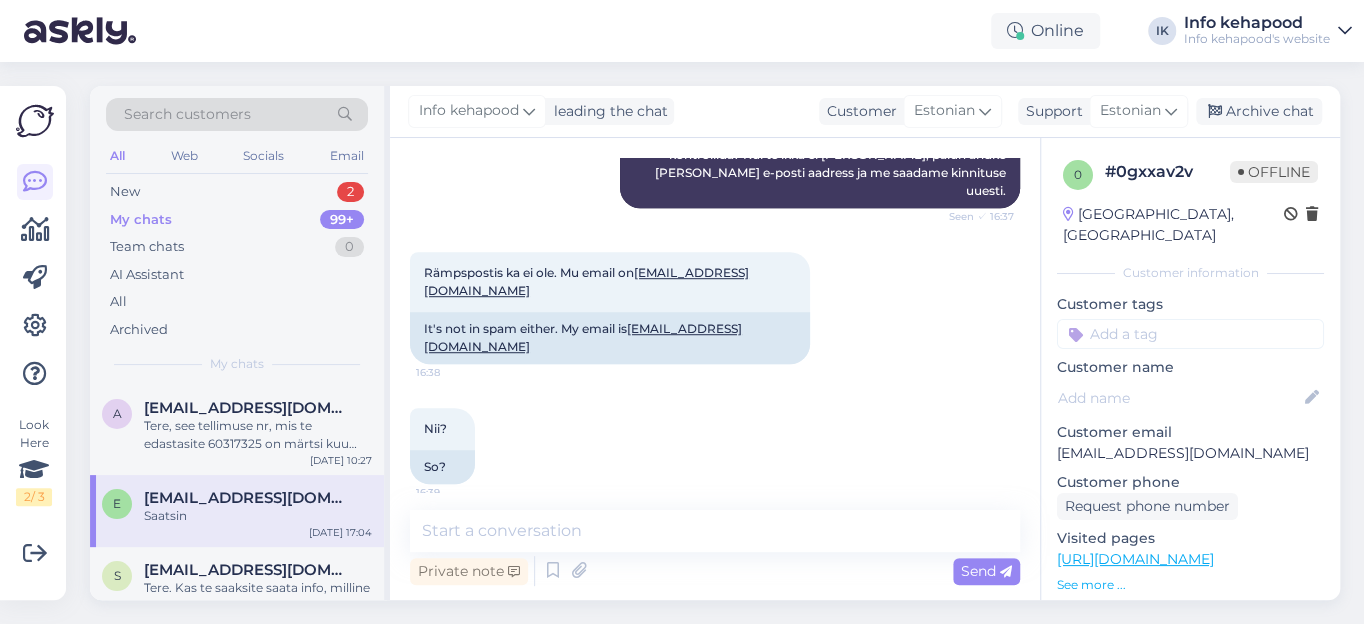 scroll, scrollTop: 803, scrollLeft: 0, axis: vertical 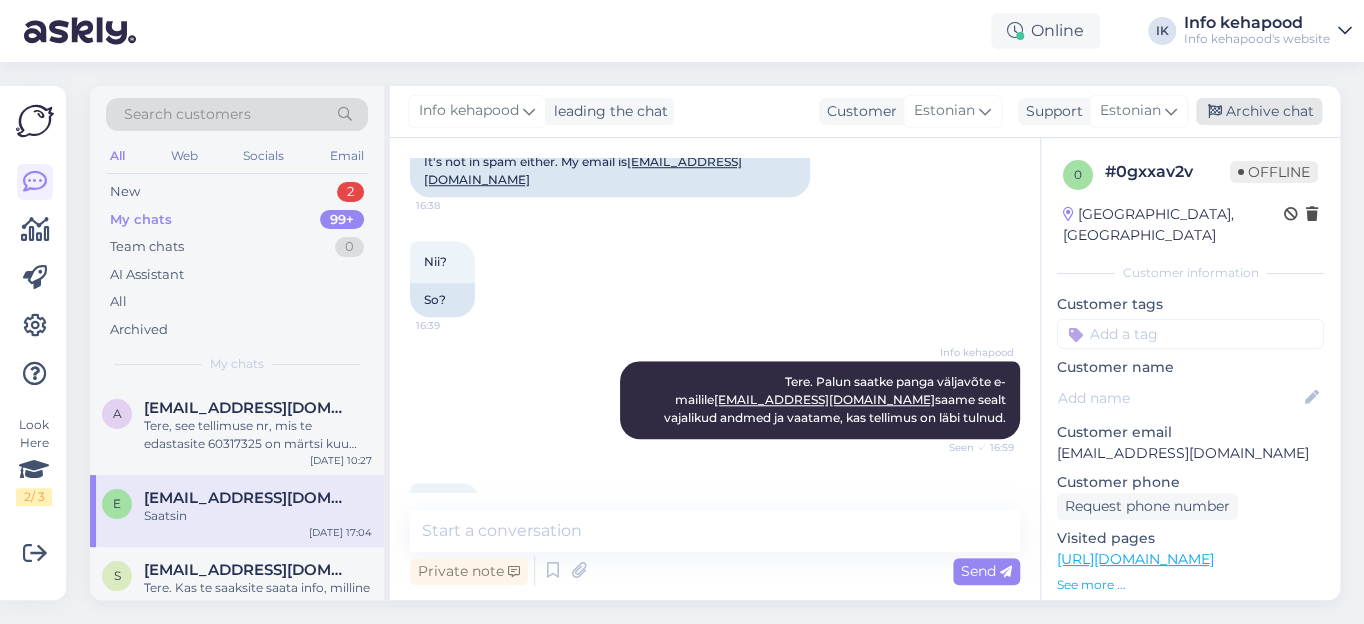 click on "Archive chat" at bounding box center (1259, 111) 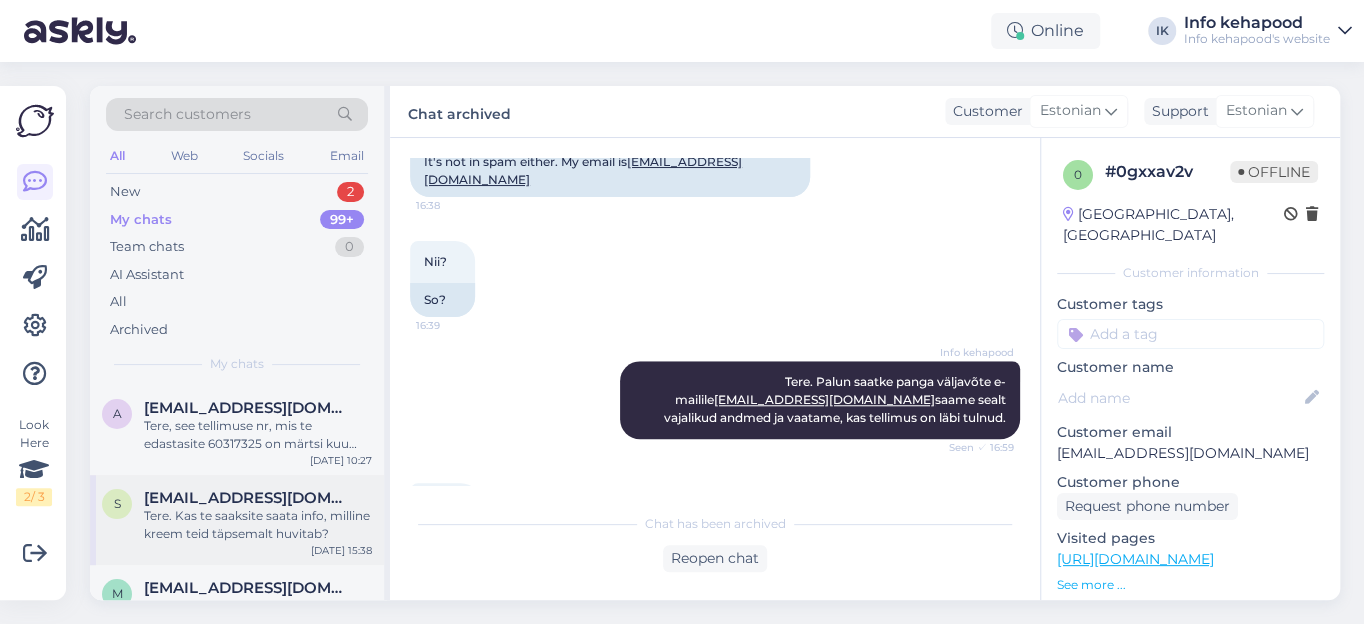 click on "Tere. Kas te saaksite saata info, milline kreem teid täpsemalt huvitab?" at bounding box center [258, 525] 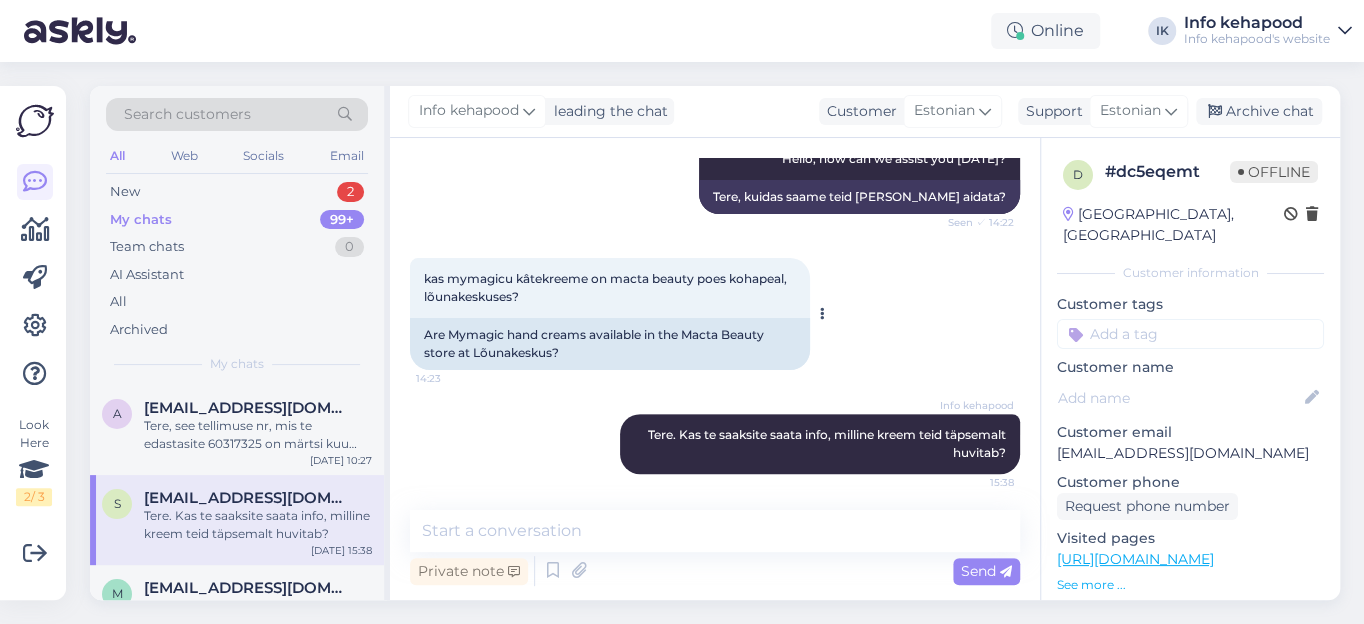 scroll, scrollTop: 249, scrollLeft: 0, axis: vertical 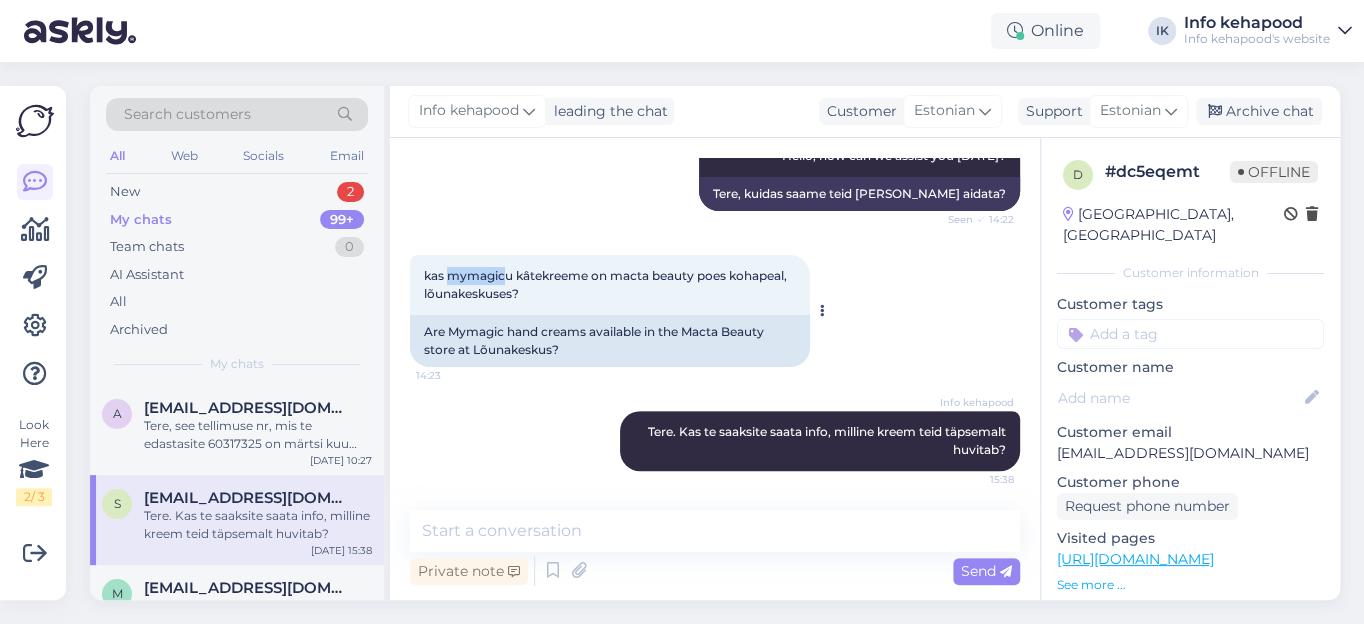 drag, startPoint x: 465, startPoint y: 279, endPoint x: 504, endPoint y: 279, distance: 39 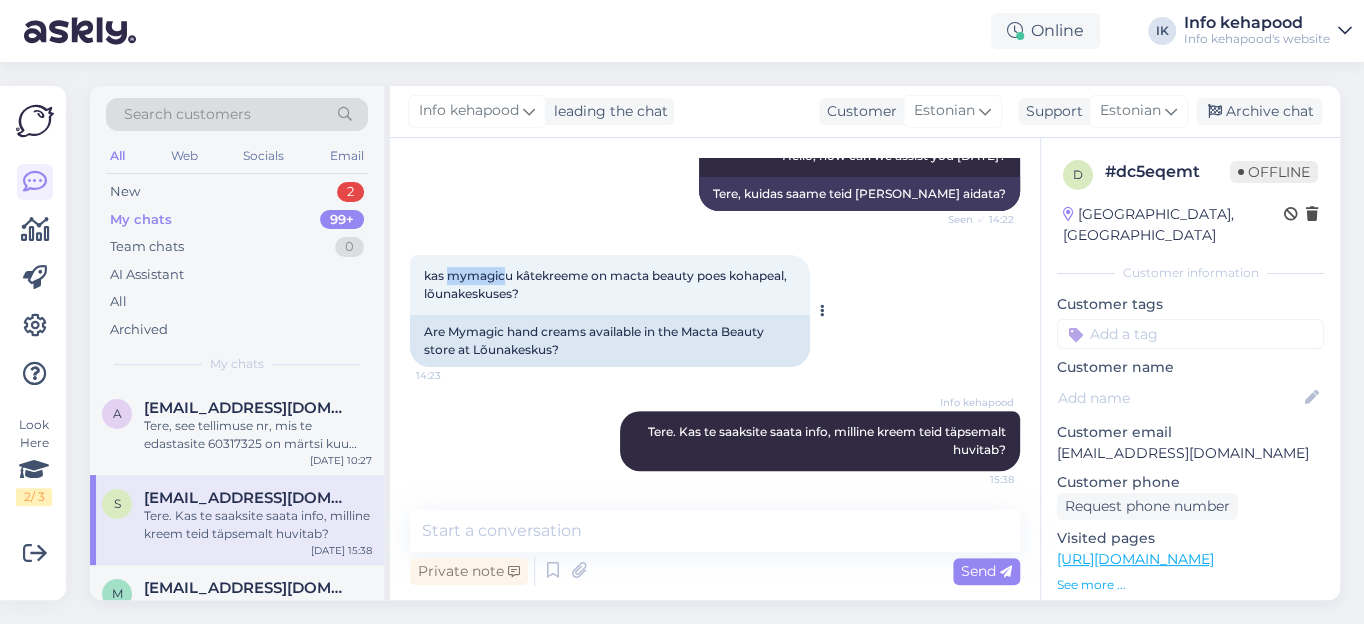 click on "kas mymagicu kâtekreeme on macta beauty poes kohapeal, lõunakeskuses?" at bounding box center (607, 284) 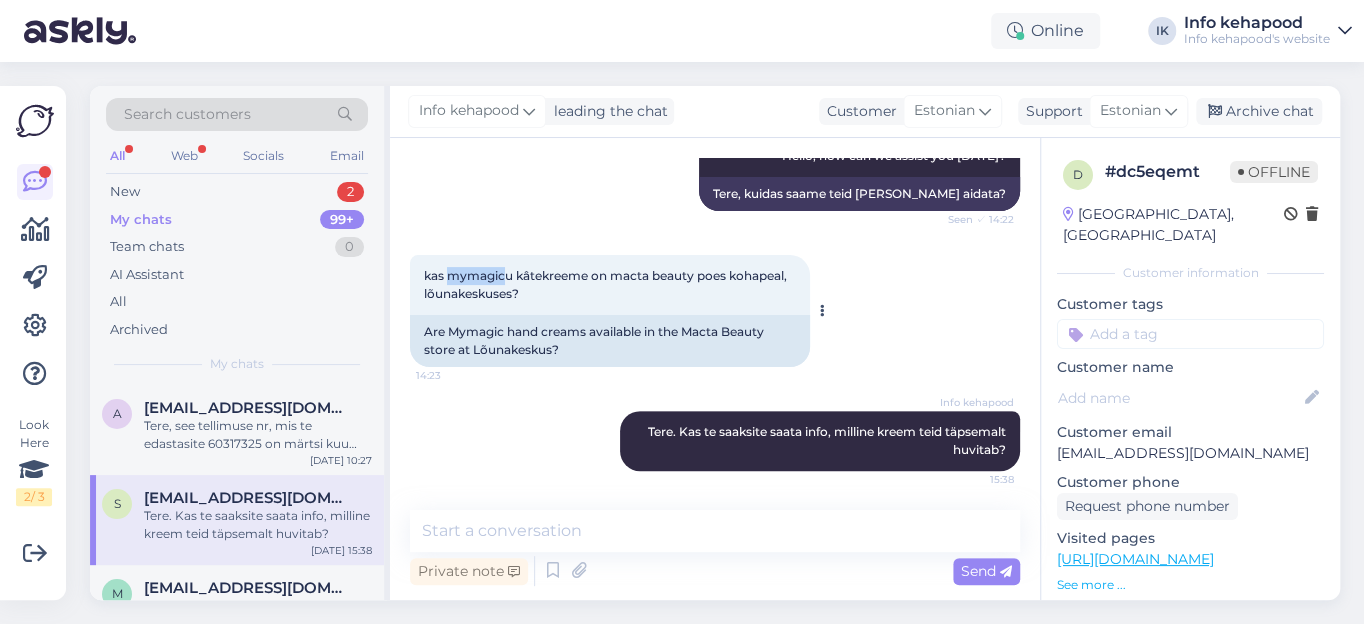 copy on "mymagic" 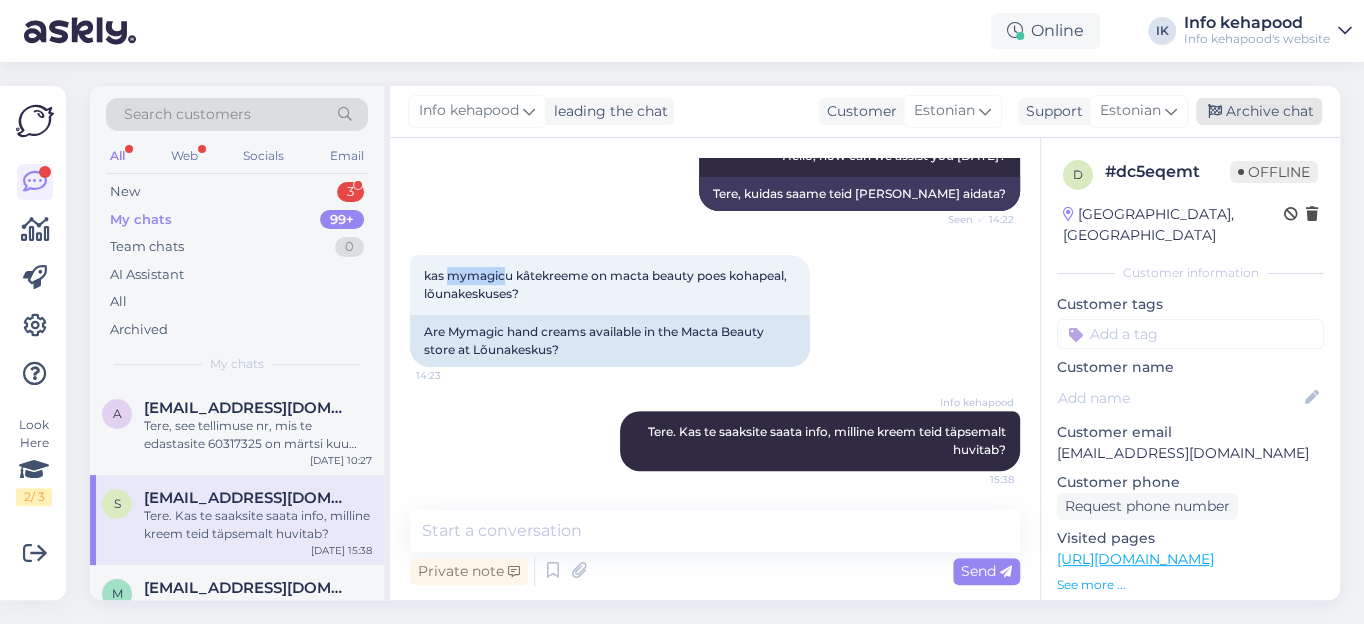 click on "Archive chat" at bounding box center (1259, 111) 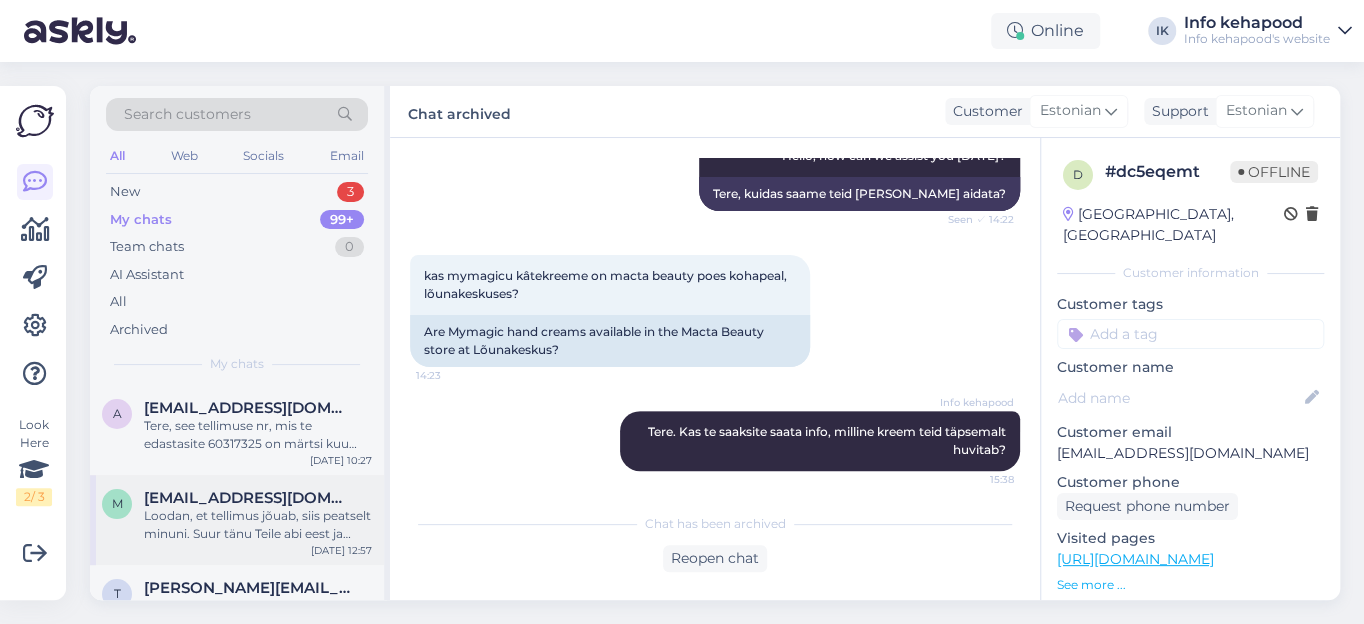 click on "Loodan, et tellimus jõuab, siis peatselt minuni. Suur tänu Teile abi eest ja kaunist suve jätku!" at bounding box center [258, 525] 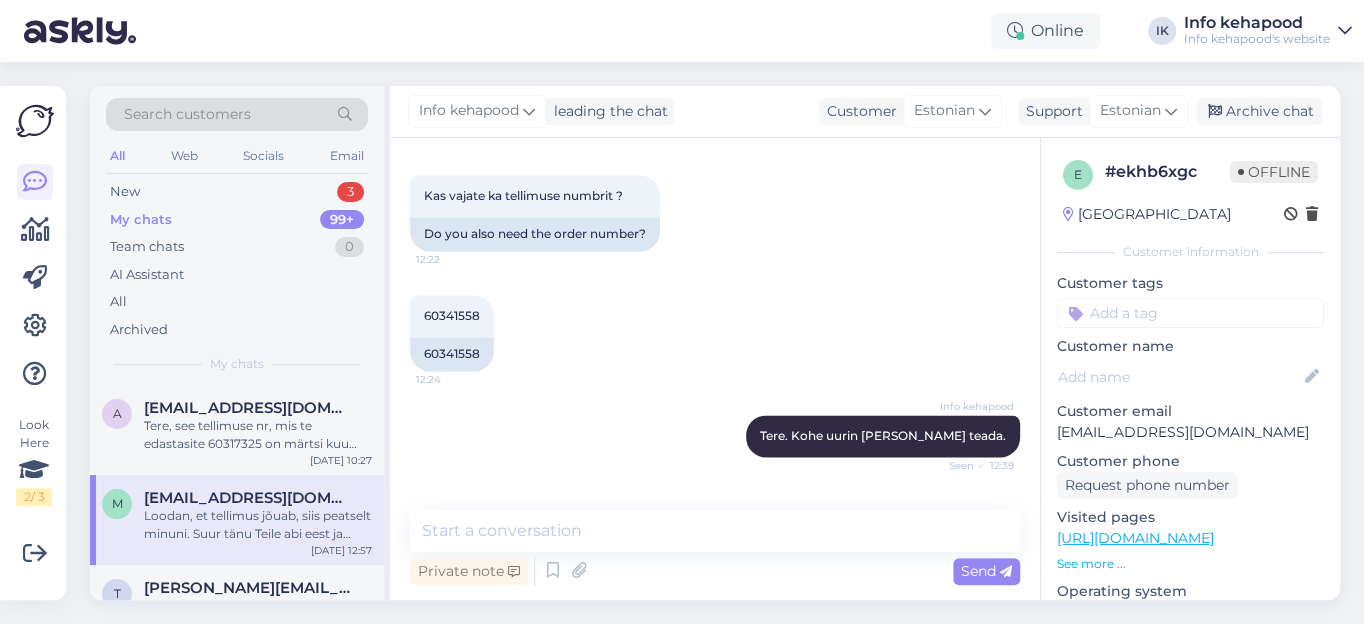 scroll, scrollTop: 1523, scrollLeft: 0, axis: vertical 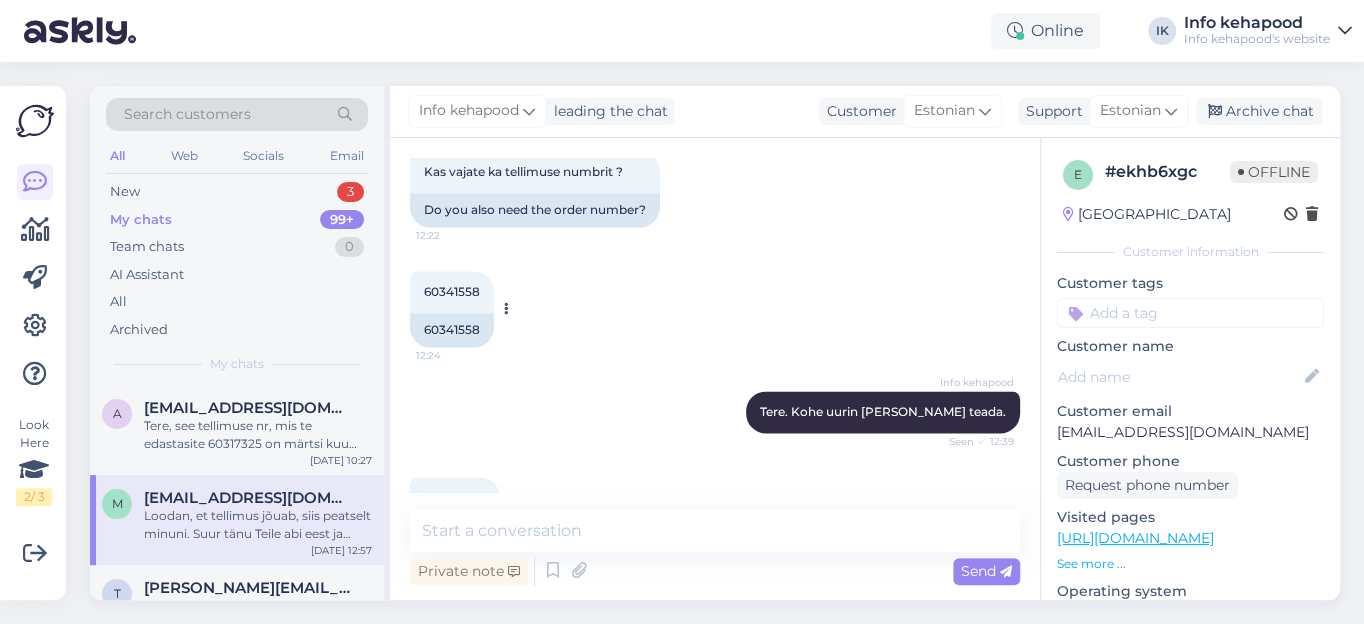 click on "60341558" at bounding box center (452, 291) 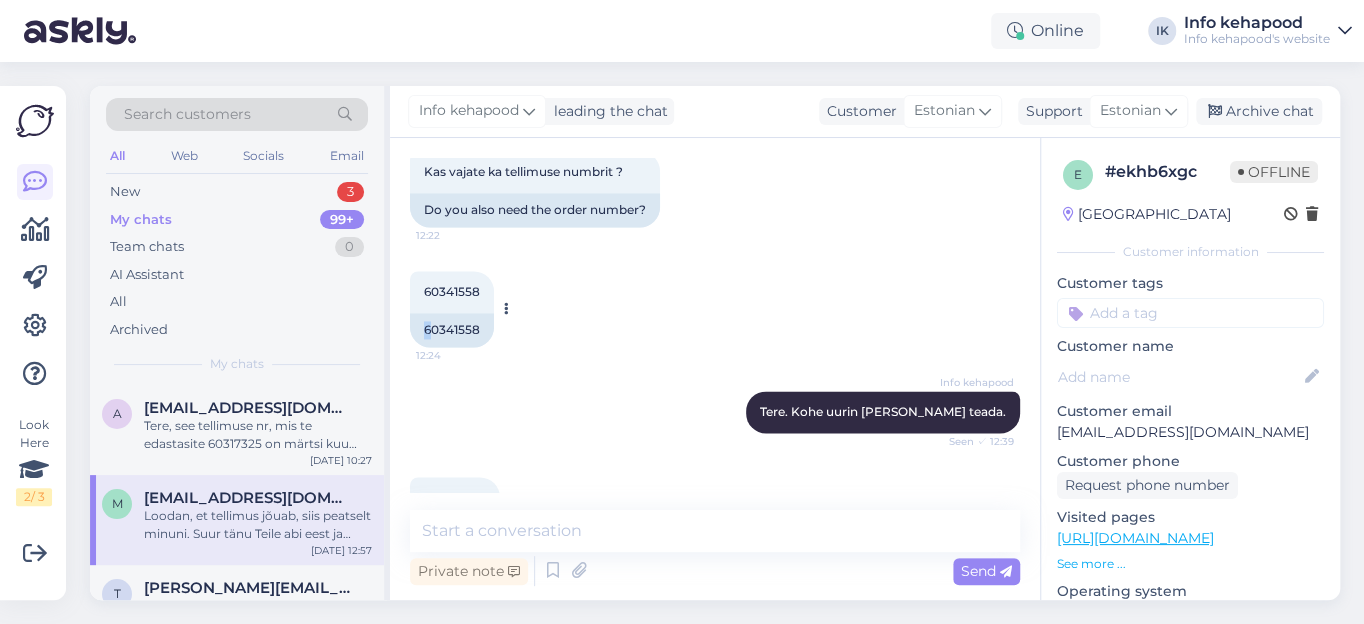 drag, startPoint x: 459, startPoint y: 291, endPoint x: 428, endPoint y: 321, distance: 43.13931 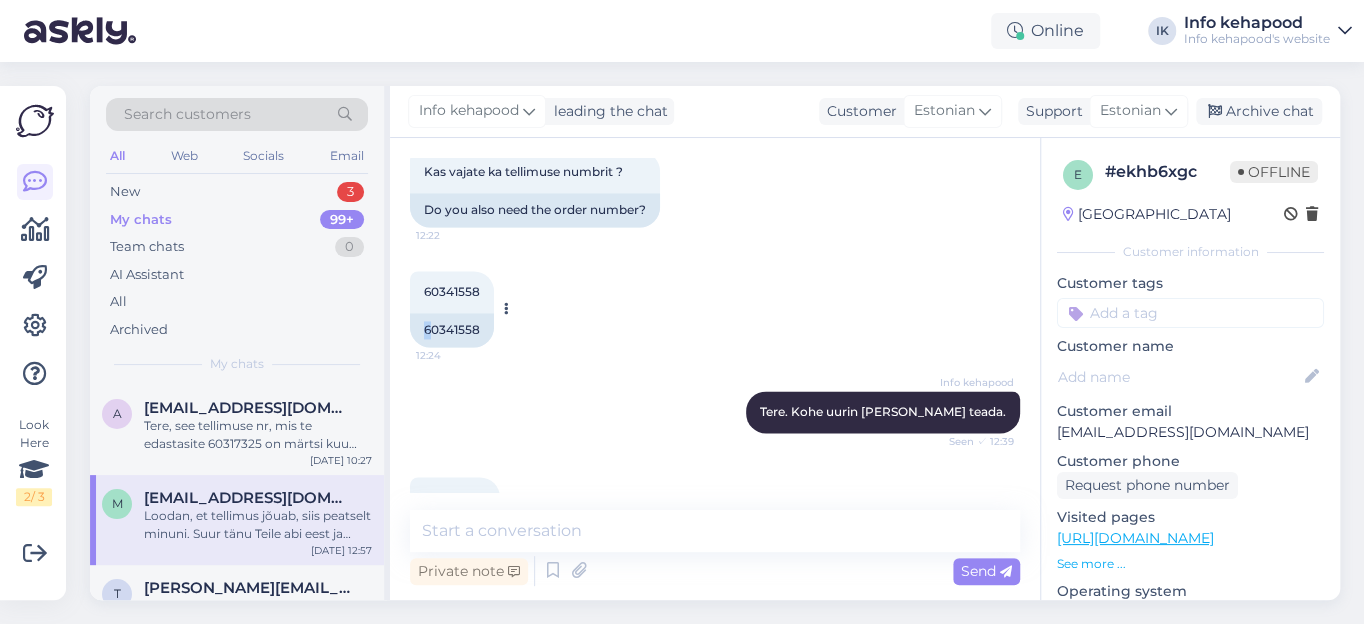 click on "60341558" at bounding box center [452, 330] 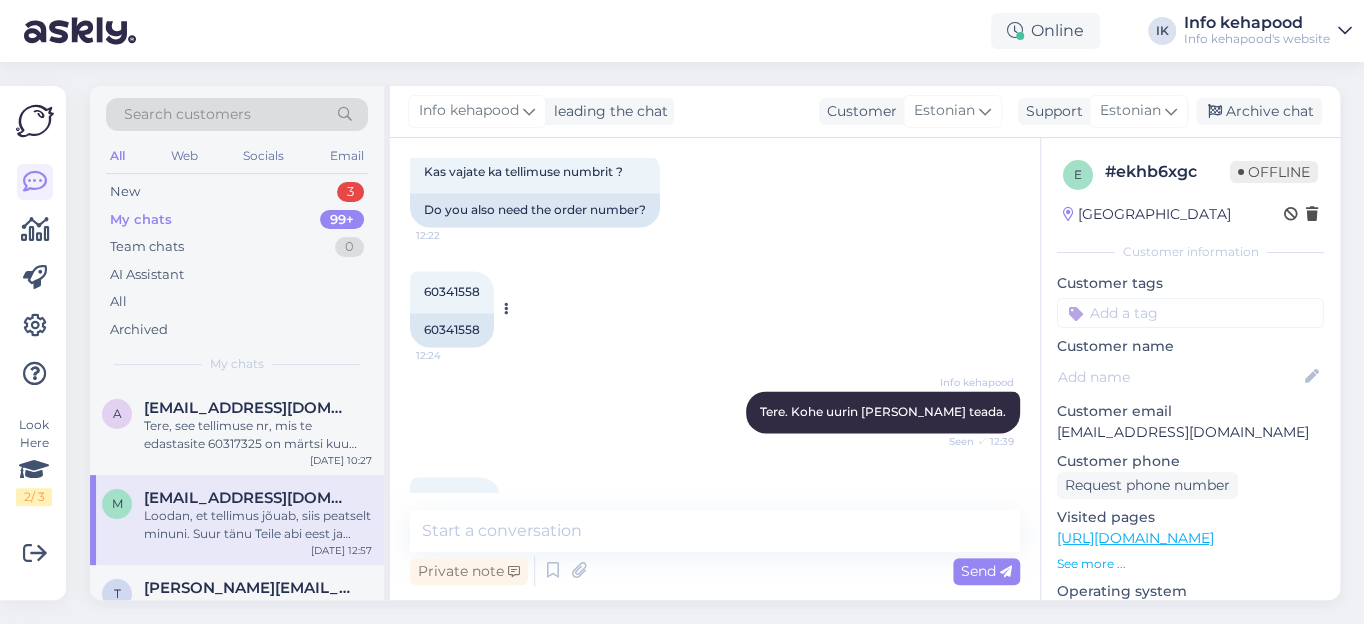 click on "60341558" at bounding box center [452, 291] 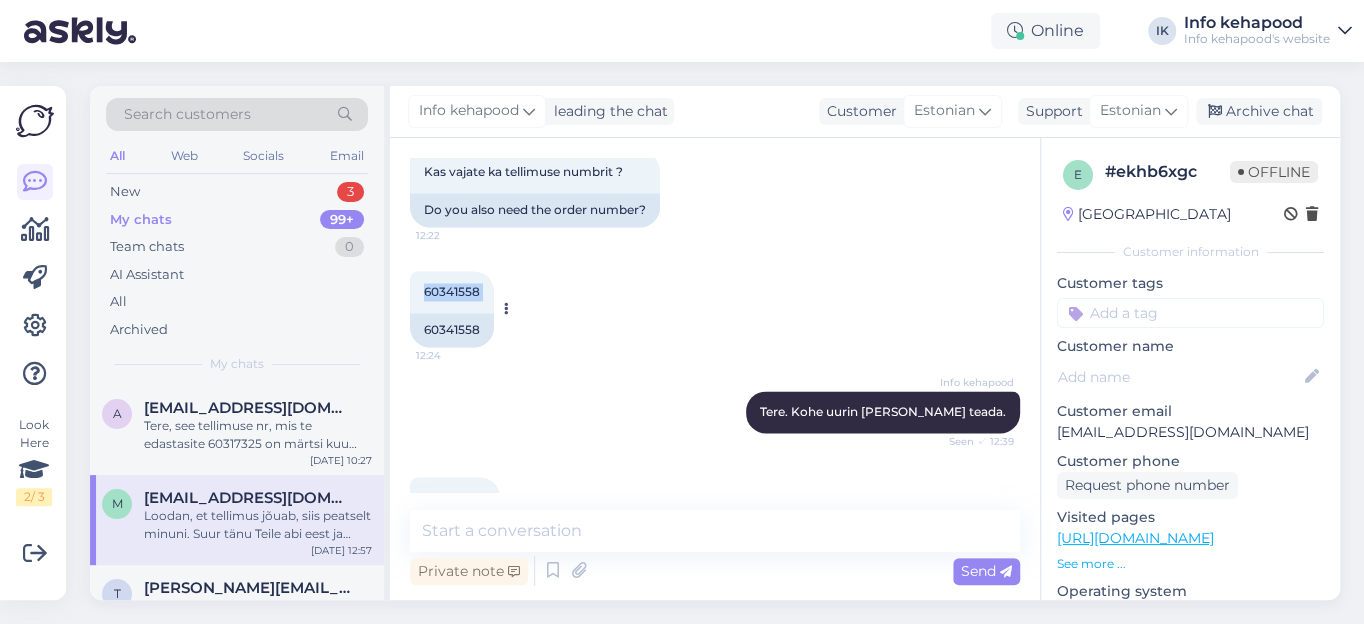 click on "60341558" at bounding box center [452, 291] 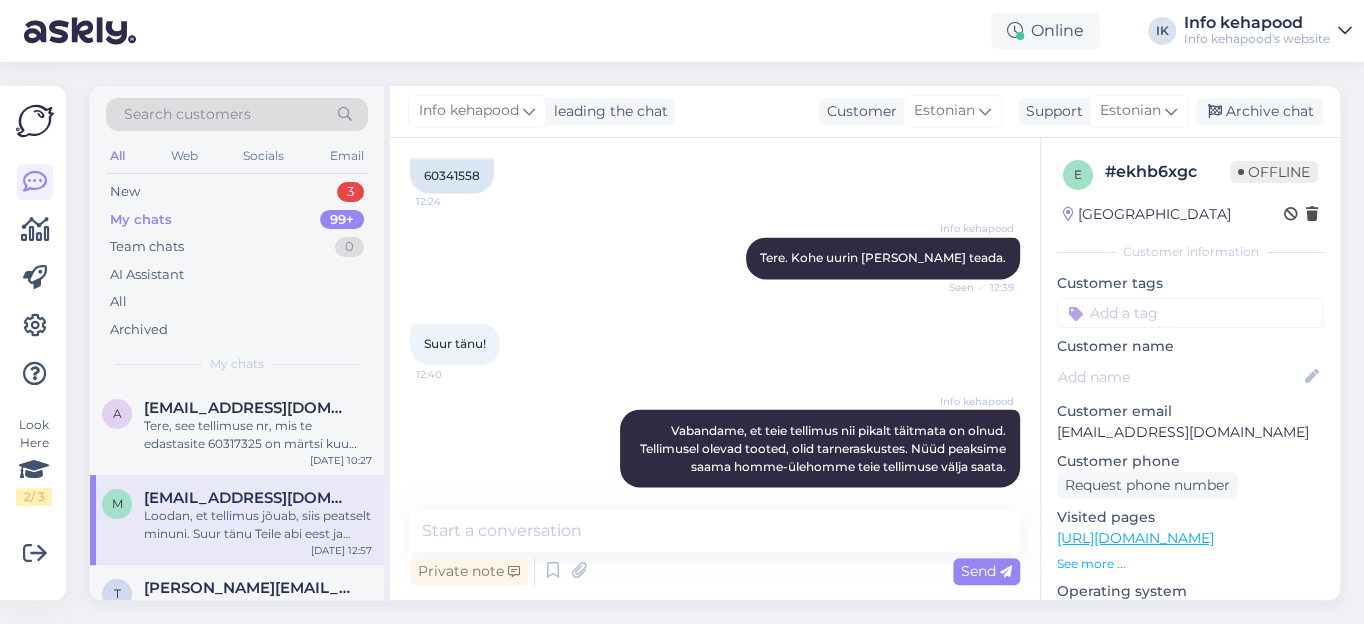 scroll, scrollTop: 1796, scrollLeft: 0, axis: vertical 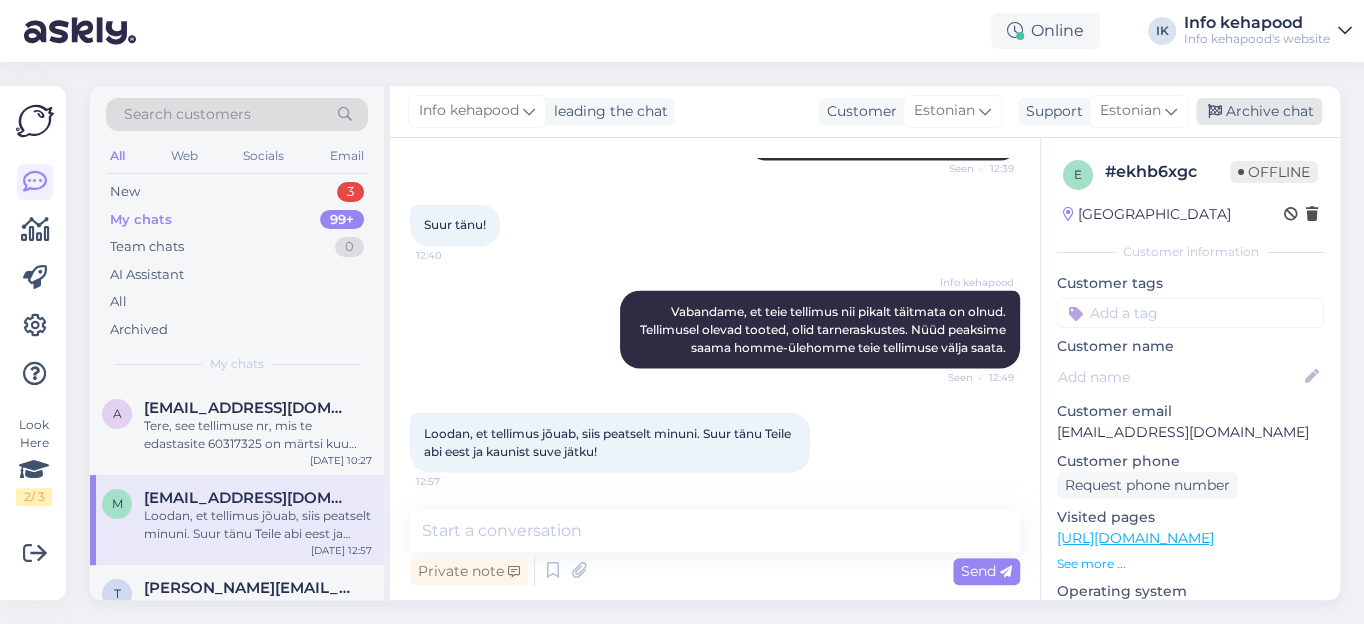 click on "Archive chat" at bounding box center (1259, 111) 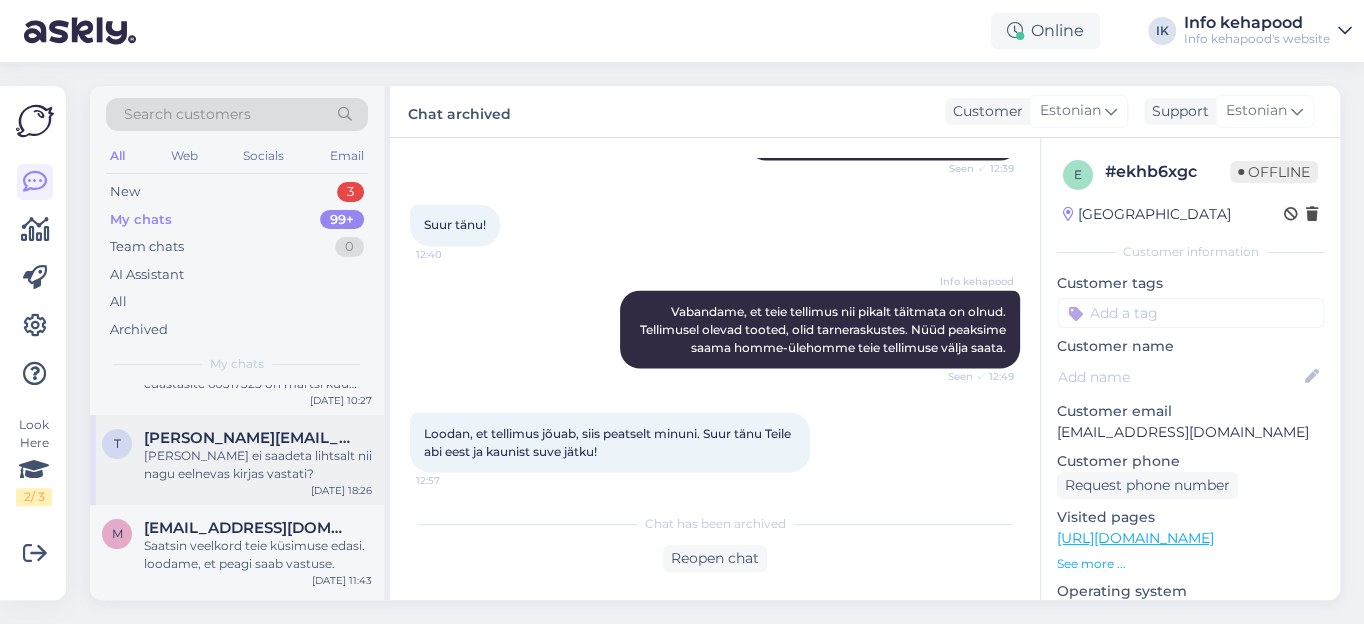 scroll, scrollTop: 90, scrollLeft: 0, axis: vertical 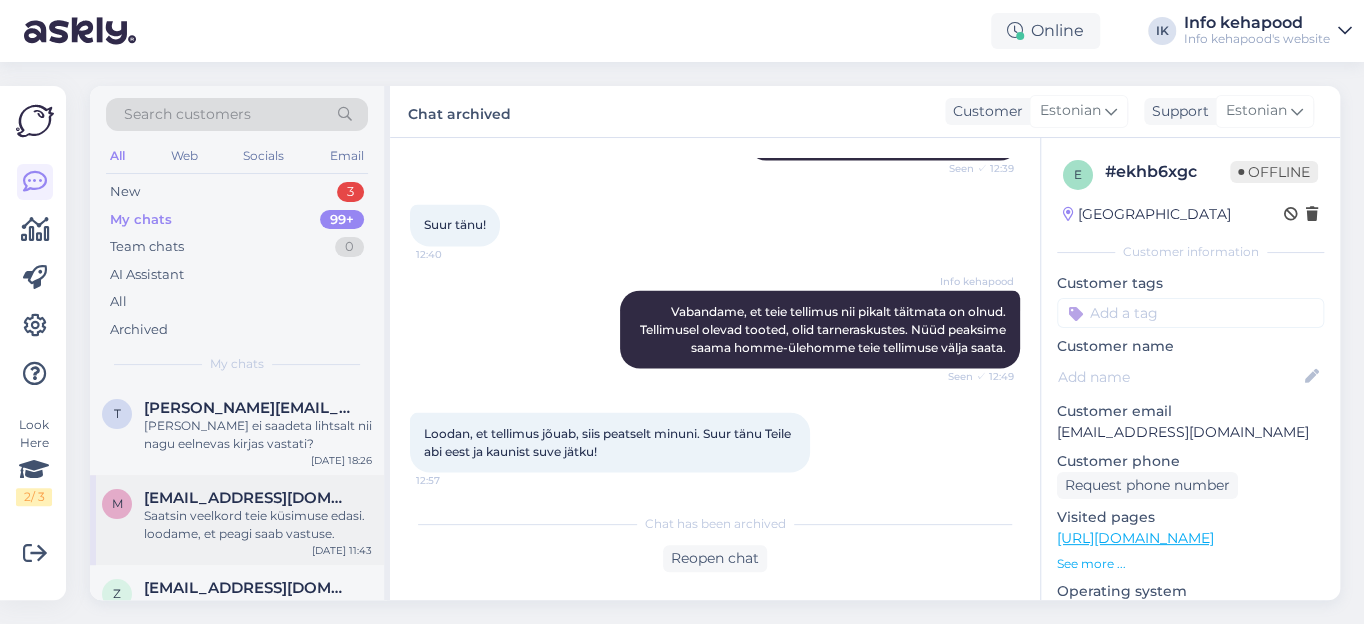click on "Saatsin veelkord teie küsimuse edasi. loodame, et peagi saab vastuse." at bounding box center (258, 525) 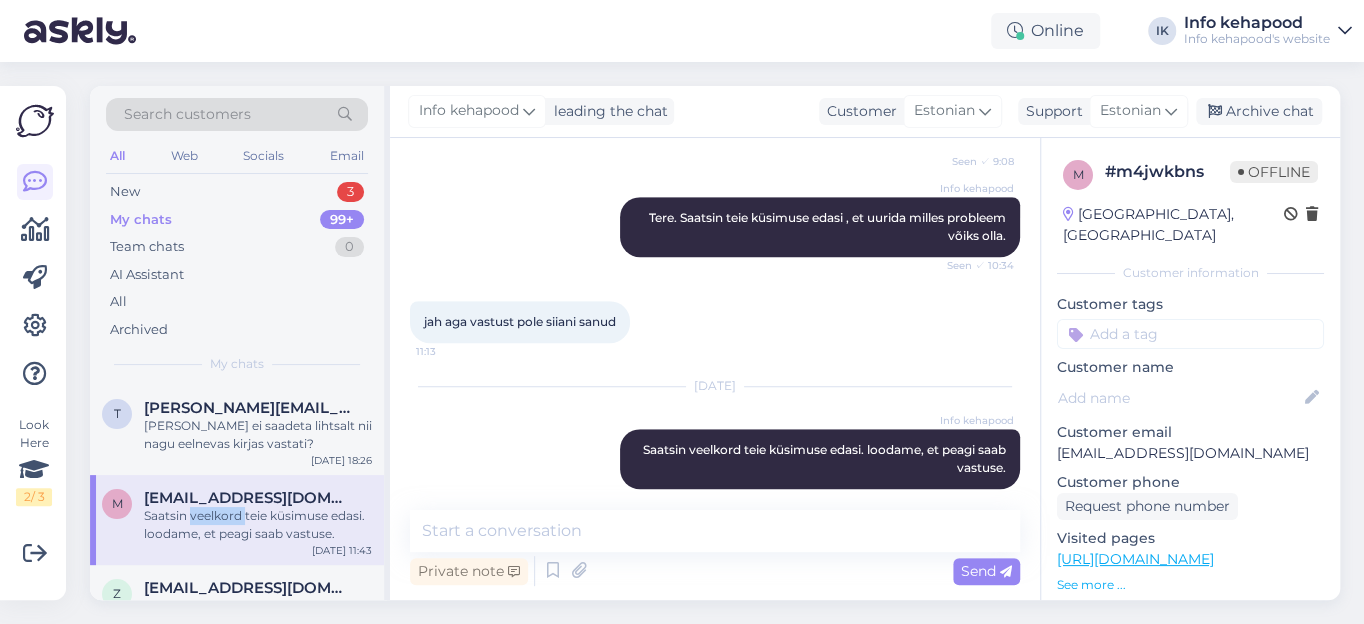 click on "Saatsin veelkord teie küsimuse edasi. loodame, et peagi saab vastuse." at bounding box center [258, 525] 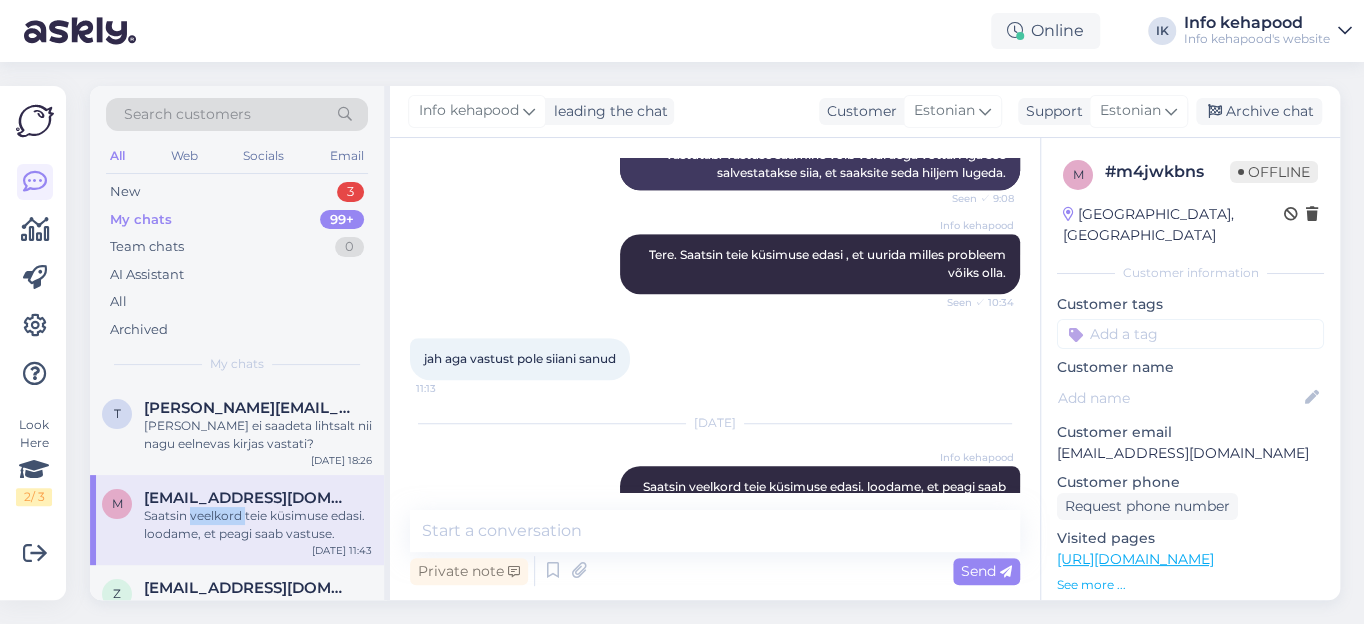 scroll, scrollTop: 673, scrollLeft: 0, axis: vertical 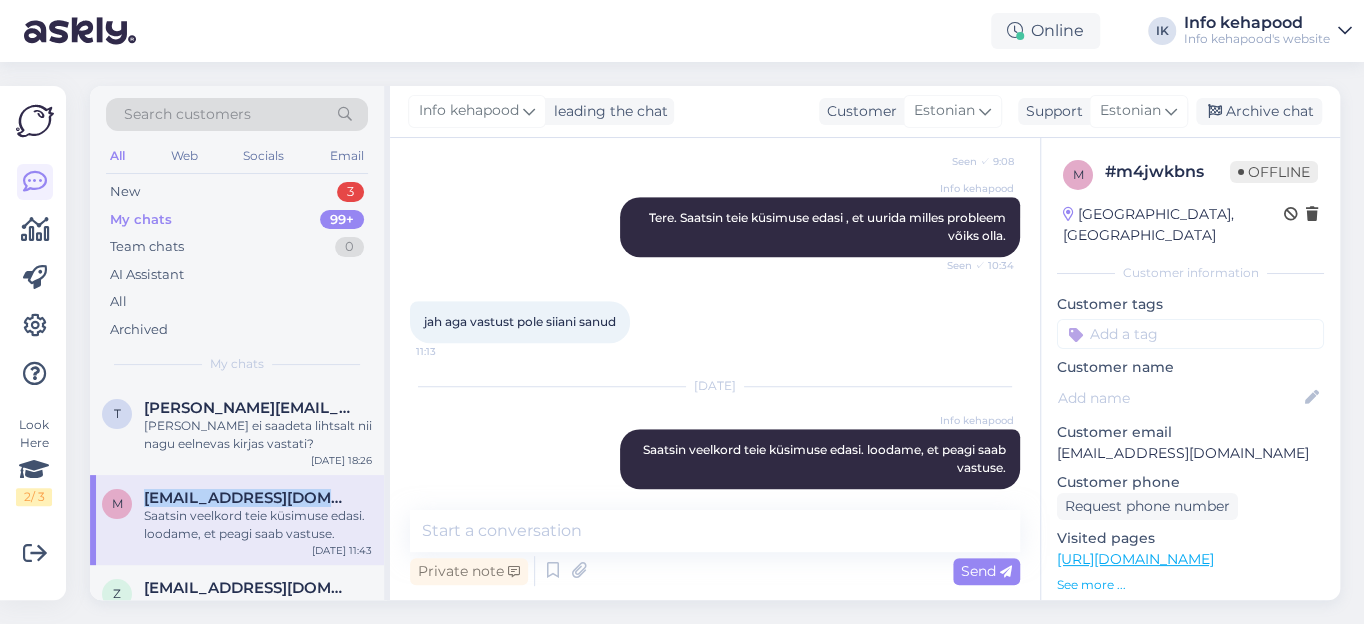 drag, startPoint x: 147, startPoint y: 495, endPoint x: 340, endPoint y: 496, distance: 193.0026 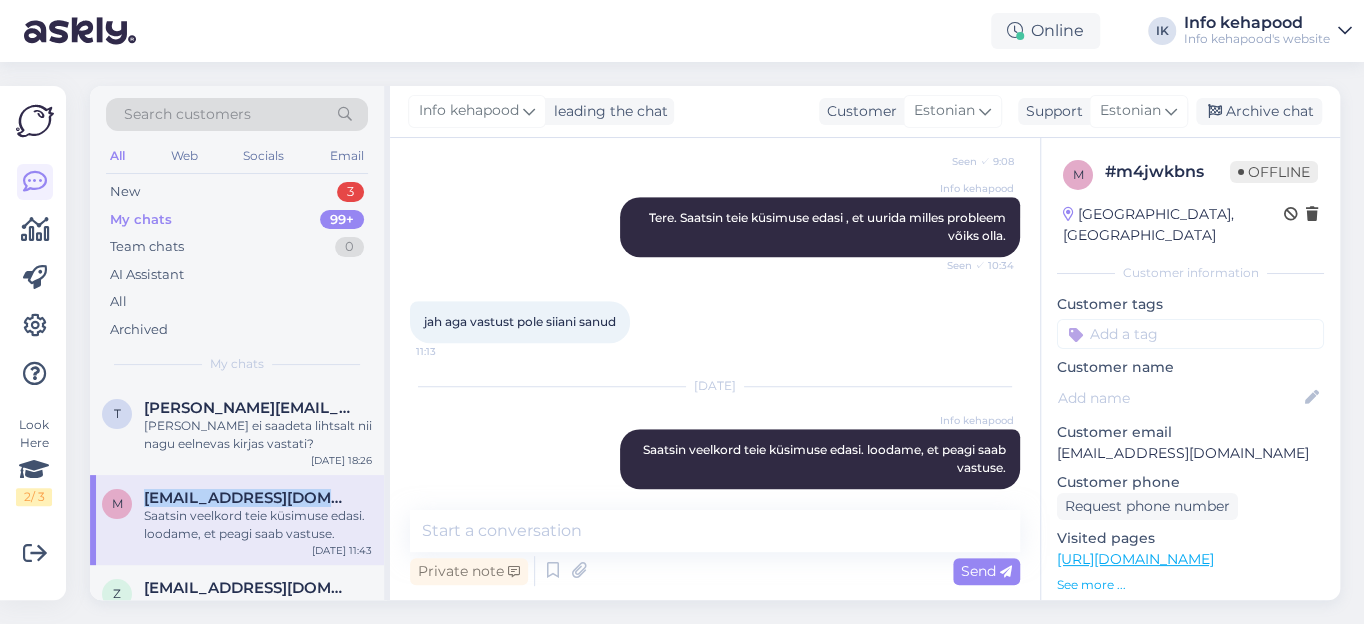 click on "m [EMAIL_ADDRESS][DOMAIN_NAME] Saatsin veelkord teie küsimuse edasi. loodame, et peagi saab vastuse." at bounding box center (237, 516) 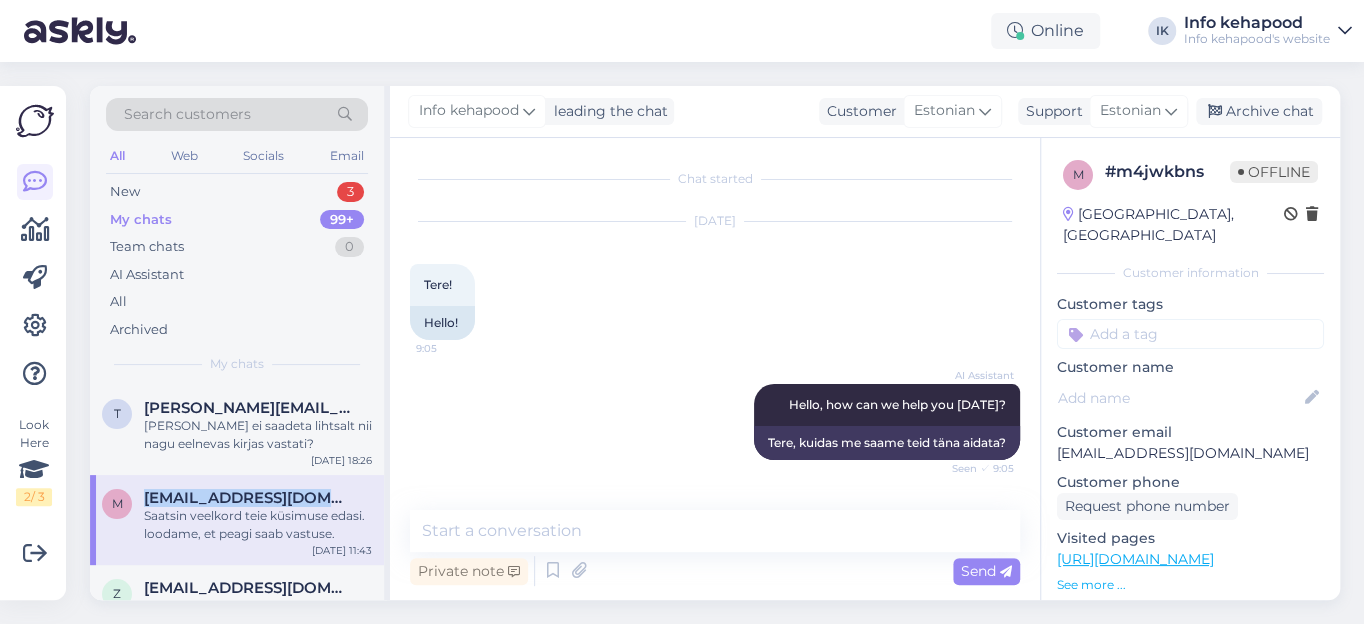 copy on "[EMAIL_ADDRESS][DOMAIN_NAME]" 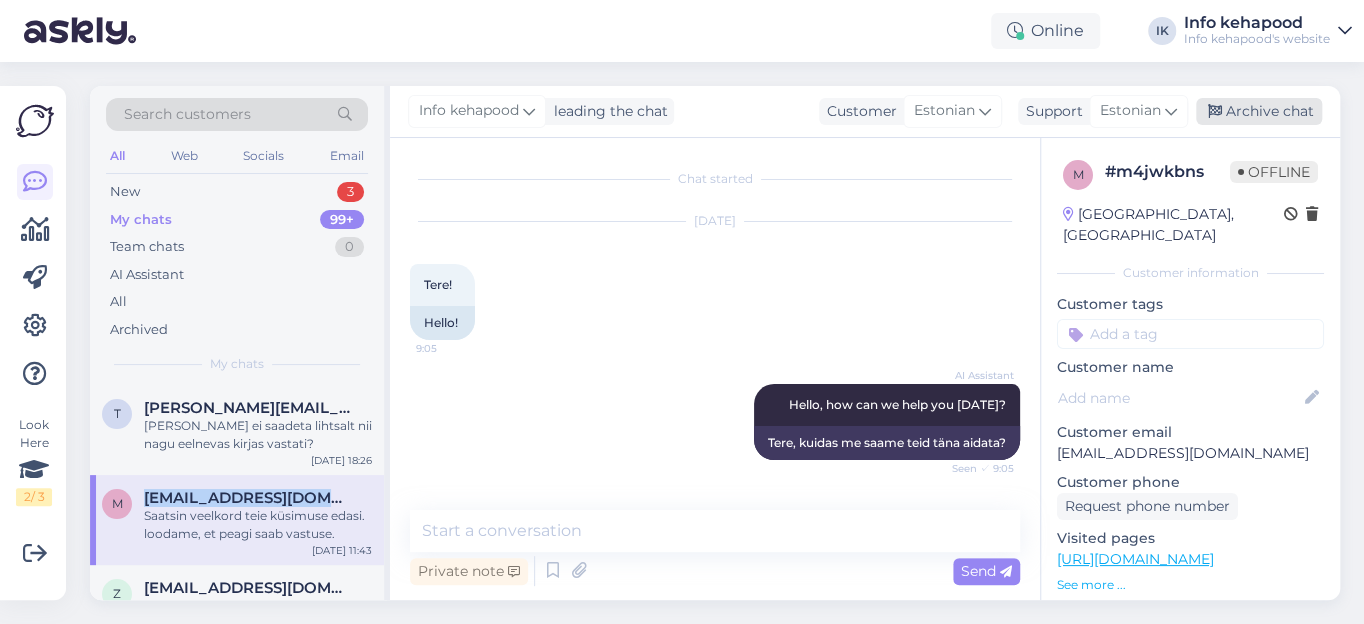 click on "Archive chat" at bounding box center [1259, 111] 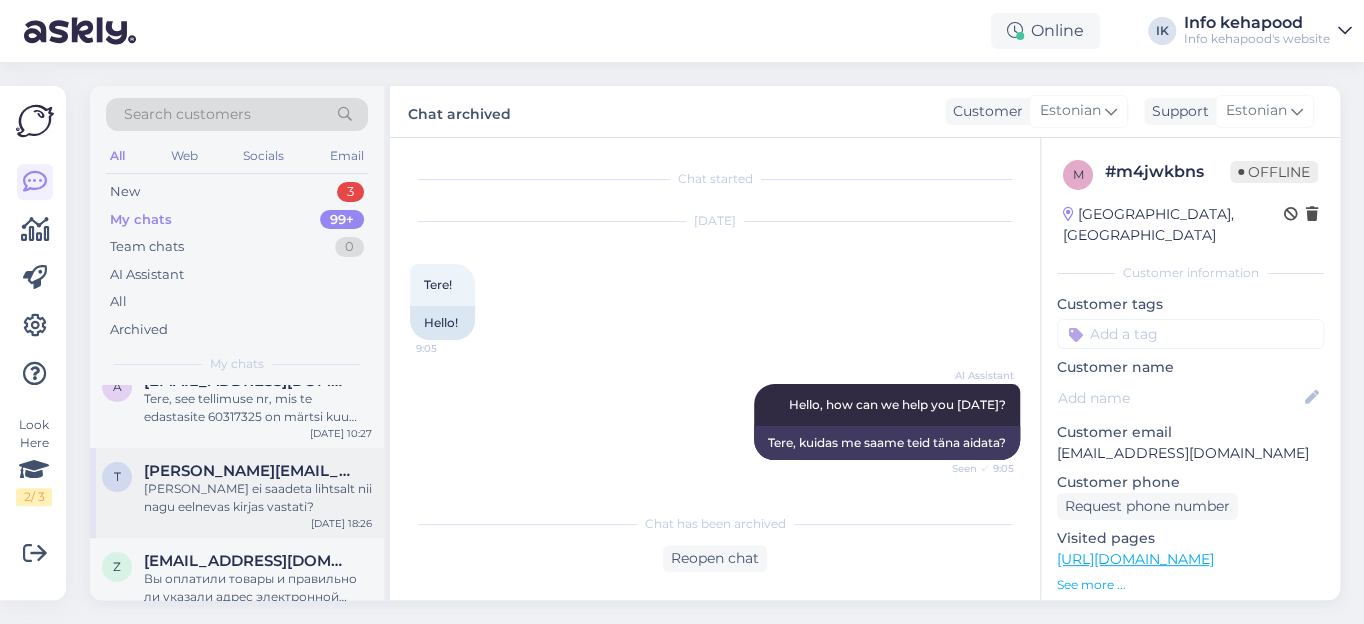 scroll, scrollTop: 0, scrollLeft: 0, axis: both 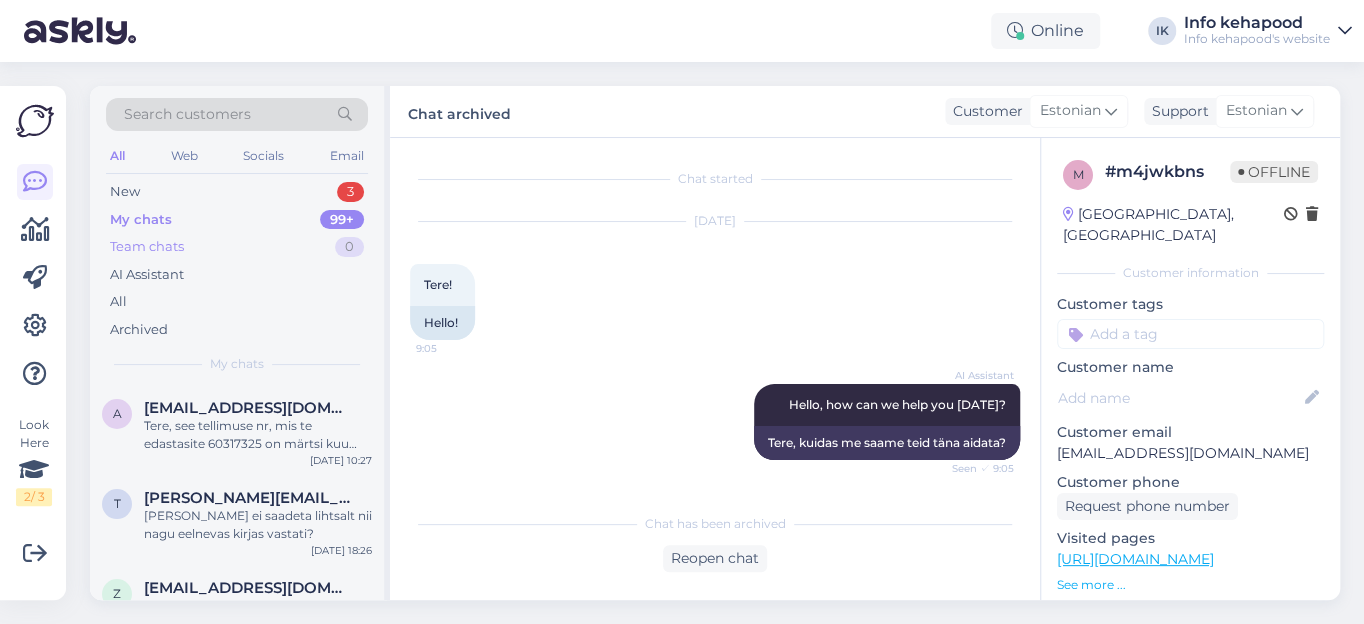 drag, startPoint x: 158, startPoint y: 186, endPoint x: 174, endPoint y: 239, distance: 55.362442 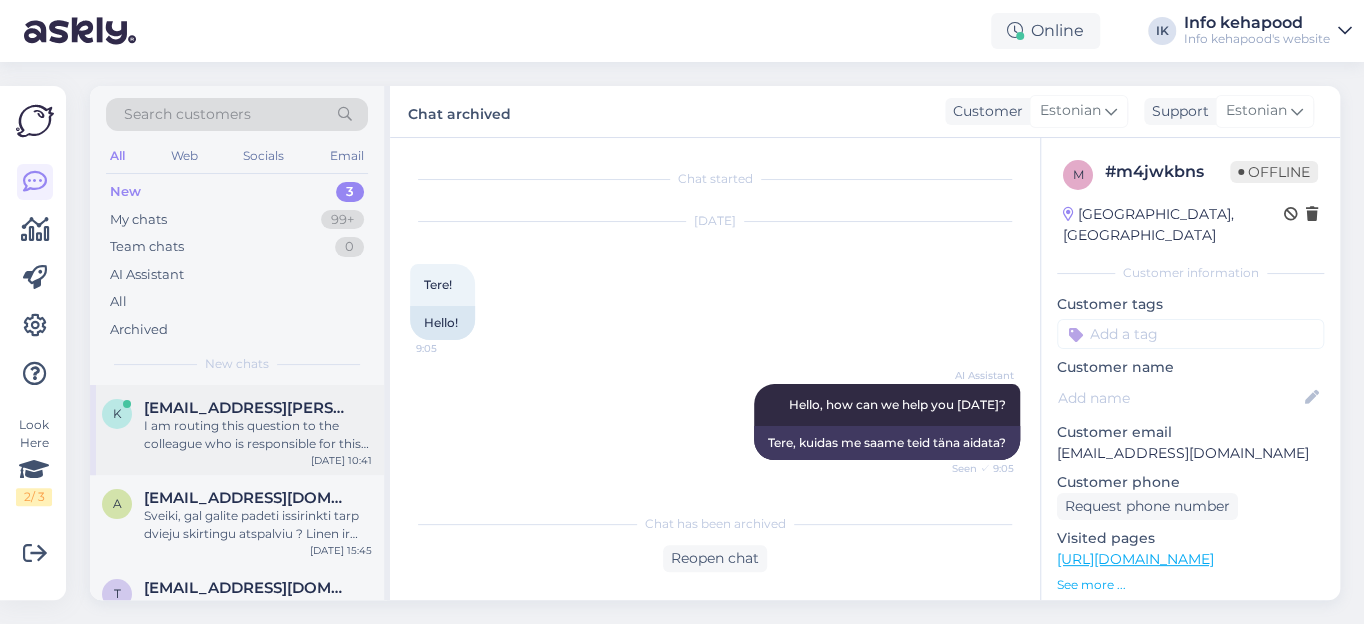 click on "I am routing this question to the colleague who is responsible for this topic. The reply might take a bit. But it’ll be saved here for you to read later." at bounding box center [258, 435] 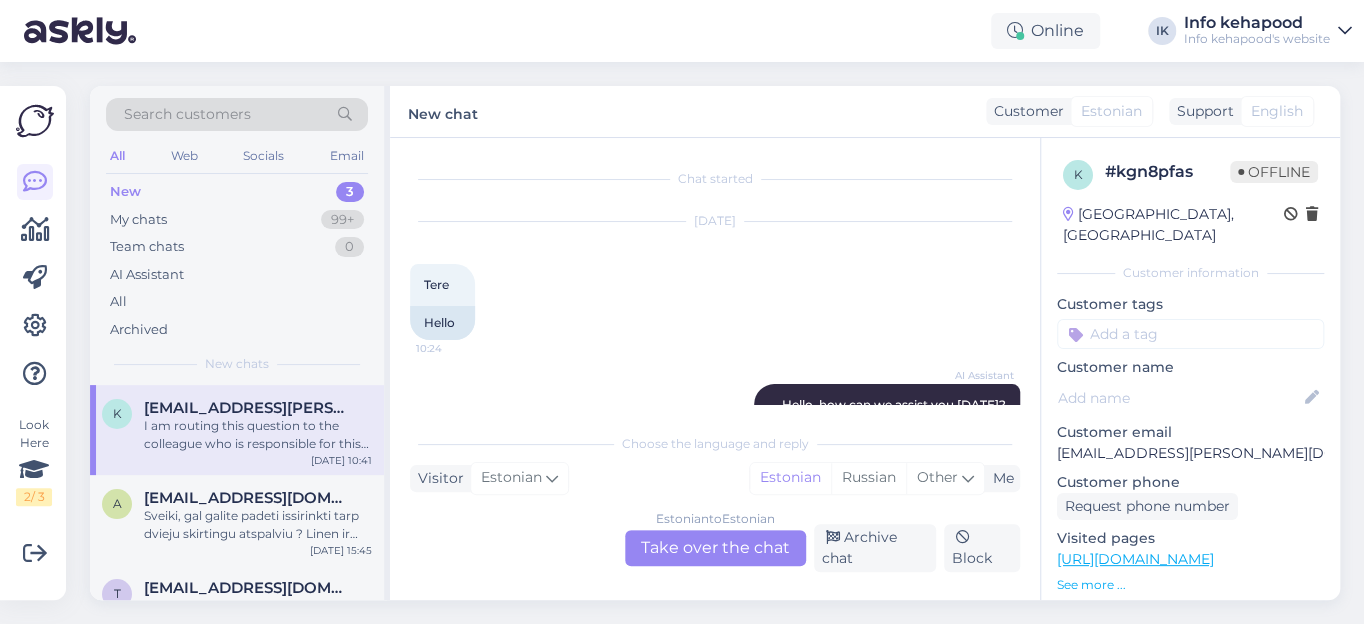 scroll, scrollTop: 272, scrollLeft: 0, axis: vertical 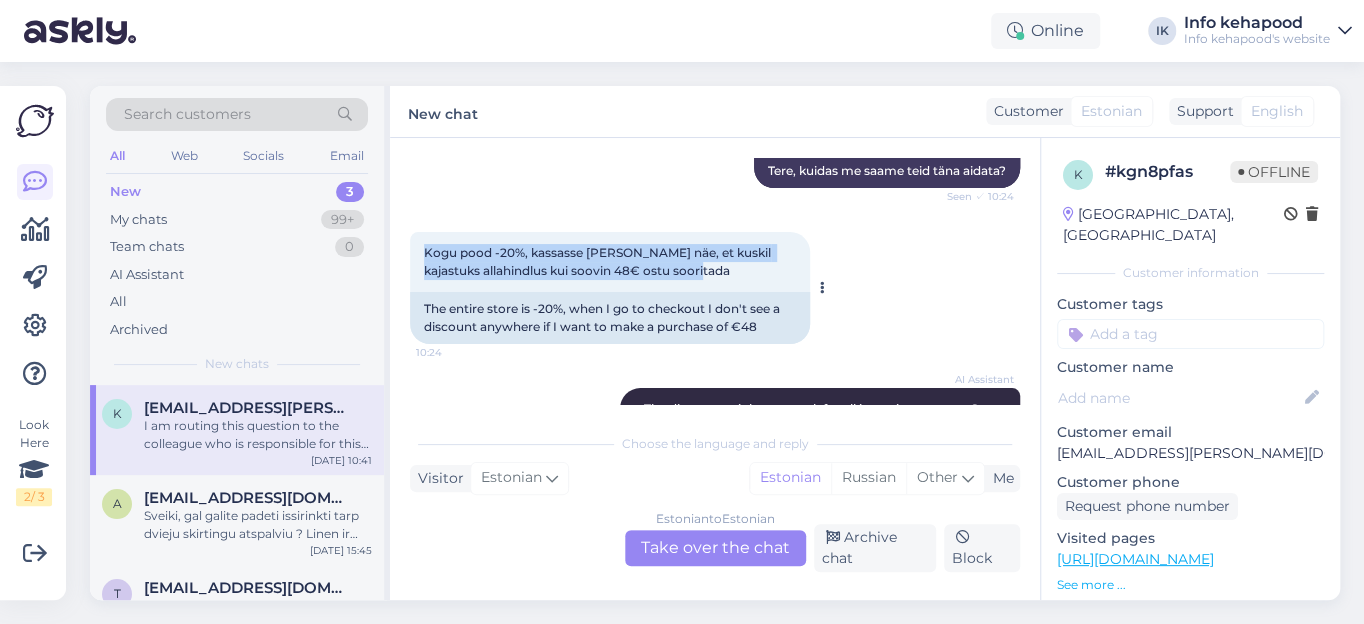 drag, startPoint x: 419, startPoint y: 241, endPoint x: 692, endPoint y: 273, distance: 274.86905 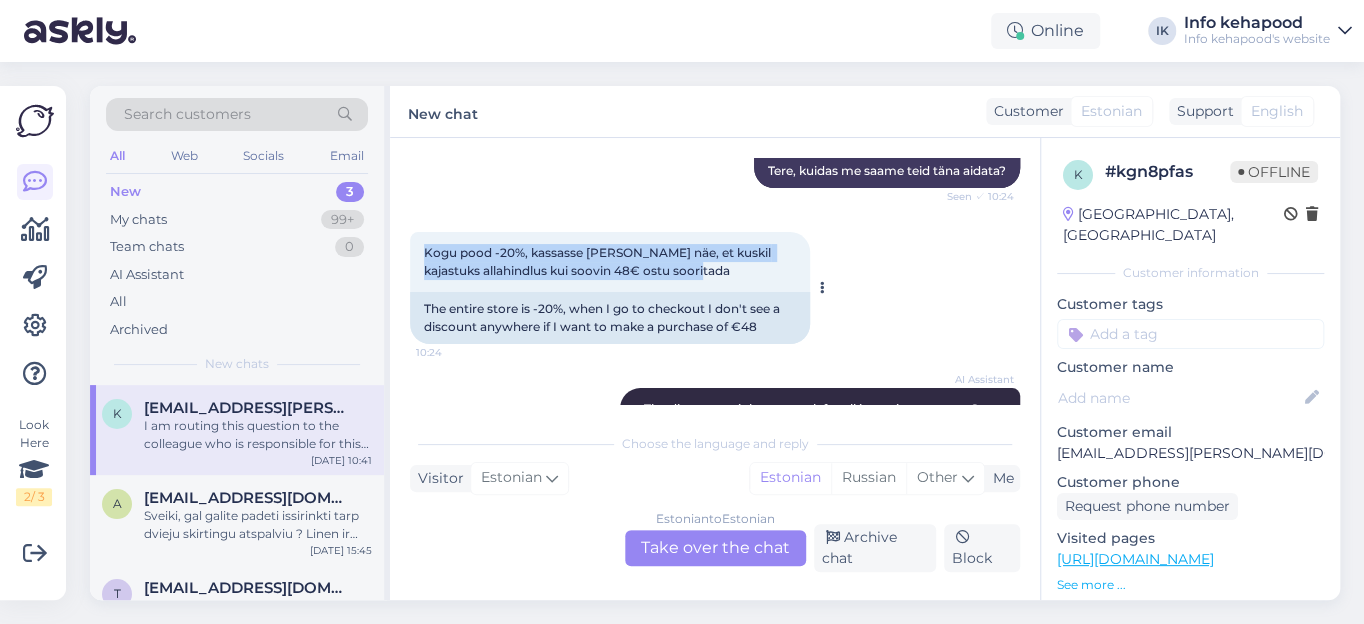click on "Kogu pood -20%, kassasse [PERSON_NAME] näe, et kuskil kajastuks allahindlus kui soovin 48€ ostu sooritada 10:24" at bounding box center [610, 262] 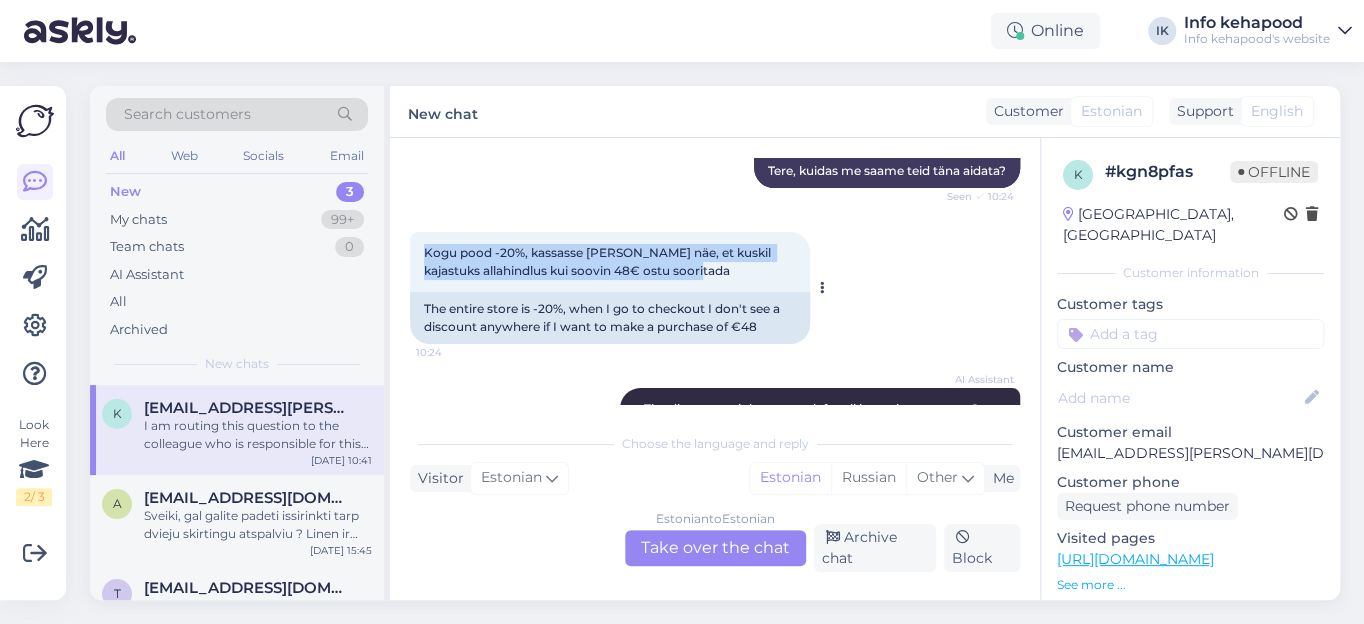 copy on "Kogu pood -20%, kassasse [PERSON_NAME] näe, et kuskil kajastuks allahindlus kui soovin 48€ ostu sooritada" 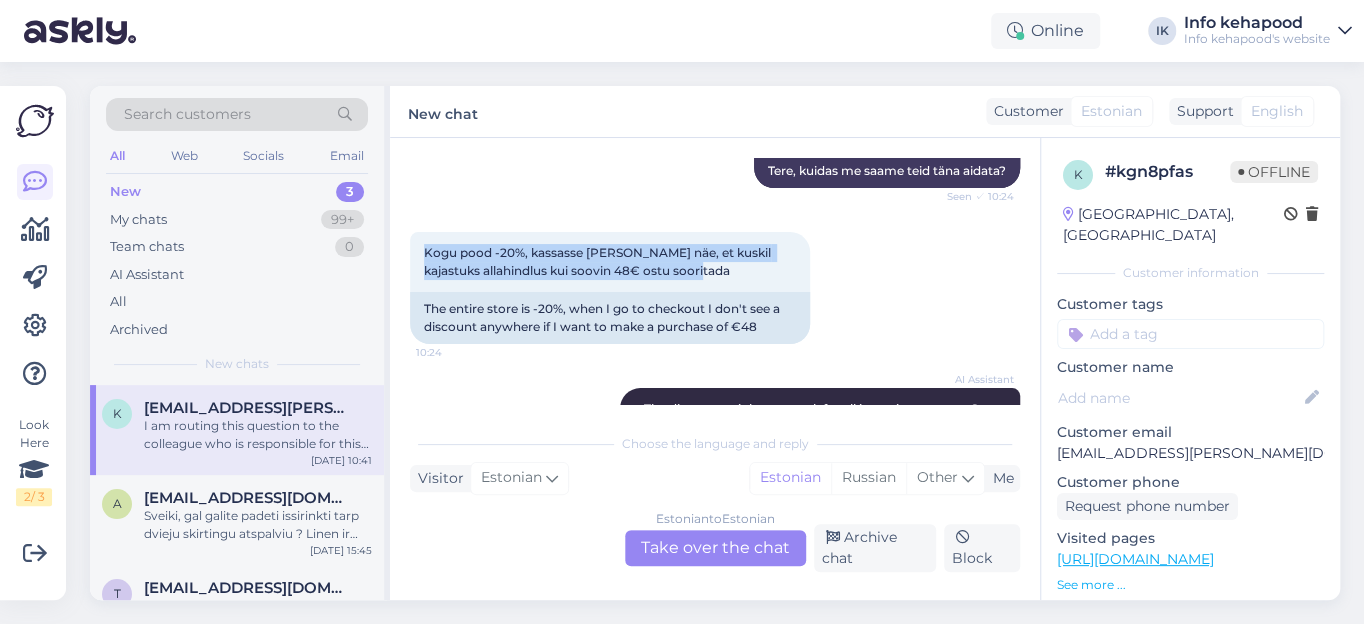 click on "Kogu pood -20%, kassasse [PERSON_NAME] näe, et kuskil kajastuks allahindlus kui soovin 48€ ostu sooritada 10:24  The entire store is -20%, when I go to checkout I don't see a discount anywhere if I want to make a purchase of €48" at bounding box center (715, 288) 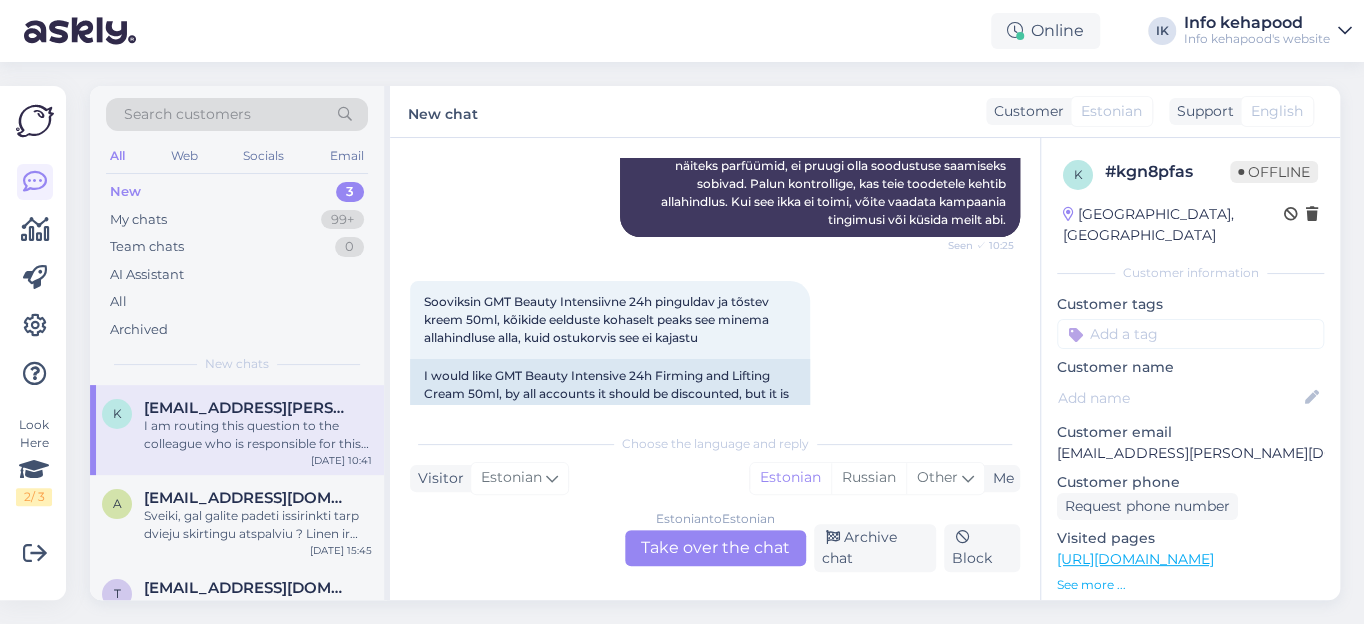 scroll, scrollTop: 727, scrollLeft: 0, axis: vertical 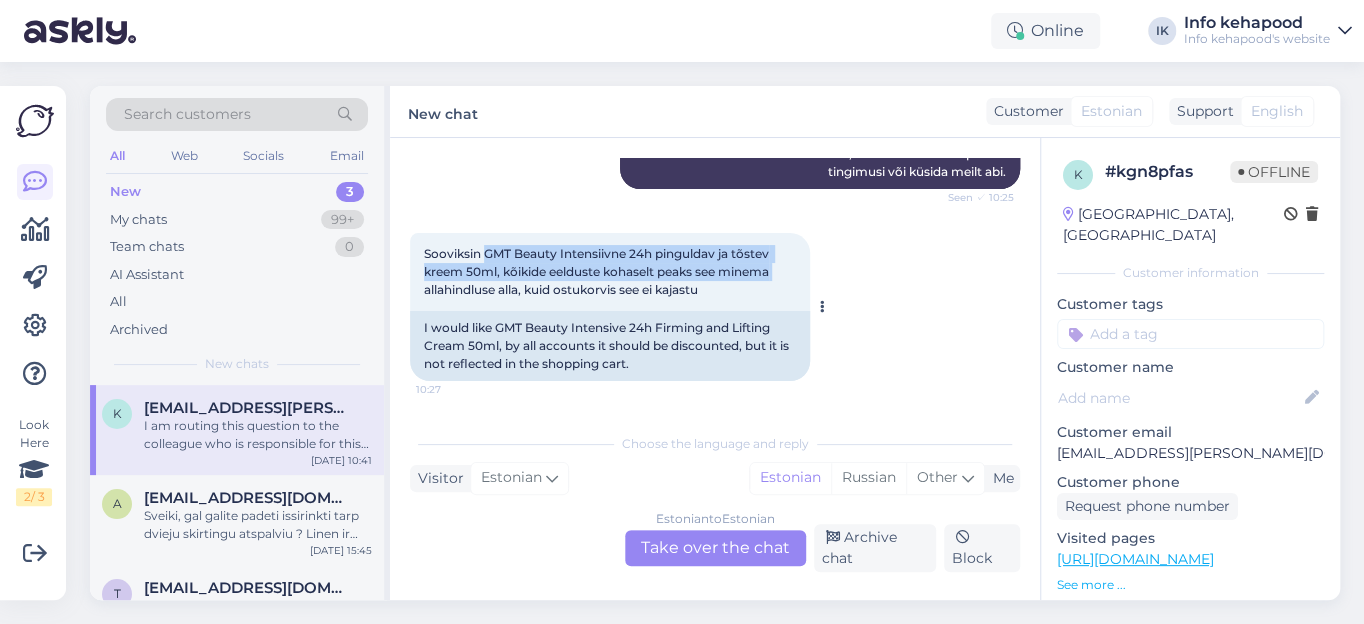 drag, startPoint x: 487, startPoint y: 230, endPoint x: 790, endPoint y: 247, distance: 303.47653 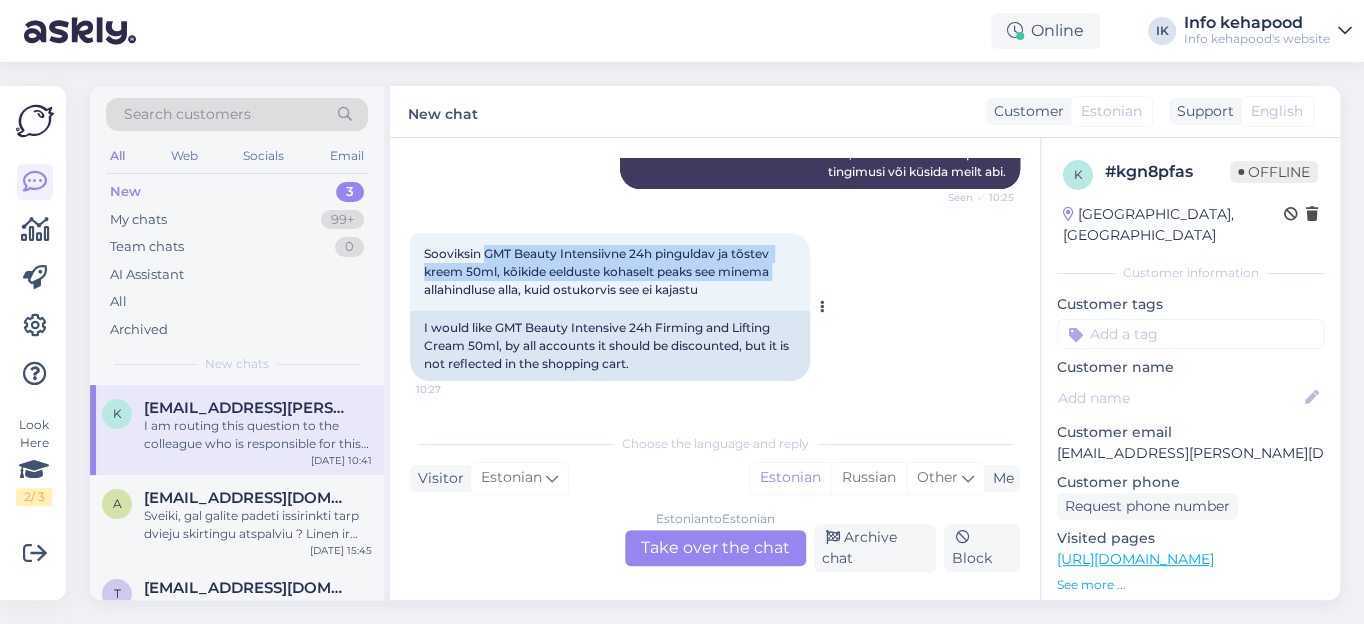 click on "Sooviksin GMT Beauty Intensiivne 24h pinguldav ja tõstev kreem 50ml, kõikide eelduste kohaselt peaks see minema allahindluse alla, kuid ostukorvis see ei kajastu  10:27" at bounding box center [610, 272] 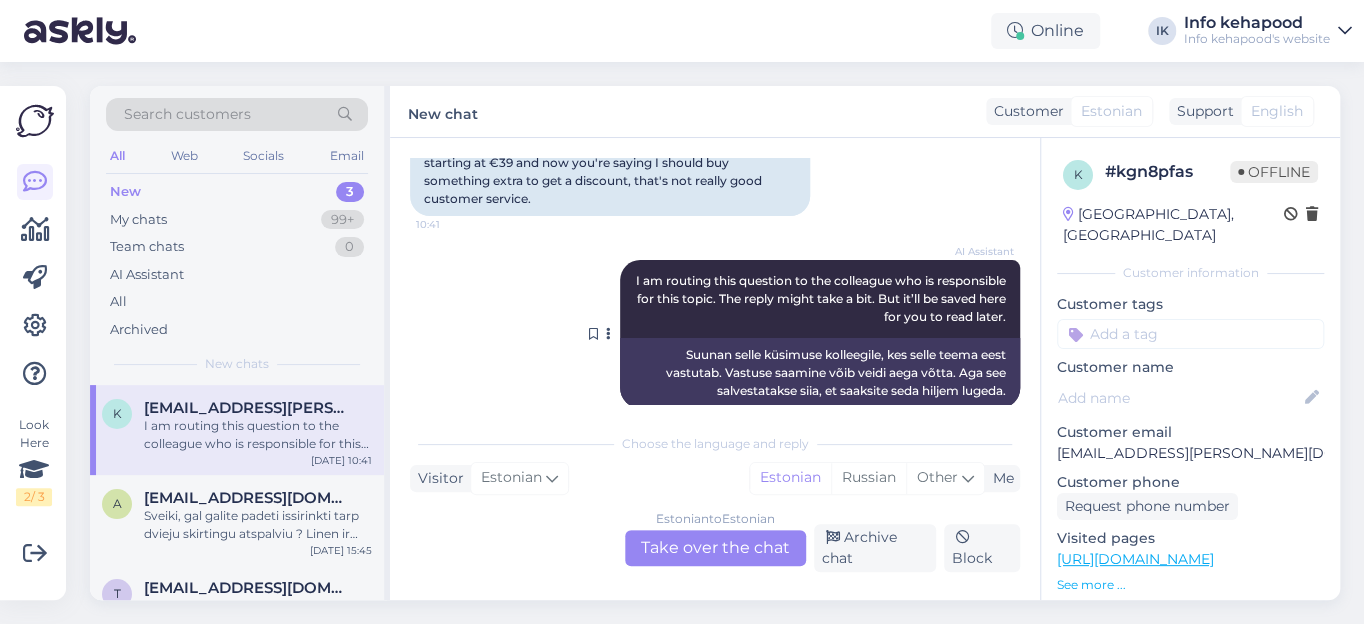 scroll, scrollTop: 1477, scrollLeft: 0, axis: vertical 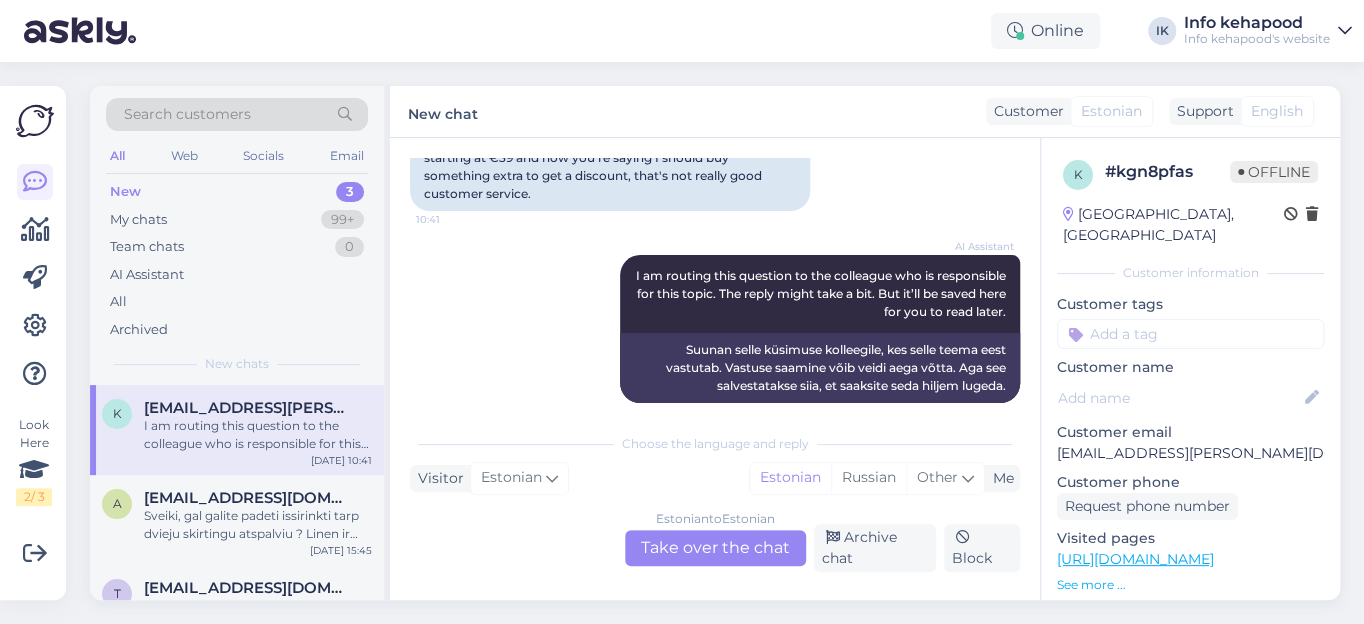 click on "Chat started [DATE] Tere 10:24  Hello AI Assistant Hello, how can we assist you [DATE]? Seen ✓ 10:24  Tere, kuidas me saame teid [PERSON_NAME] aidata? Kogu pood -20%, kassasse [PERSON_NAME] näe, et kuskil kajastuks allahindlus kui soovin 48€ ostu sooritada 10:24  The entire store is -20%, when I go to checkout I don't see a discount anywhere if I want to make a purchase of €48 AI Assistant The discount might not work for all items in your cart. Some items, like those already on sale or certain categories like perfumes, might not be eligible. Please check if your items can get the discount. If it still doesn't work, you can look at the promotion's terms and conditions or ask us for help. Seen ✓ 10:25  Sooviksin GMT Beauty Intensiivne 24h pinguldav ja tõstev kreem 50ml, kõikide eelduste kohaselt peaks see minema allahindluse alla, kuid ostukorvis see ei kajastu  10:27  Info kehapood Tere. Kohe vaatan üle [PERSON_NAME] teada Seen ✓ 10:28  Info kehapood Seen ✓ 10:36  Info kehapood Seen ✓ 10:36  10:41  Me" at bounding box center [715, 369] 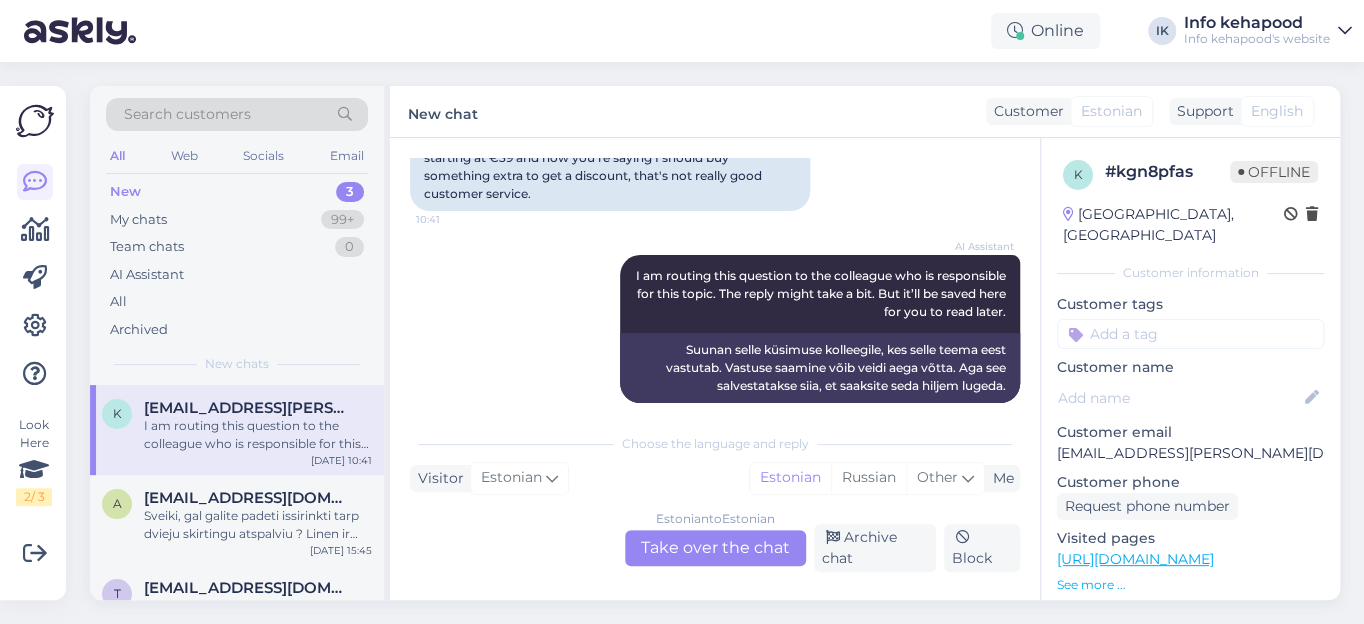 click on "Estonian  to  Estonian Take over the chat" at bounding box center [715, 548] 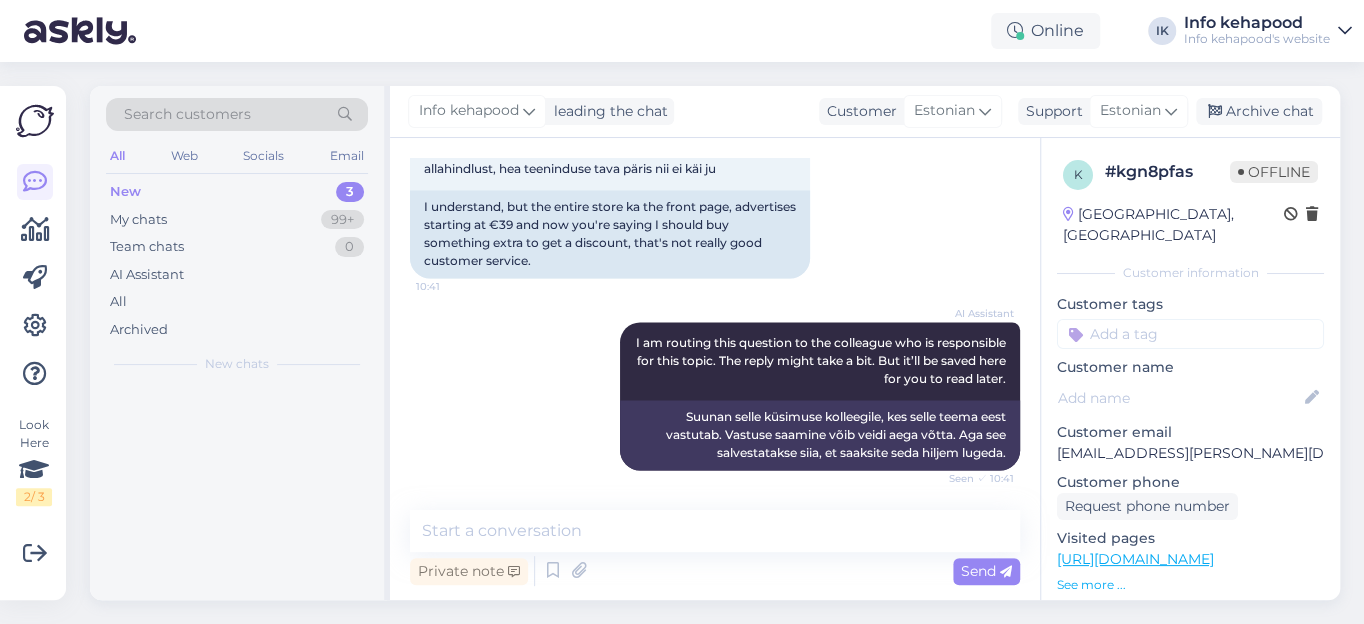 scroll, scrollTop: 1389, scrollLeft: 0, axis: vertical 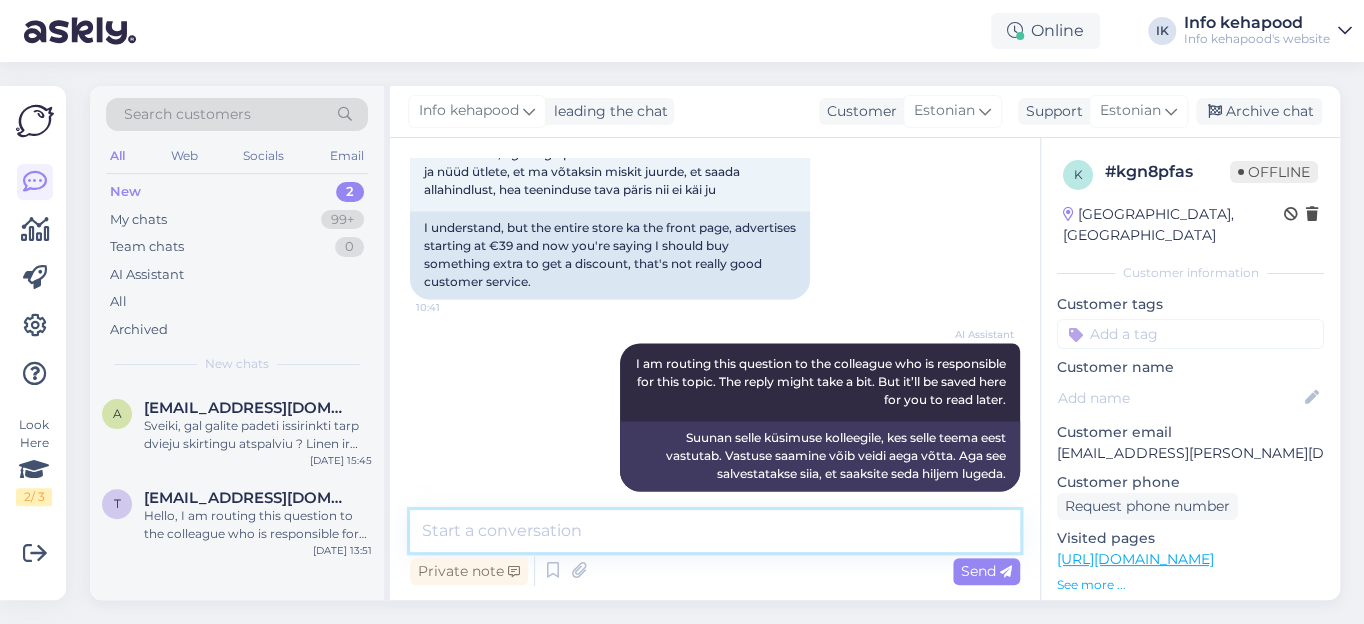 click at bounding box center (715, 531) 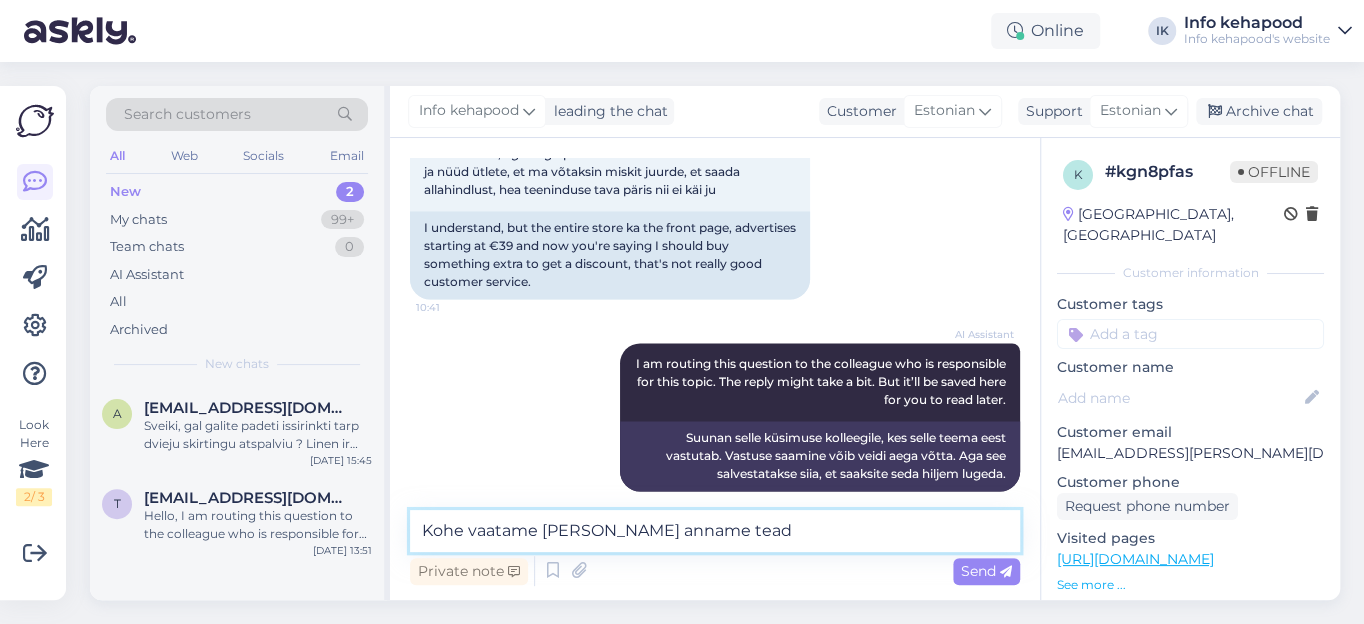 type on "Kohe vaatame [PERSON_NAME] [PERSON_NAME]" 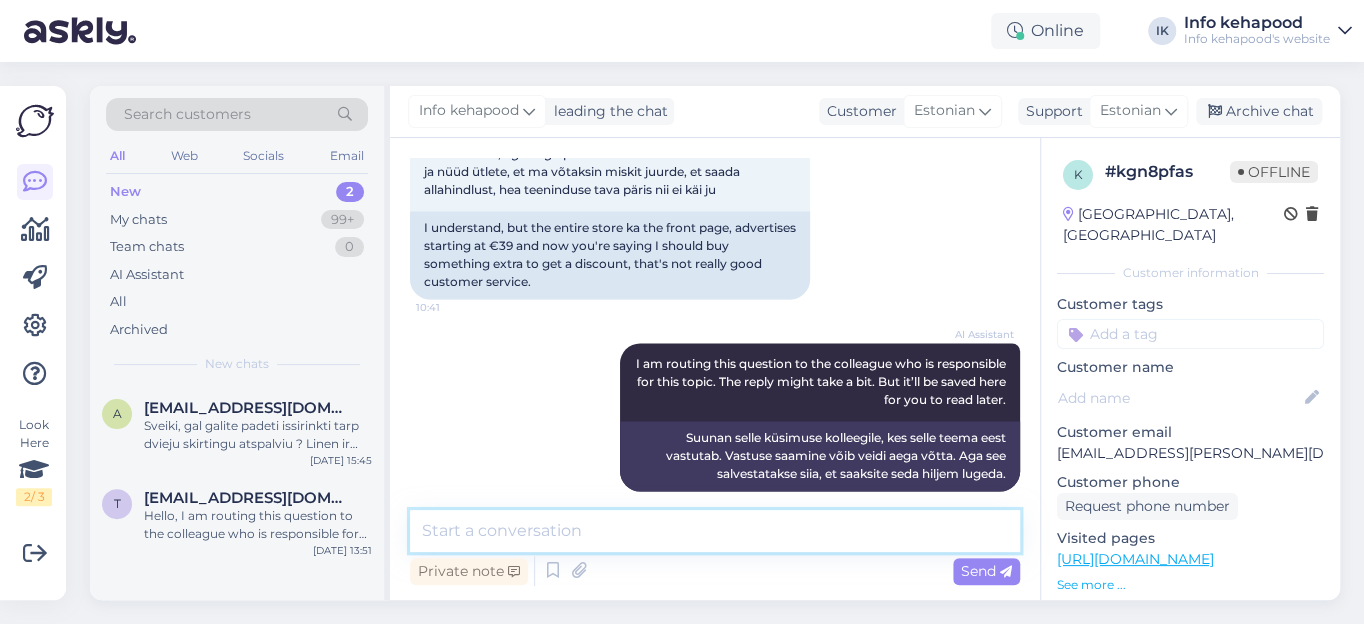 scroll, scrollTop: 1475, scrollLeft: 0, axis: vertical 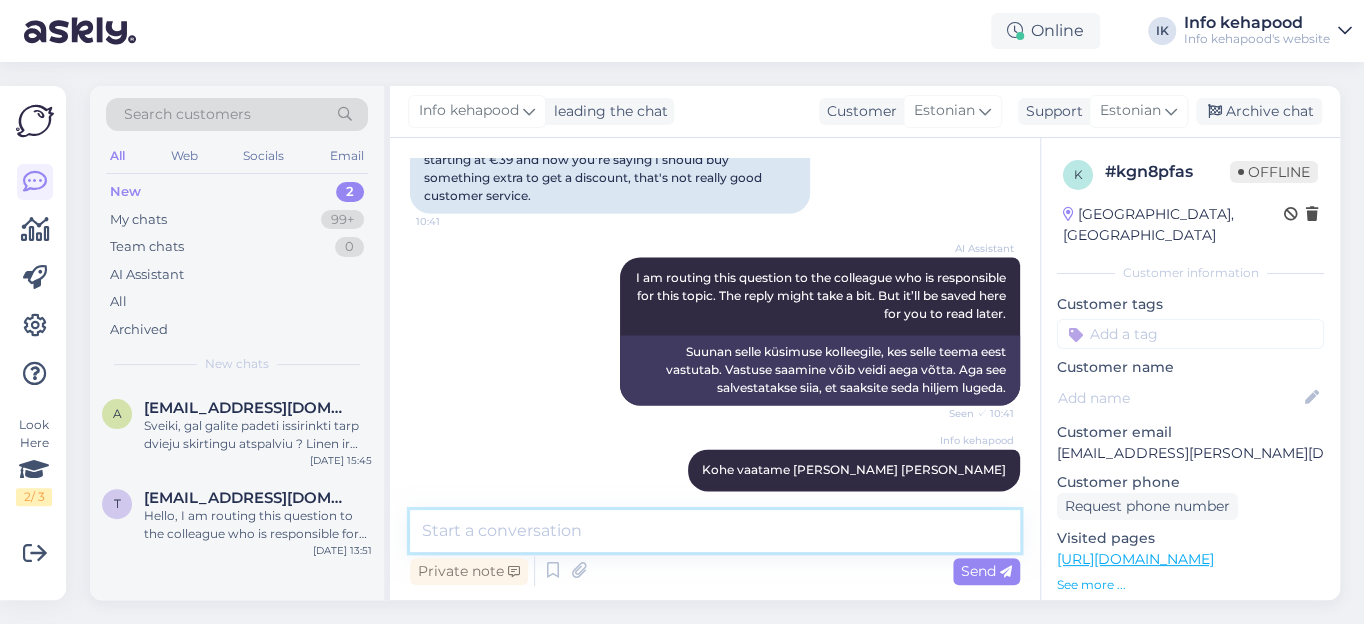 click at bounding box center (715, 531) 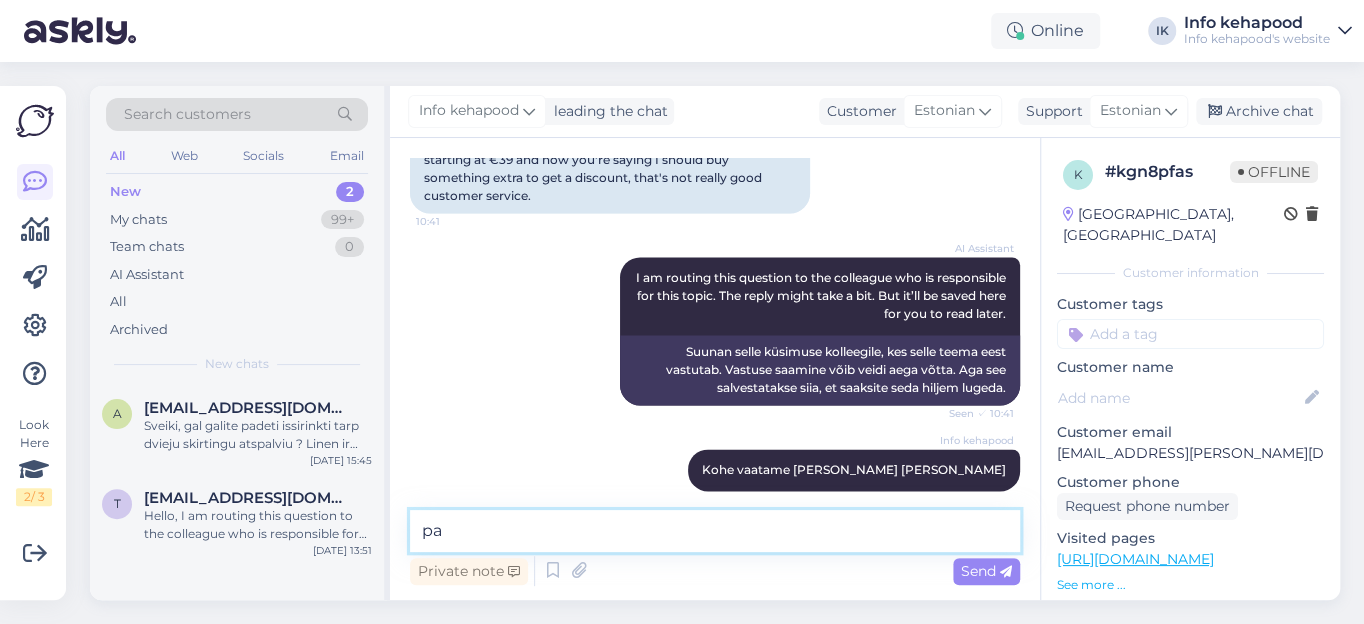 type on "p" 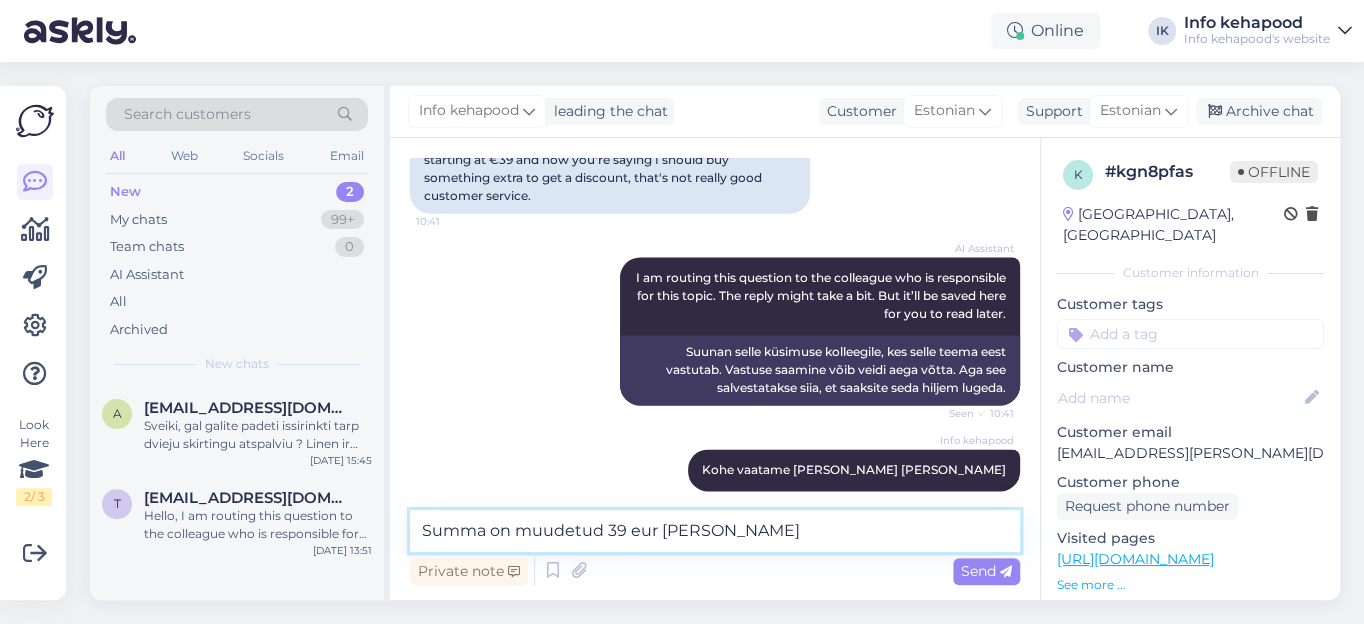 drag, startPoint x: 605, startPoint y: 533, endPoint x: 694, endPoint y: 514, distance: 91.00549 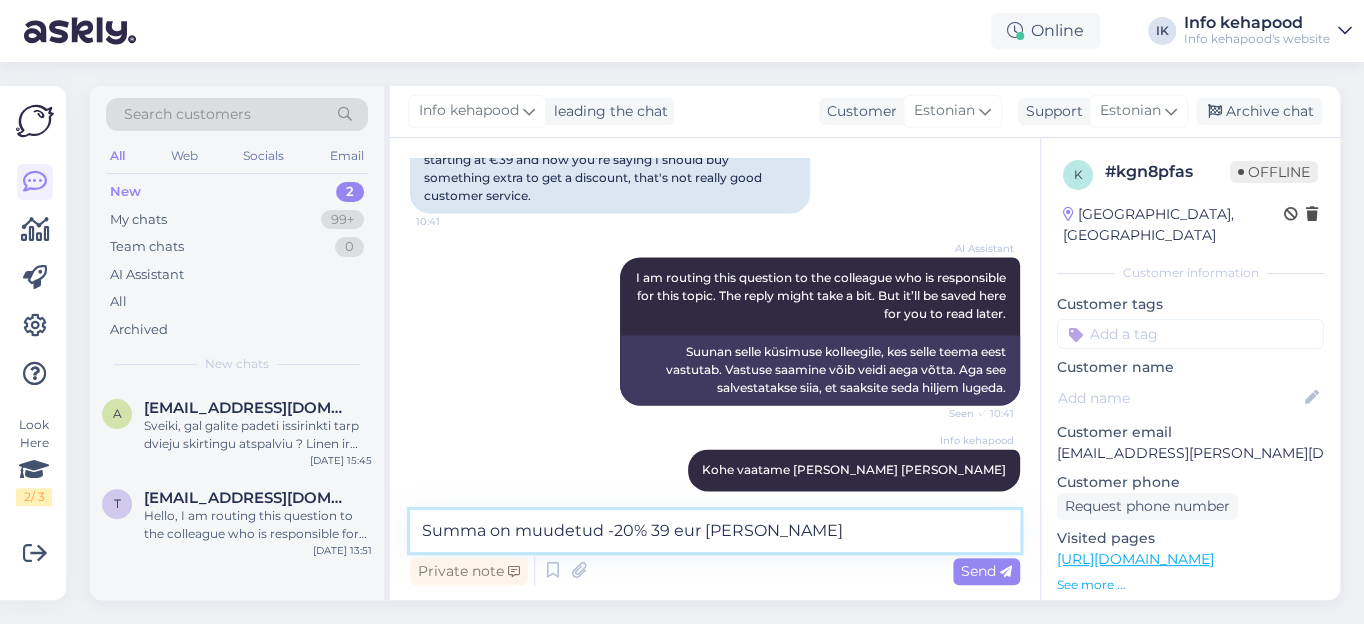 click on "Summa on muudetud -20% 39 eur [PERSON_NAME]" at bounding box center (715, 531) 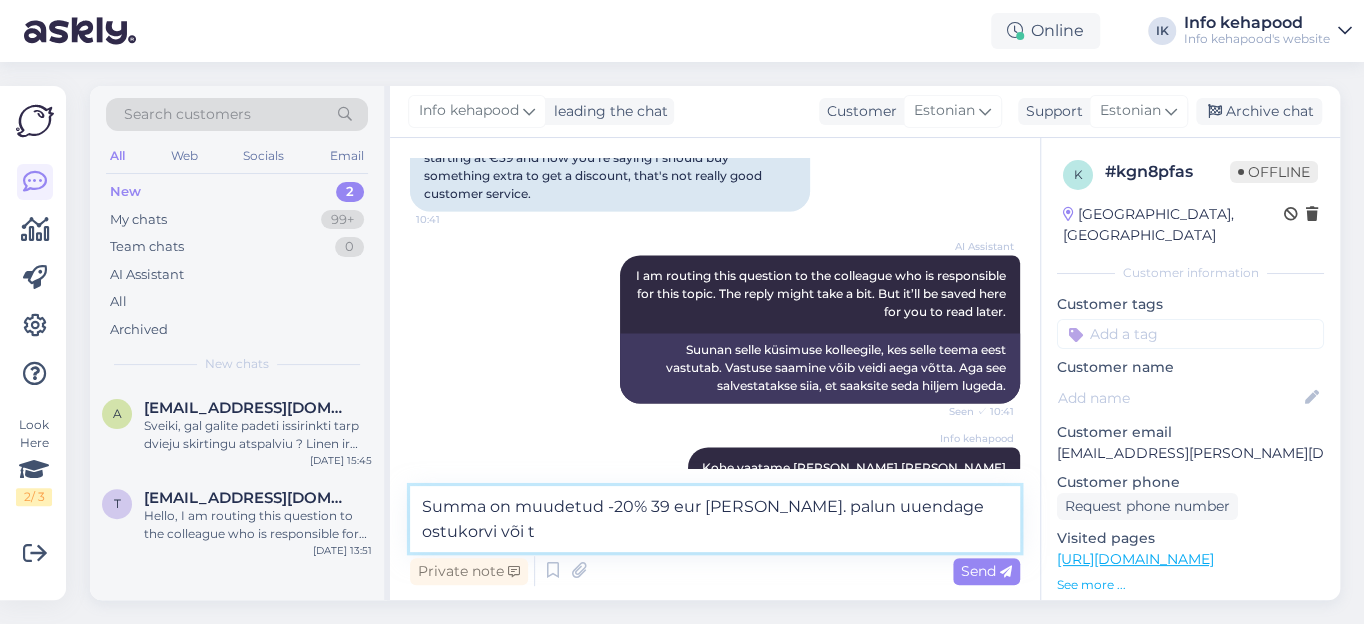scroll, scrollTop: 1475, scrollLeft: 0, axis: vertical 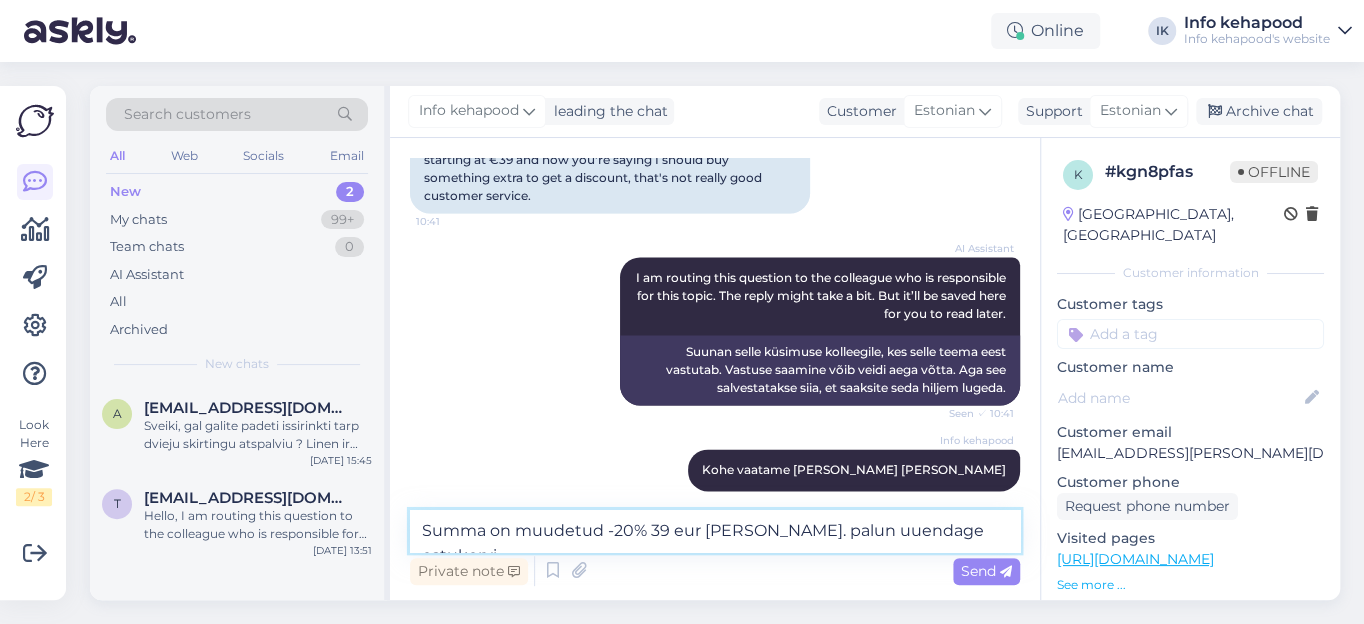 click on "Summa on muudetud -20% 39 eur [PERSON_NAME]. palun uuendage ostukorvi" at bounding box center (715, 531) 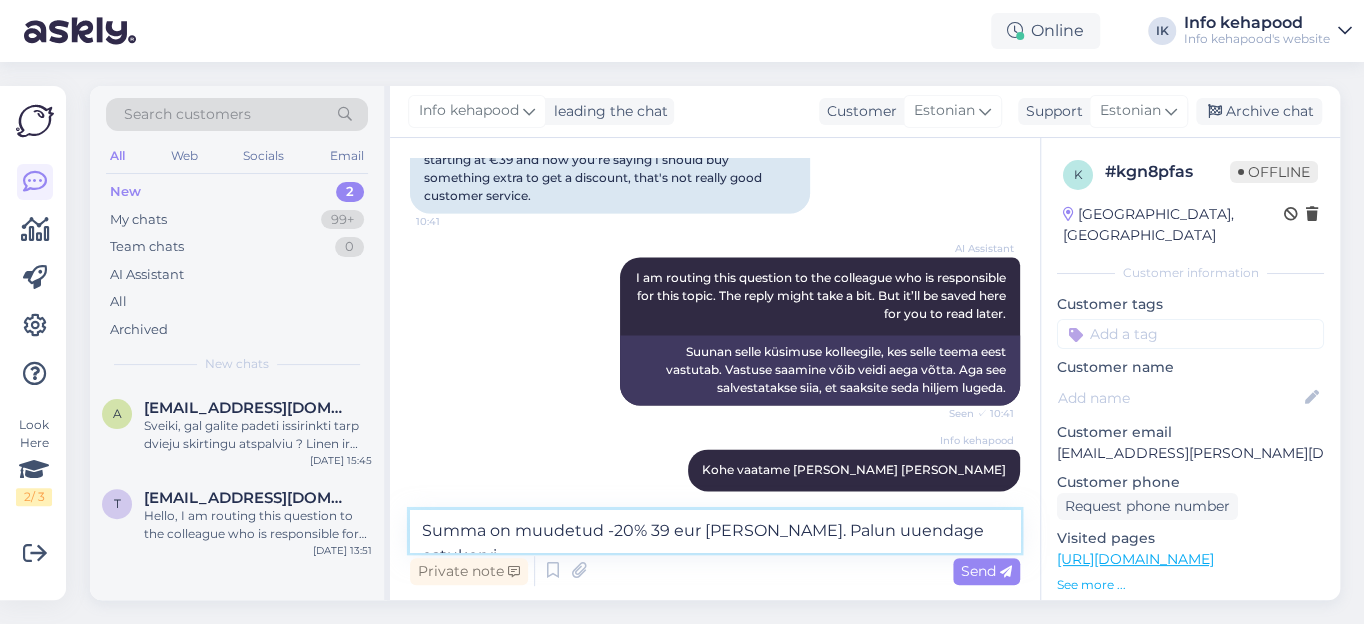click on "Summa on muudetud -20% 39 eur [PERSON_NAME]. Palun uuendage ostukorvi" at bounding box center [715, 531] 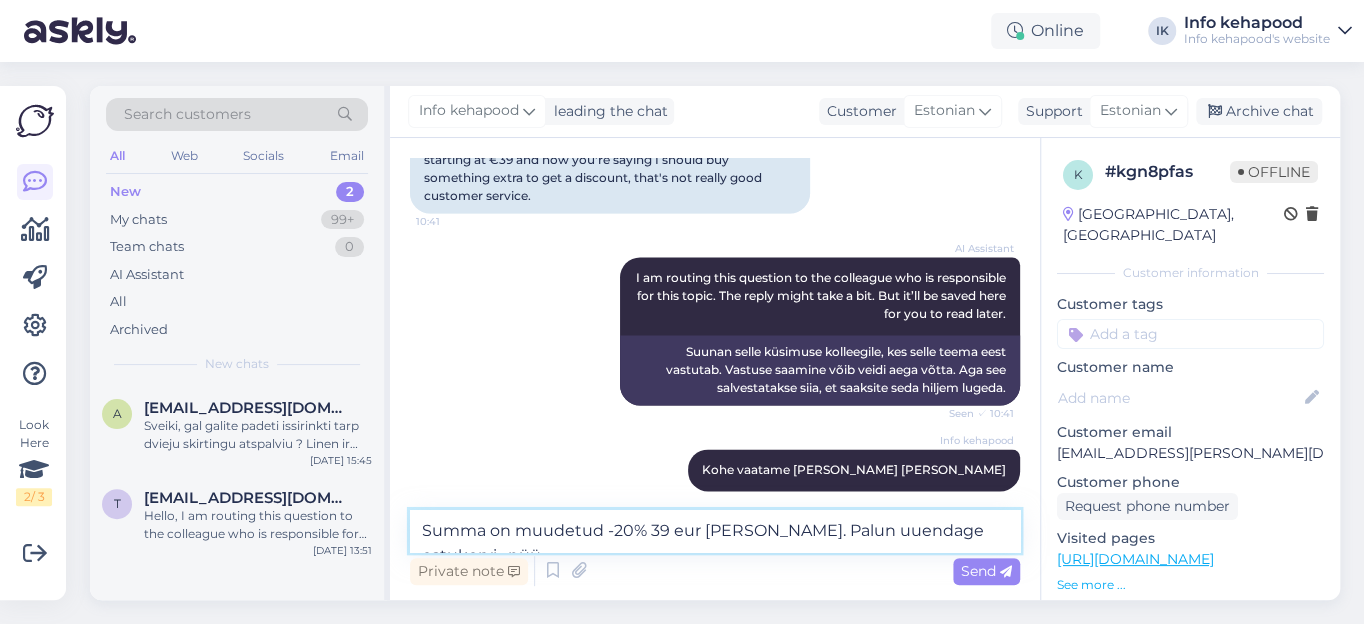 scroll, scrollTop: 1477, scrollLeft: 0, axis: vertical 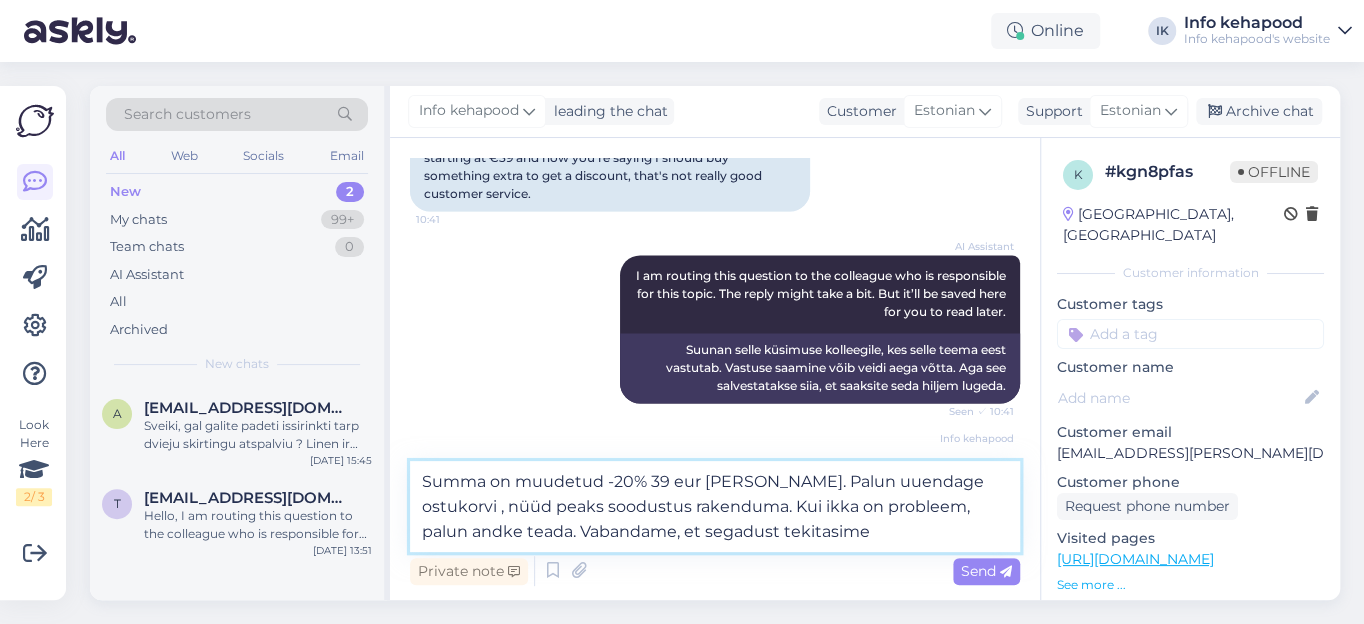 click on "Summa on muudetud -20% 39 eur [PERSON_NAME]. Palun uuendage ostukorvi , nüüd peaks soodustus rakenduma. Kui ikka on probleem, palun andke teada. Vabandame, et segadust tekitasime" at bounding box center [715, 506] 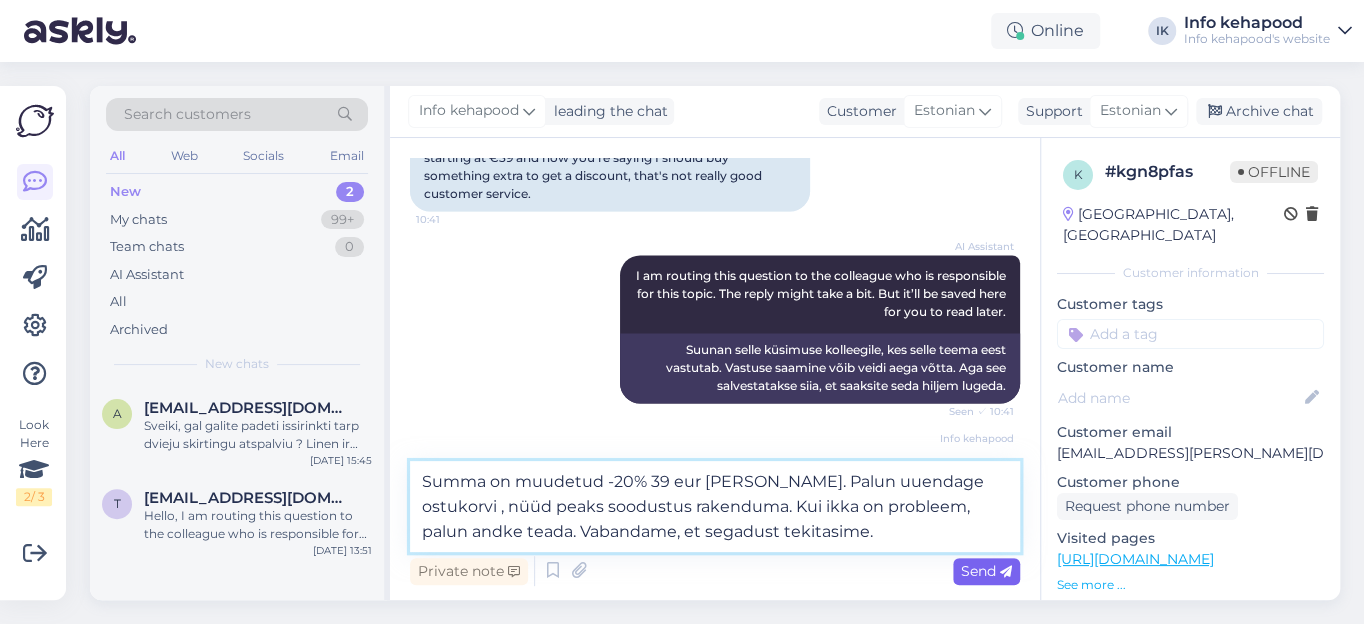 type on "Summa on muudetud -20% 39 eur [PERSON_NAME]. Palun uuendage ostukorvi , nüüd peaks soodustus rakenduma. Kui ikka on probleem, palun andke teada. Vabandame, et segadust tekitasime." 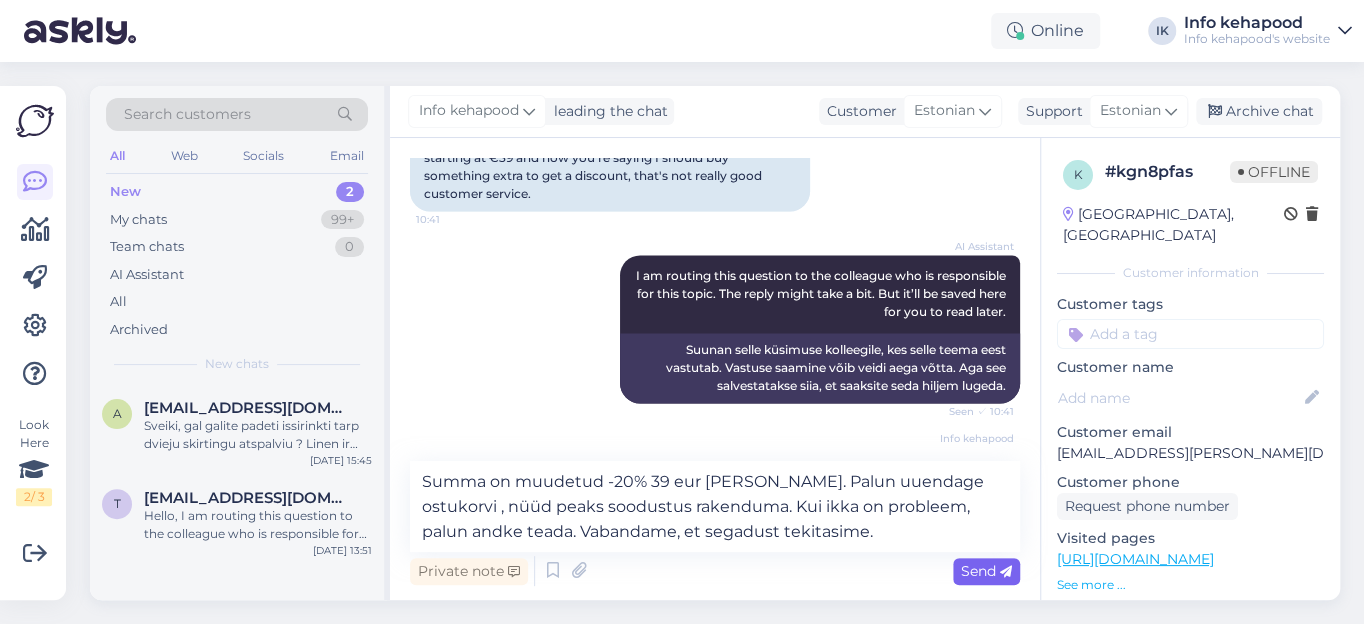 click on "Send" at bounding box center [986, 571] 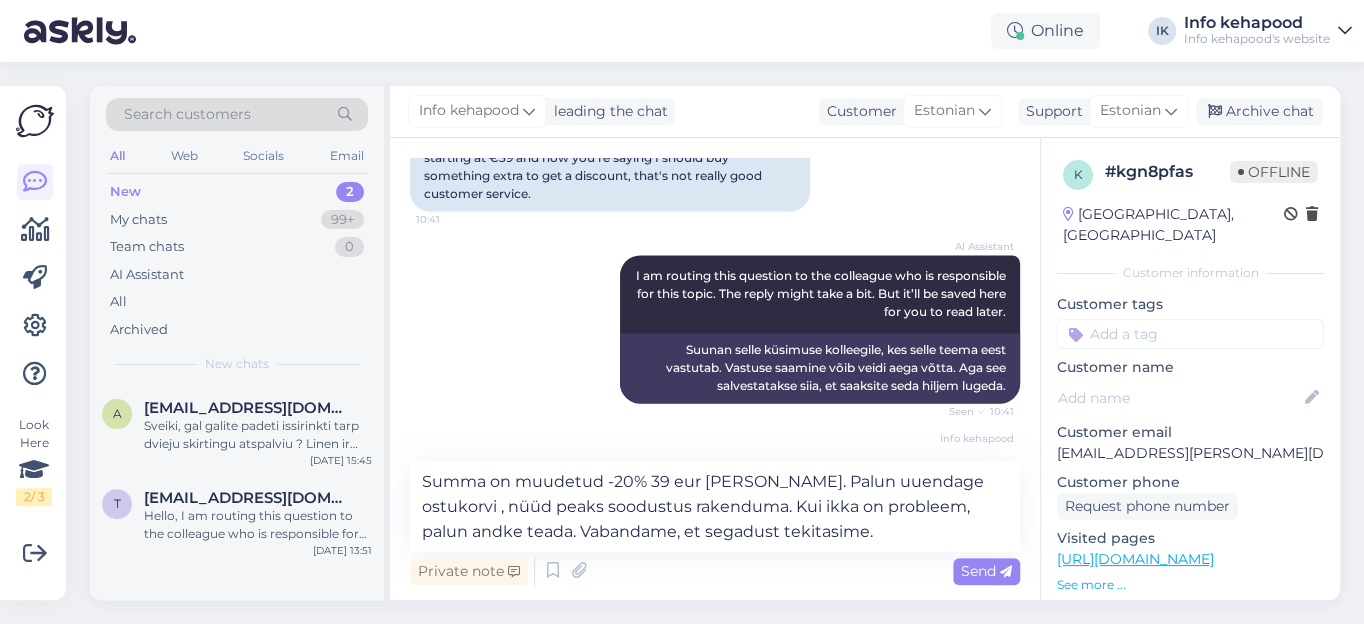 type 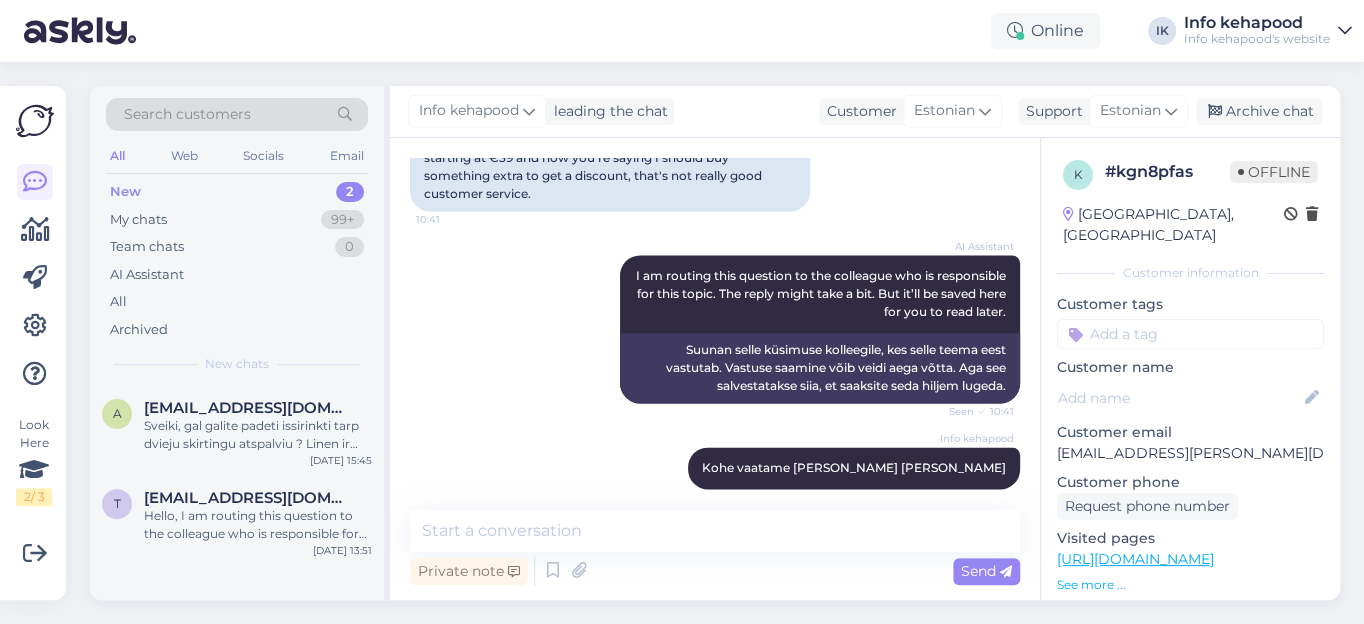 scroll, scrollTop: 1615, scrollLeft: 0, axis: vertical 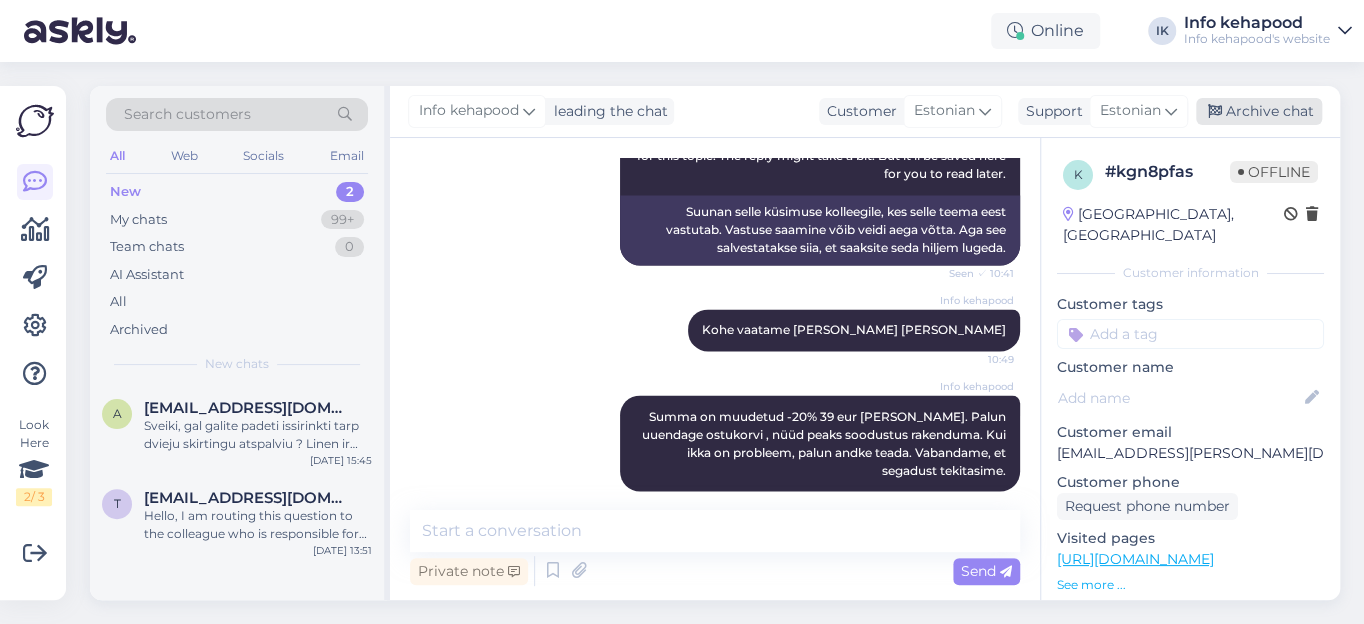 click on "Archive chat" at bounding box center (1259, 111) 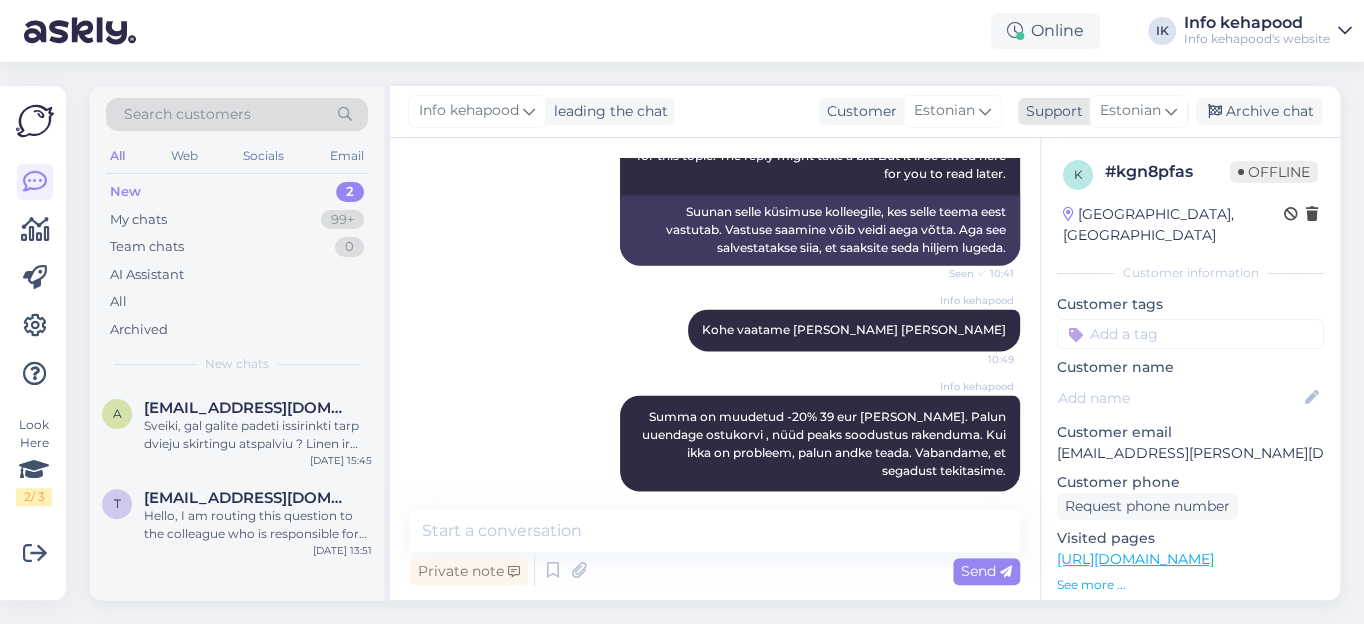 scroll, scrollTop: 1622, scrollLeft: 0, axis: vertical 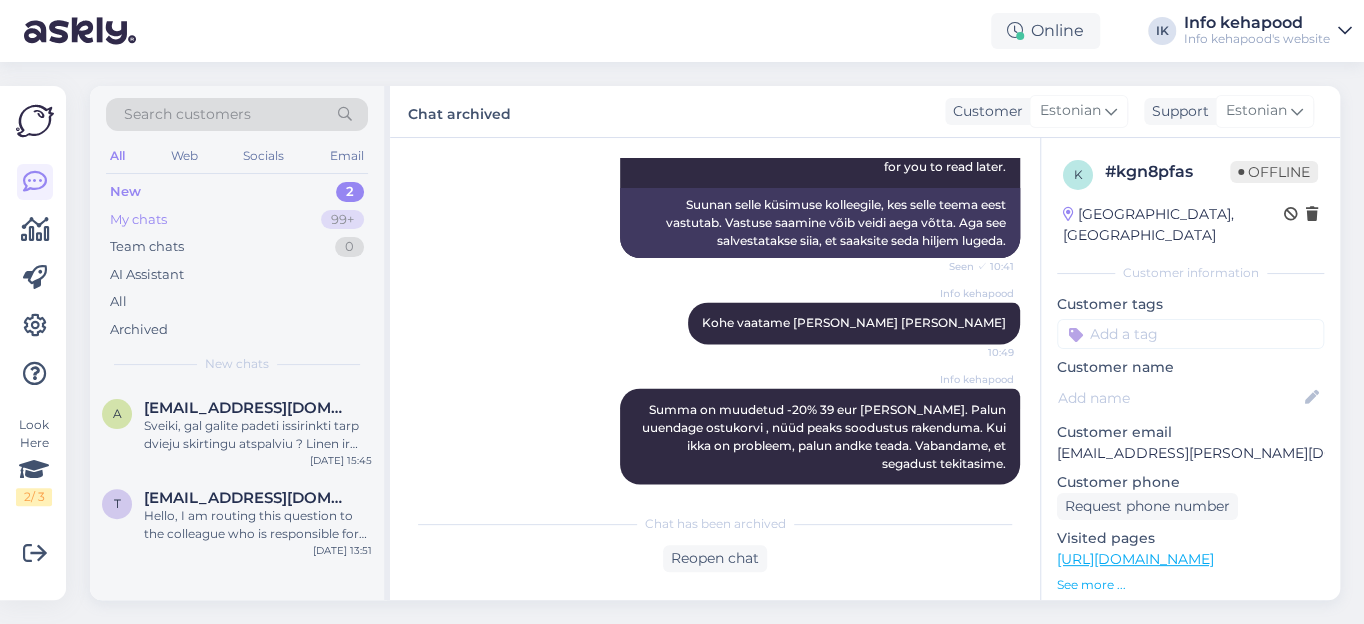 click on "My chats" at bounding box center [138, 220] 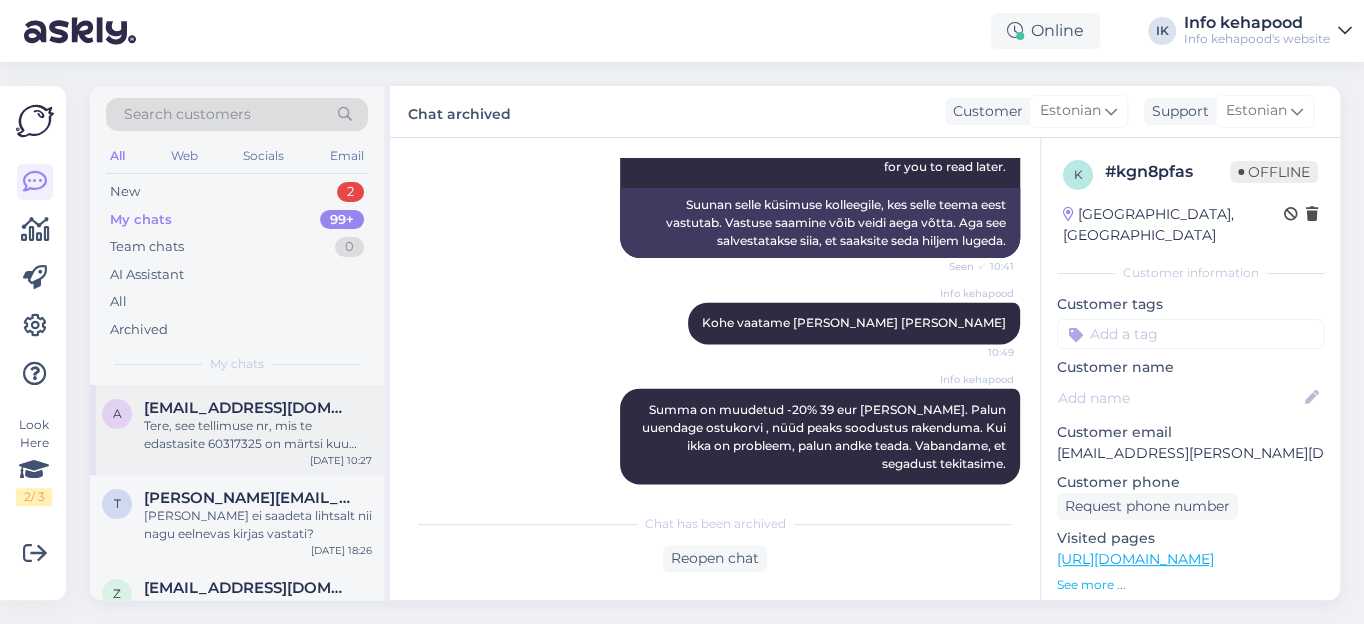 click on "Tere, see tellimuse nr, mis te edastasite 60317325 on märtsi kuu oma. Kas teil on uuem tellimuse nr või palun kirjutage, [PERSON_NAME] nimel on tellimus tehtud" at bounding box center (258, 435) 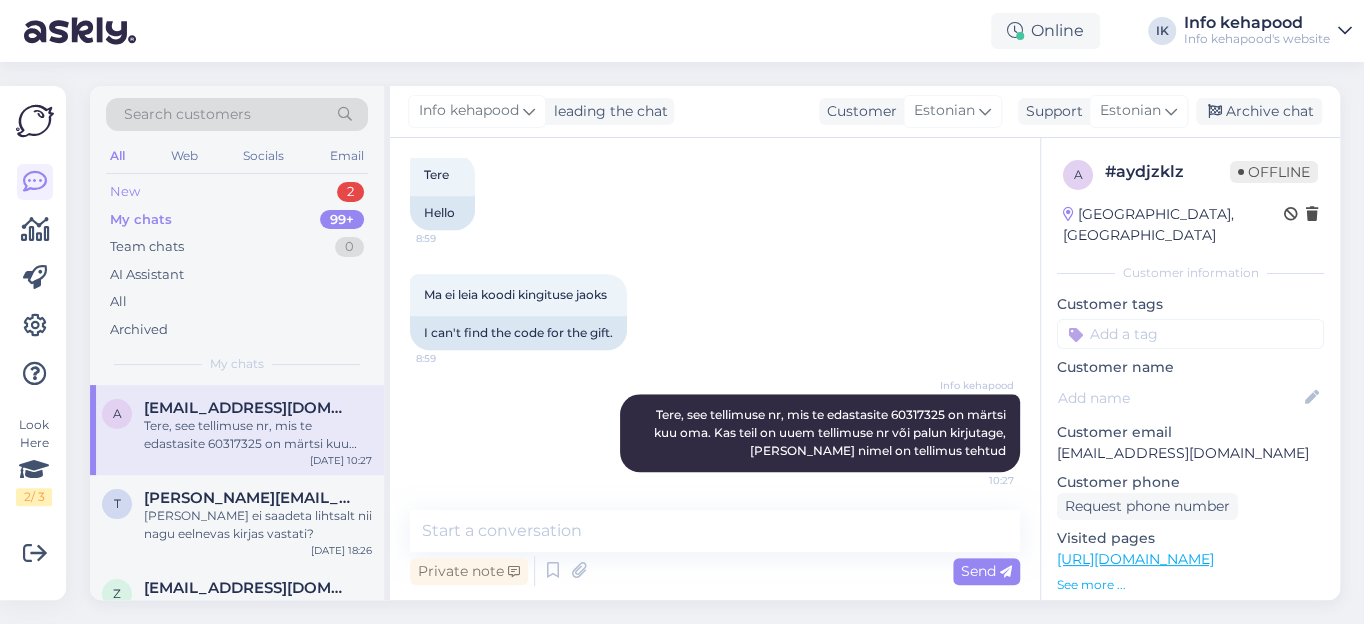 click on "New" at bounding box center [125, 192] 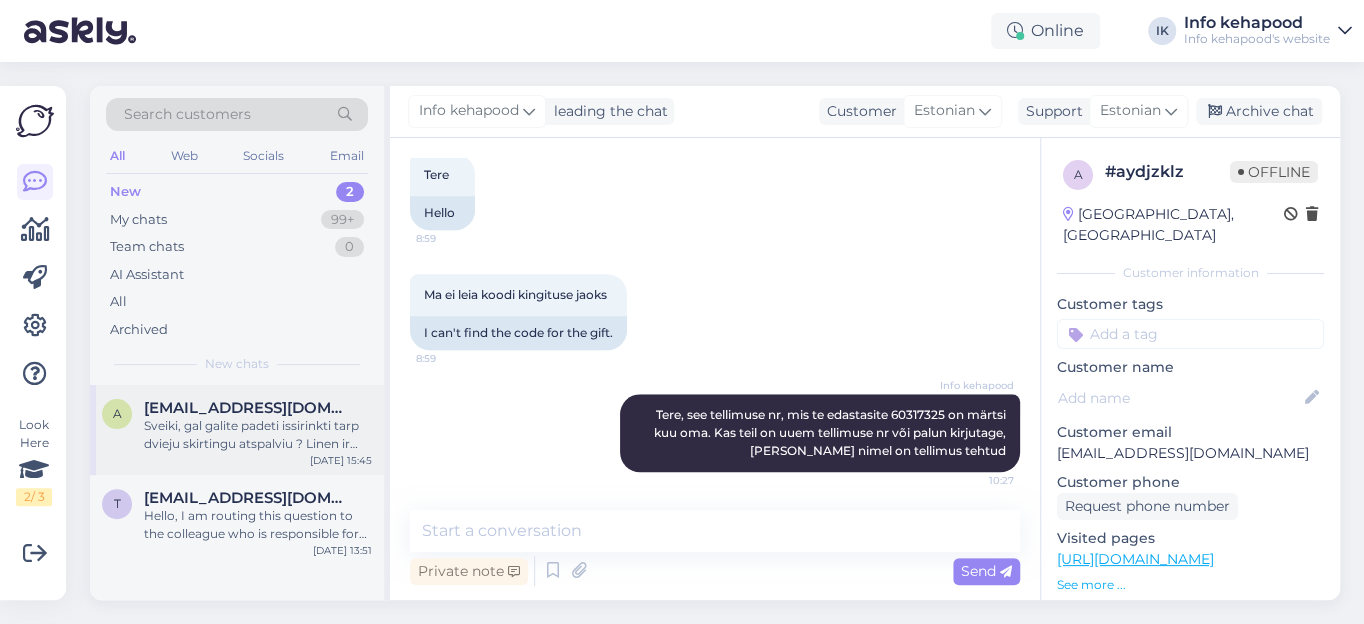 click on "Sveiki, gal galite padeti issirinkti tarp dvieju skirtingu atspalviu ? Linen ir lace? Kuris is ju ar turi oranziniu,gelsvu atspaviu ar atspalvis neutralus, kuris tamsesnis ?" at bounding box center (258, 435) 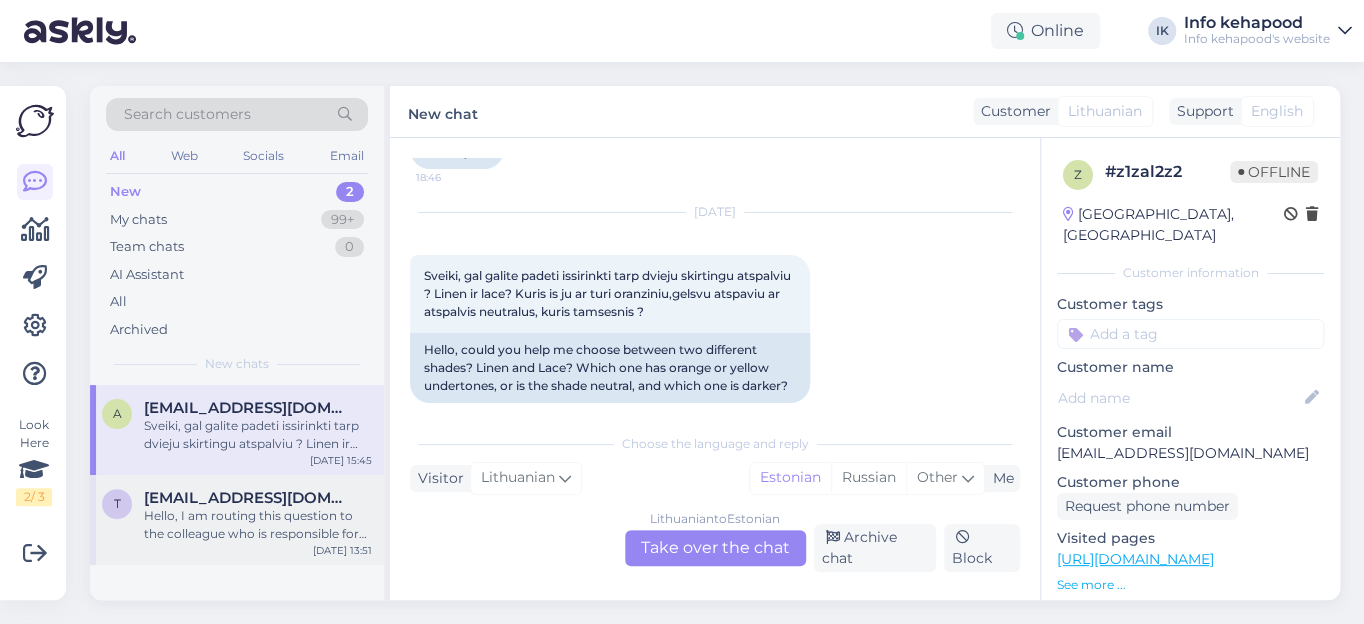 click on "Hello, I am routing this question to the colleague who is responsible for this topic. The reply might take a bit. But it’ll be saved here for you to read later." at bounding box center [258, 525] 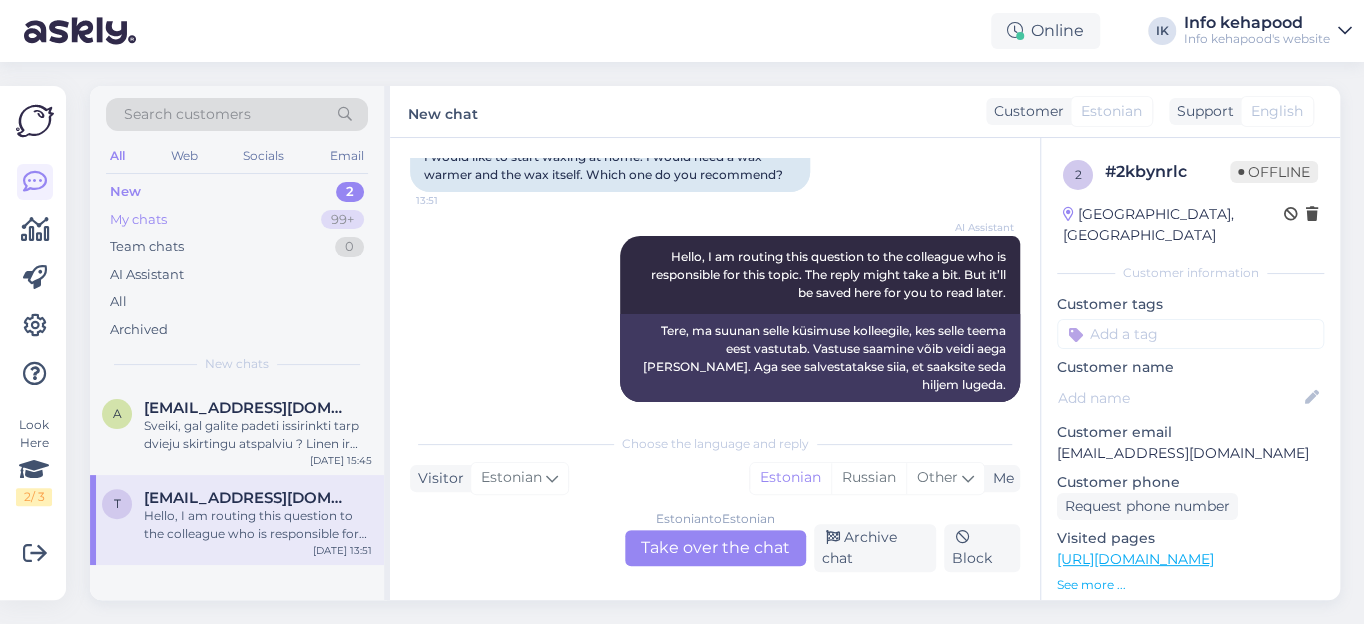 click on "My chats" at bounding box center (138, 220) 